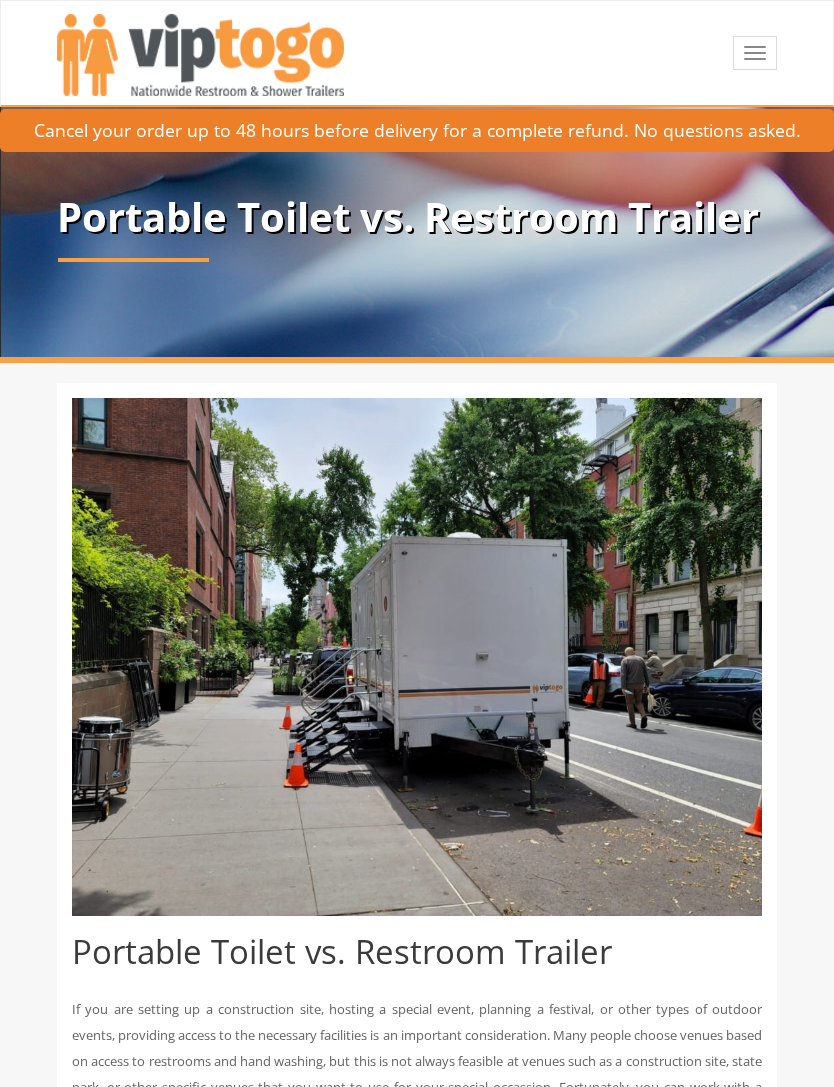 scroll, scrollTop: 0, scrollLeft: 0, axis: both 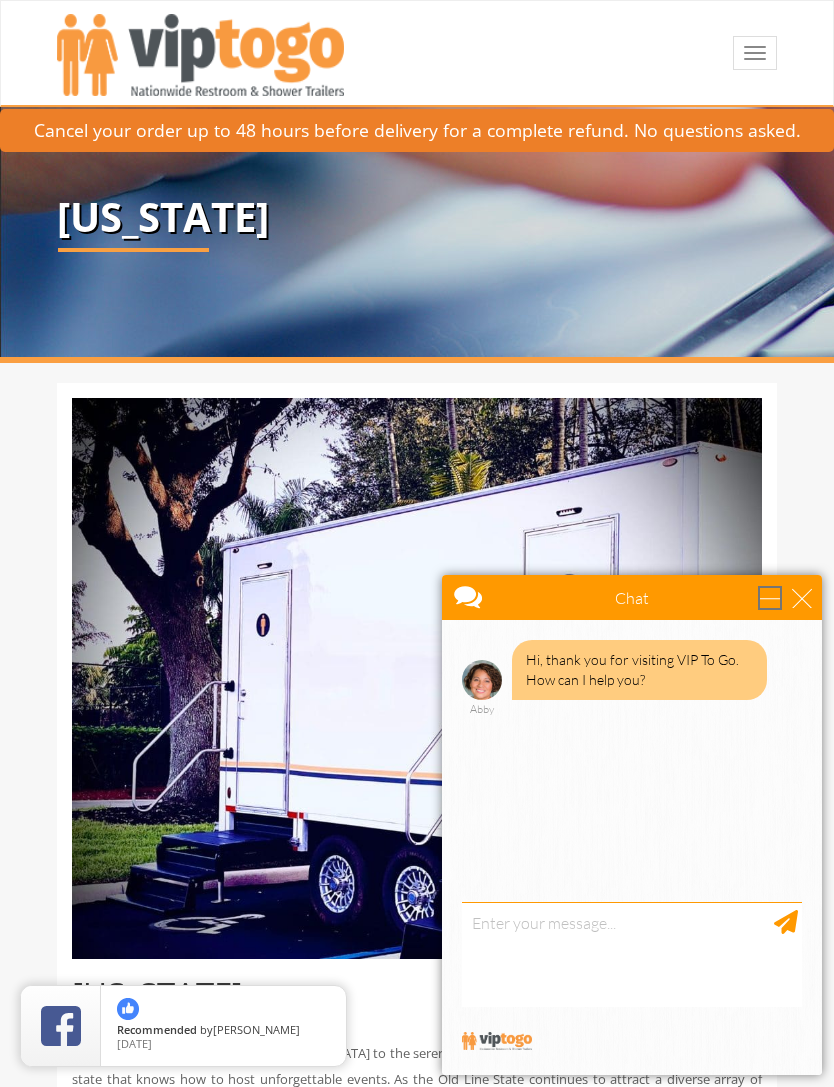 click at bounding box center [770, 598] 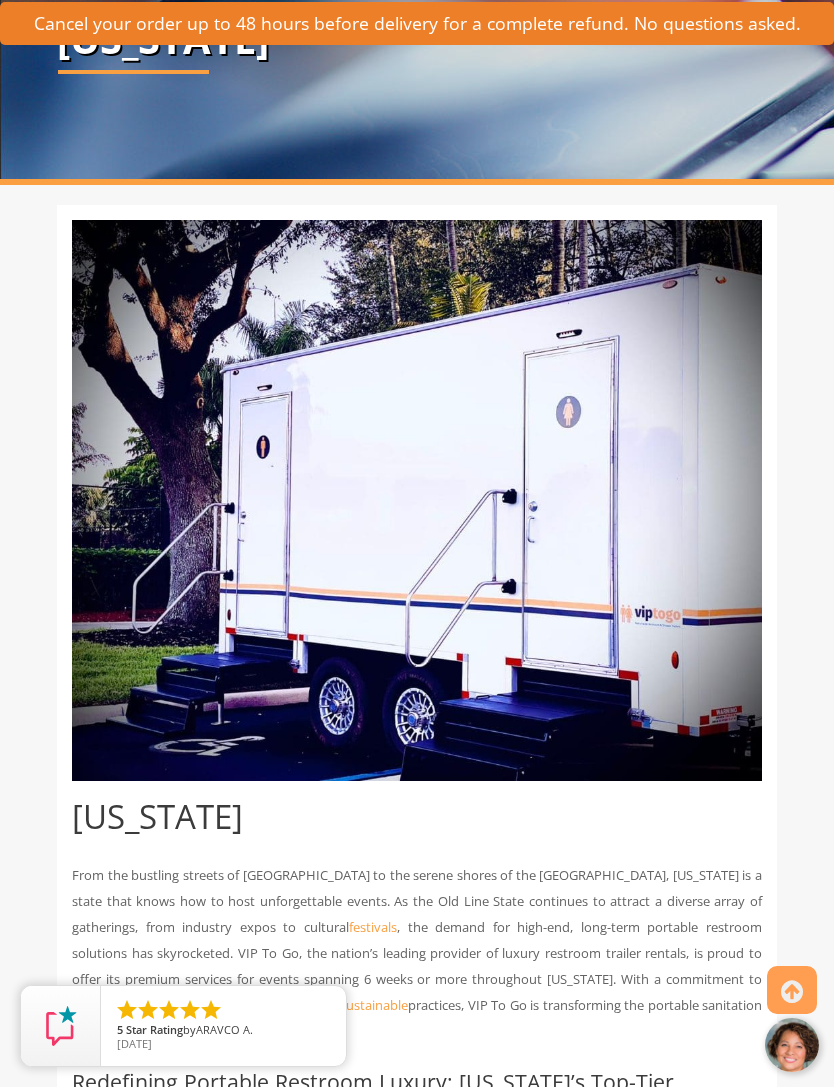 scroll, scrollTop: 0, scrollLeft: 0, axis: both 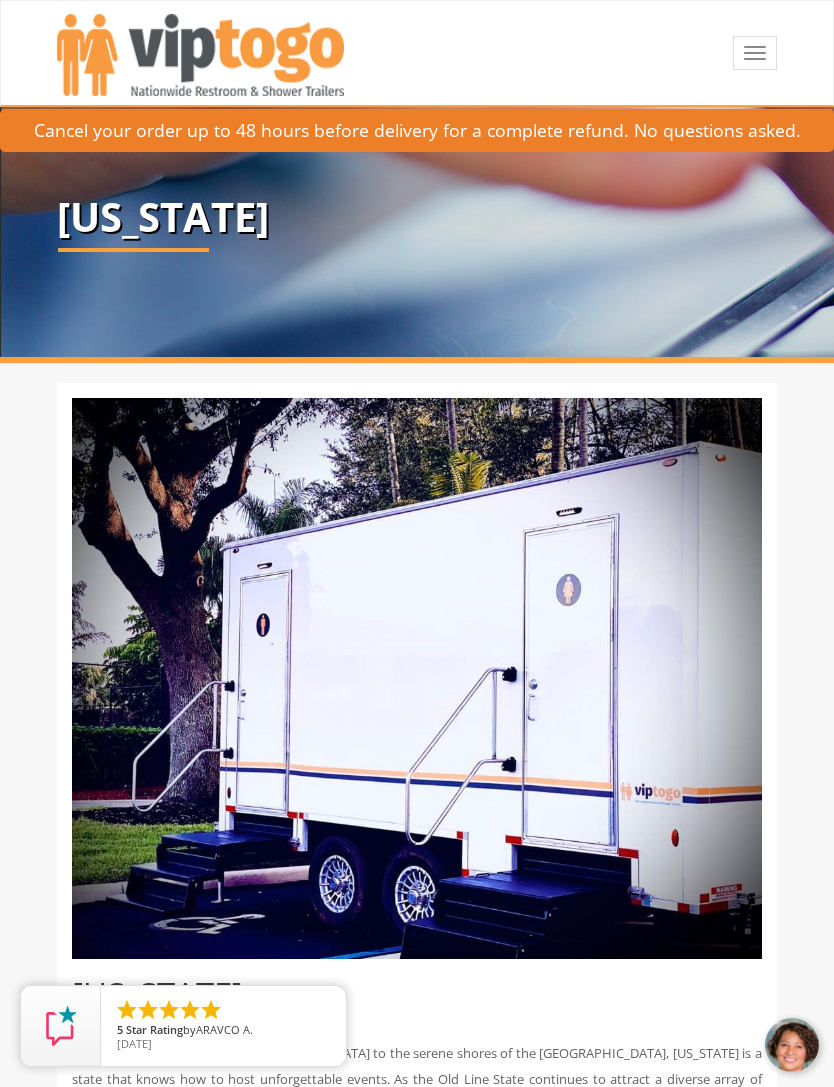 click at bounding box center [755, 53] 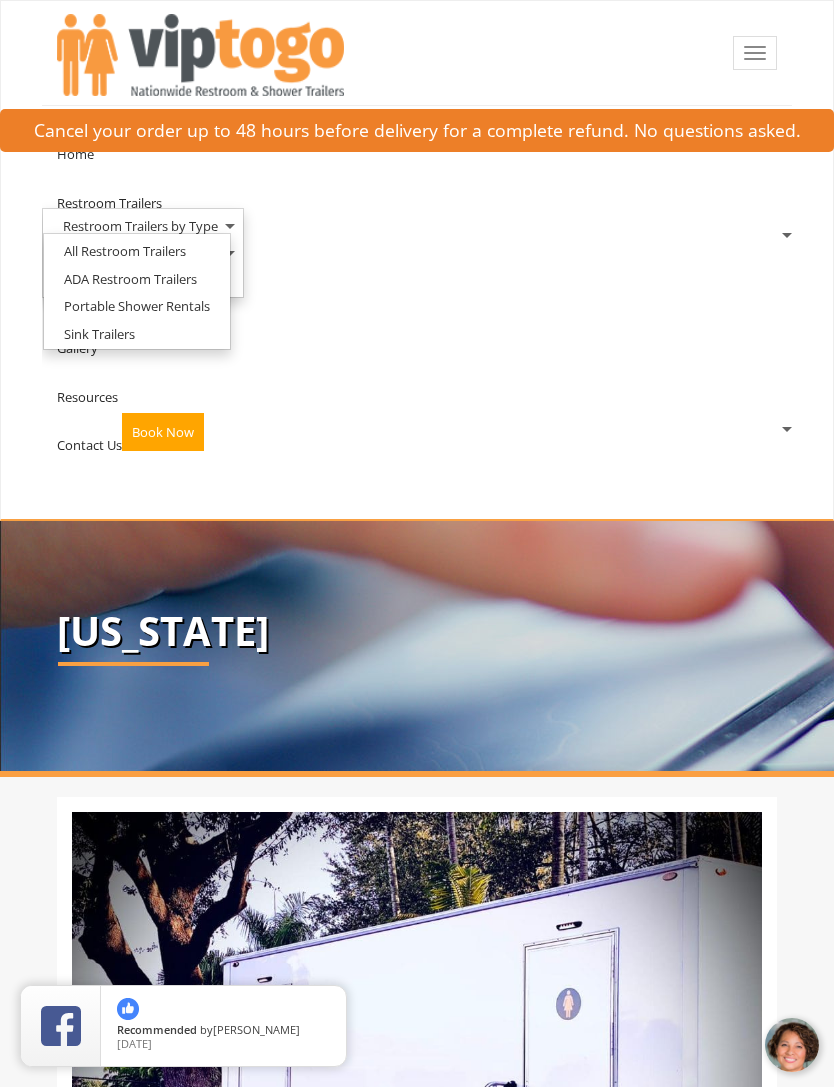 click on "All Restroom Trailers" at bounding box center [125, 251] 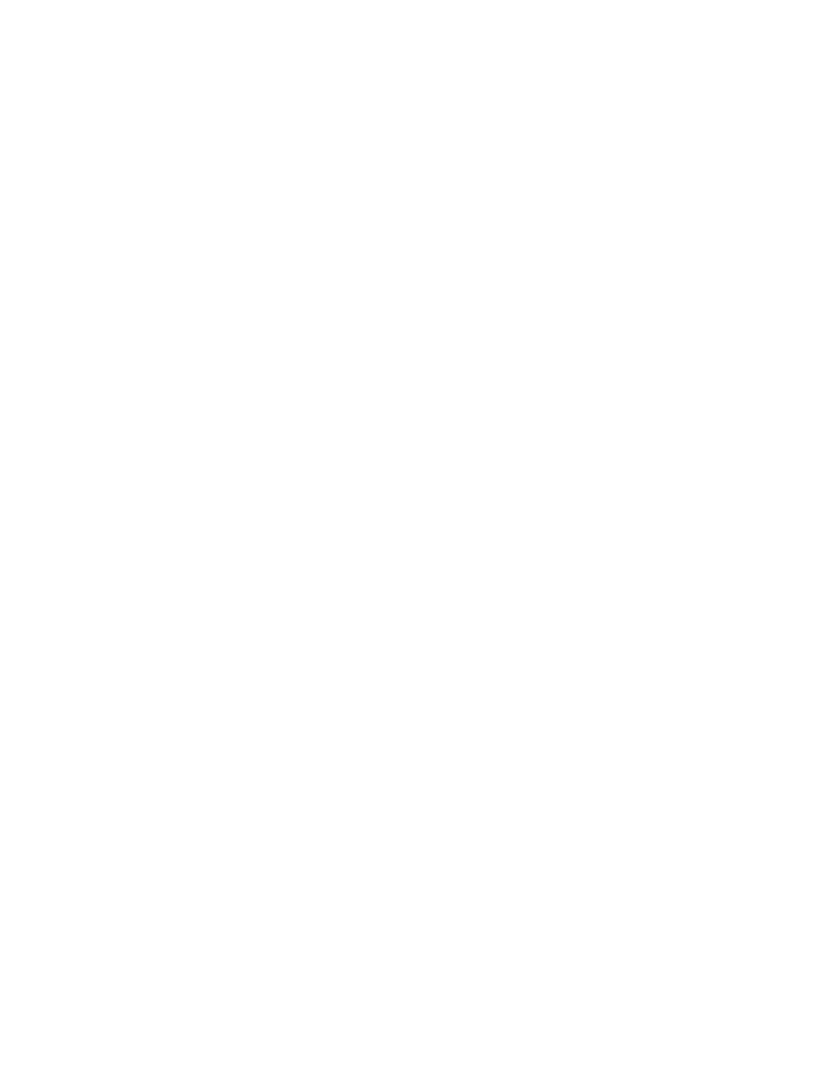 scroll, scrollTop: 0, scrollLeft: 0, axis: both 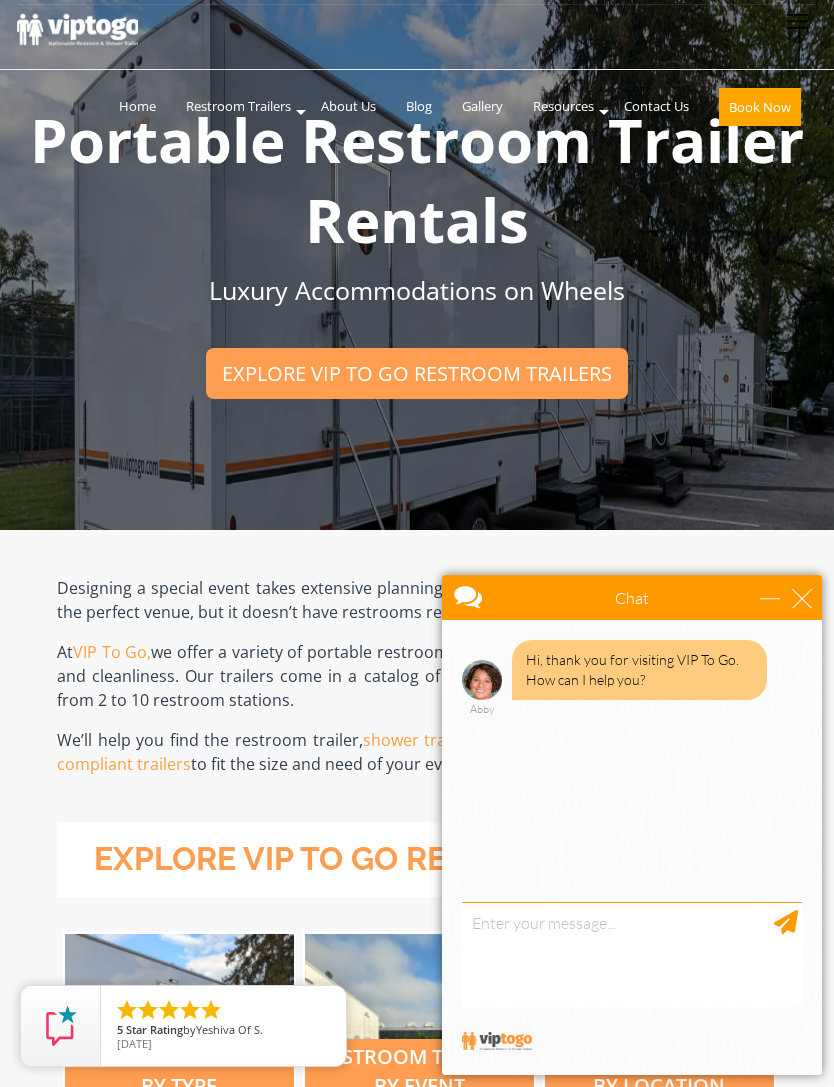 click on "Chat" at bounding box center (632, 597) 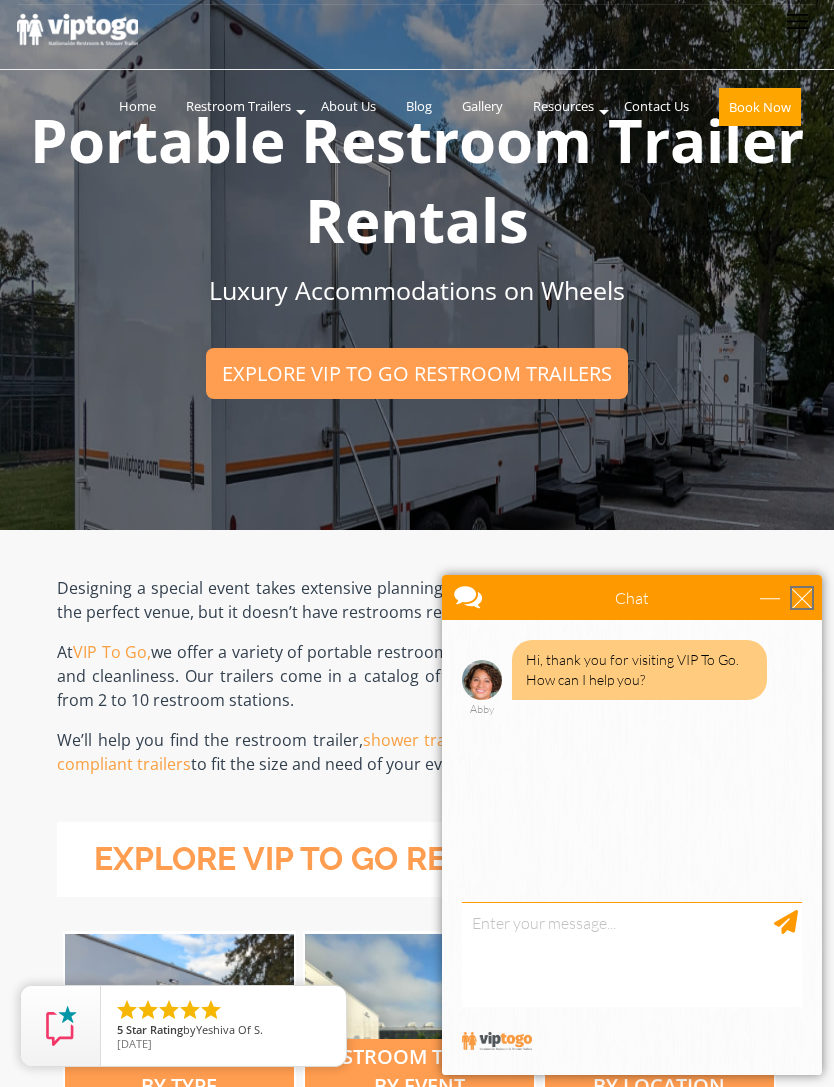 click at bounding box center [802, 598] 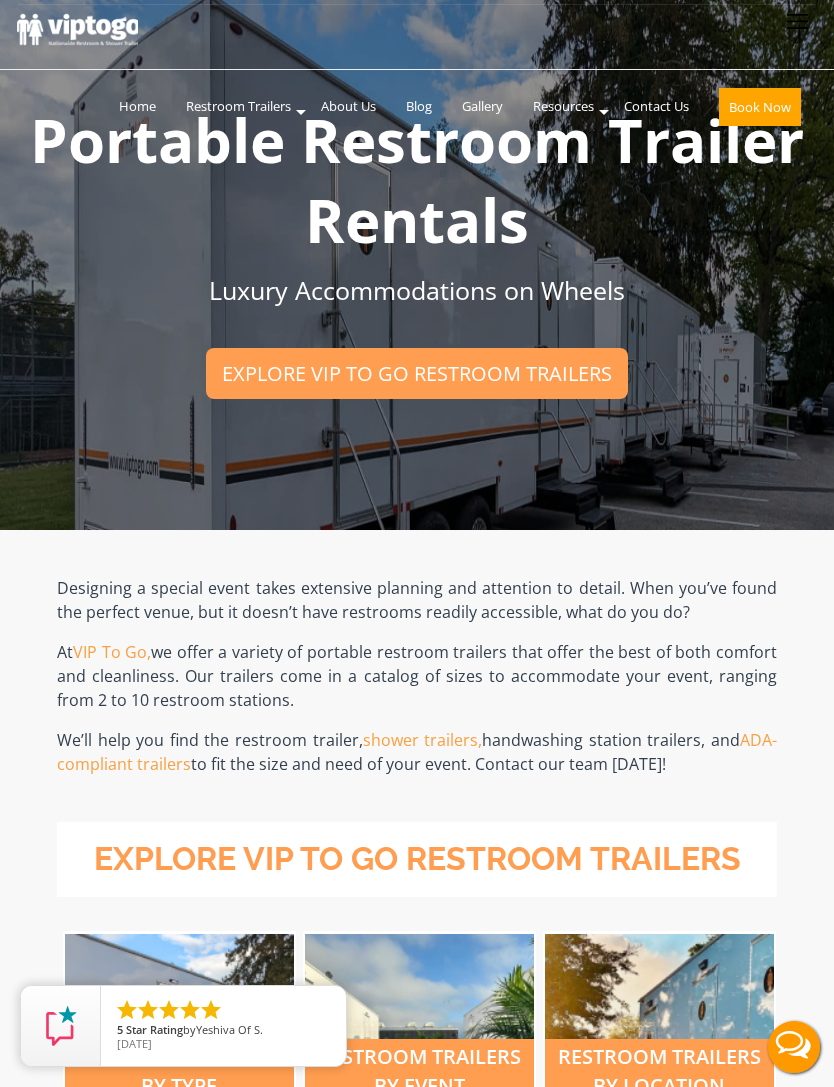 scroll, scrollTop: 0, scrollLeft: 0, axis: both 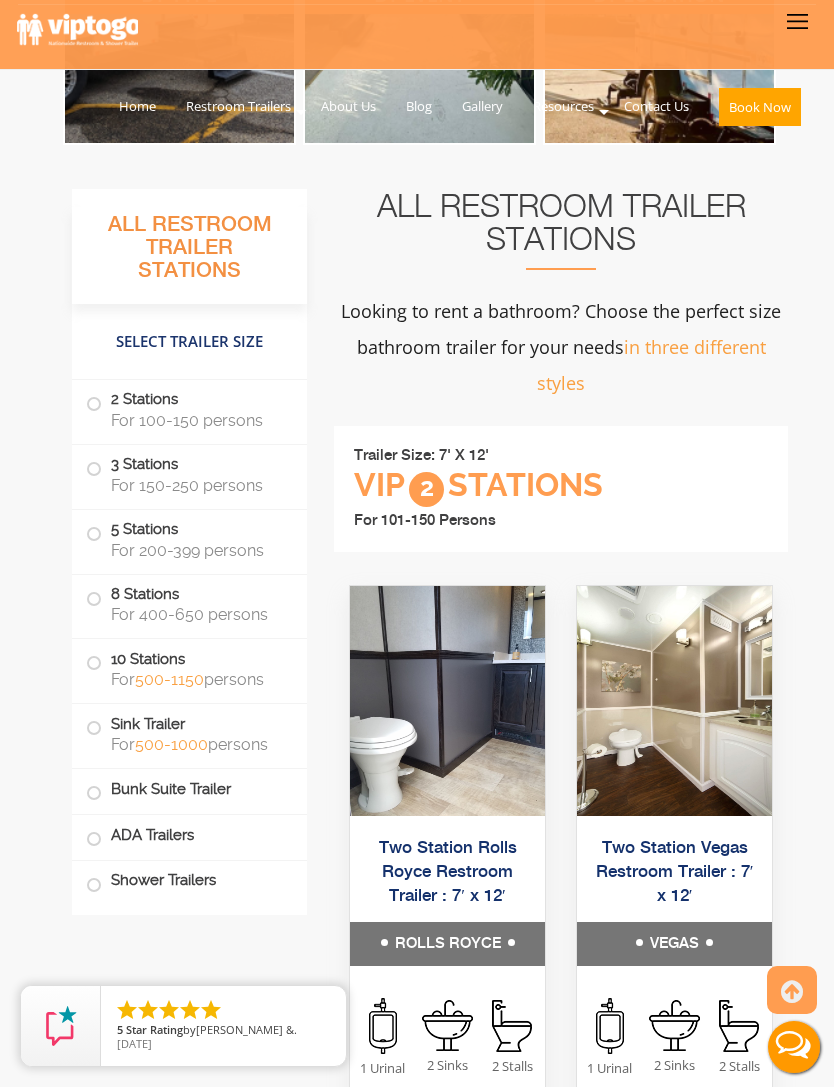 click at bounding box center [94, 404] 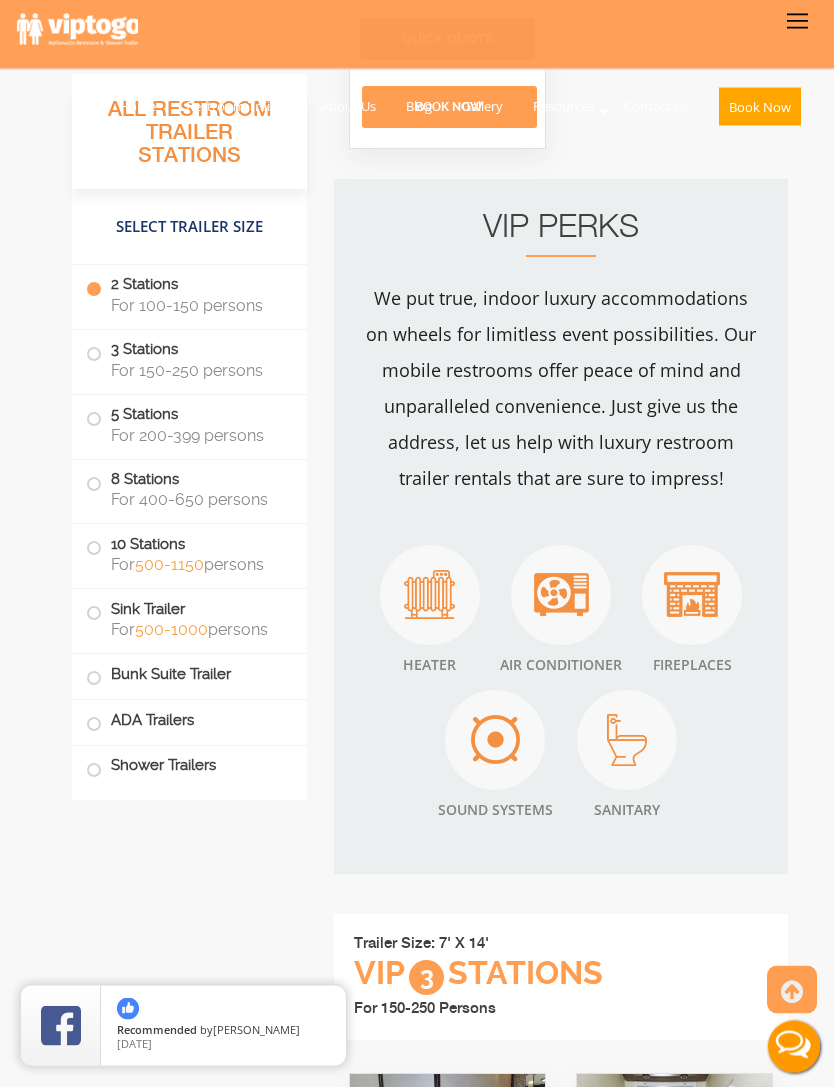 scroll, scrollTop: 2929, scrollLeft: 0, axis: vertical 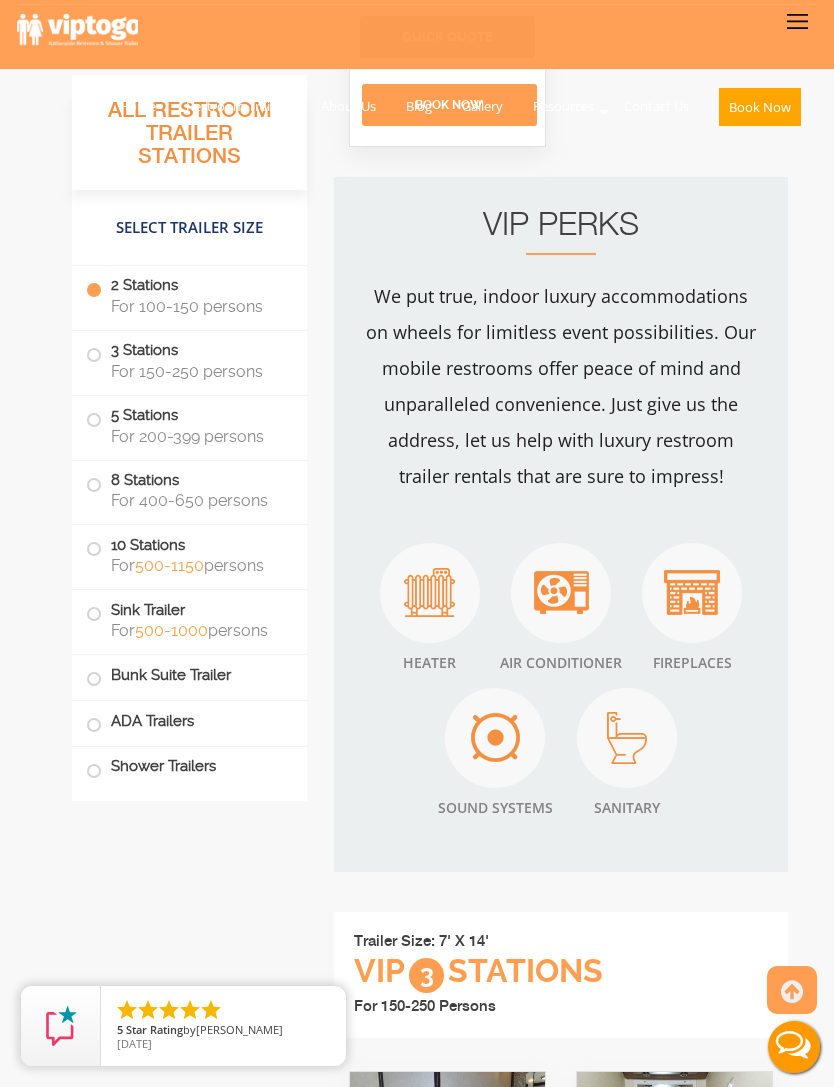 click on "Live Chat" at bounding box center (794, 1047) 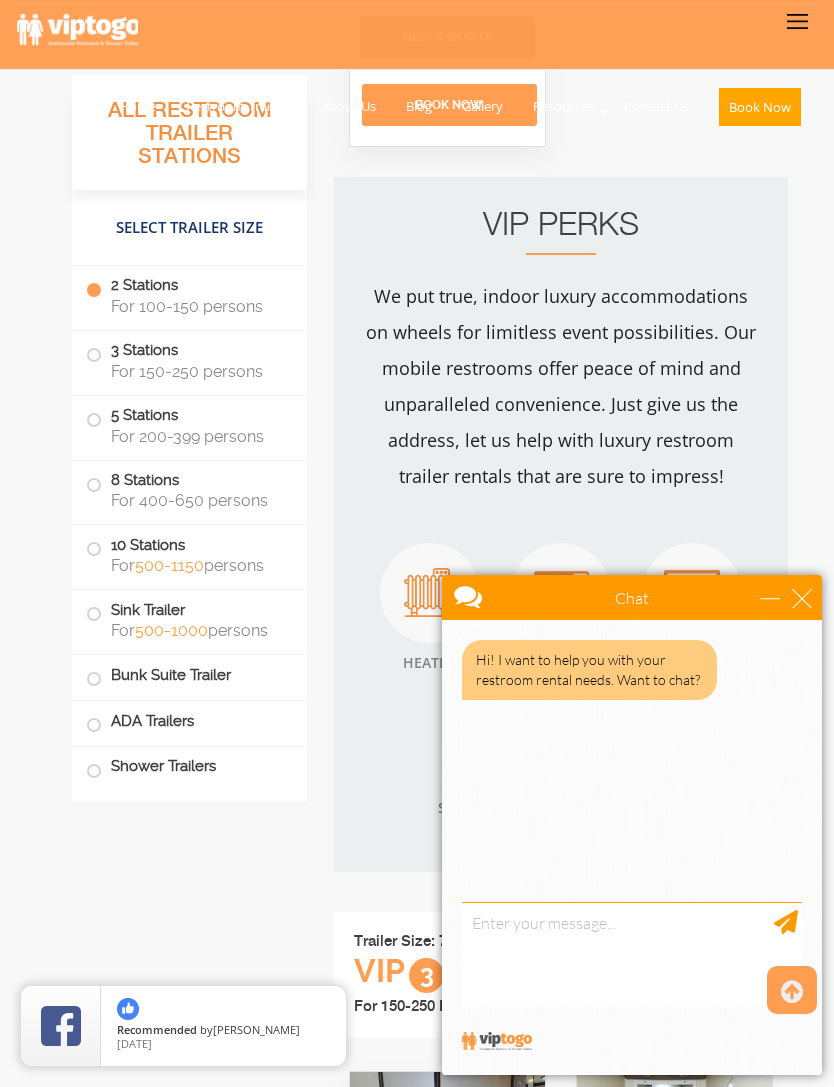 click on "Hi! I want to help you with your restroom rental needs. Want to chat?" at bounding box center (632, 757) 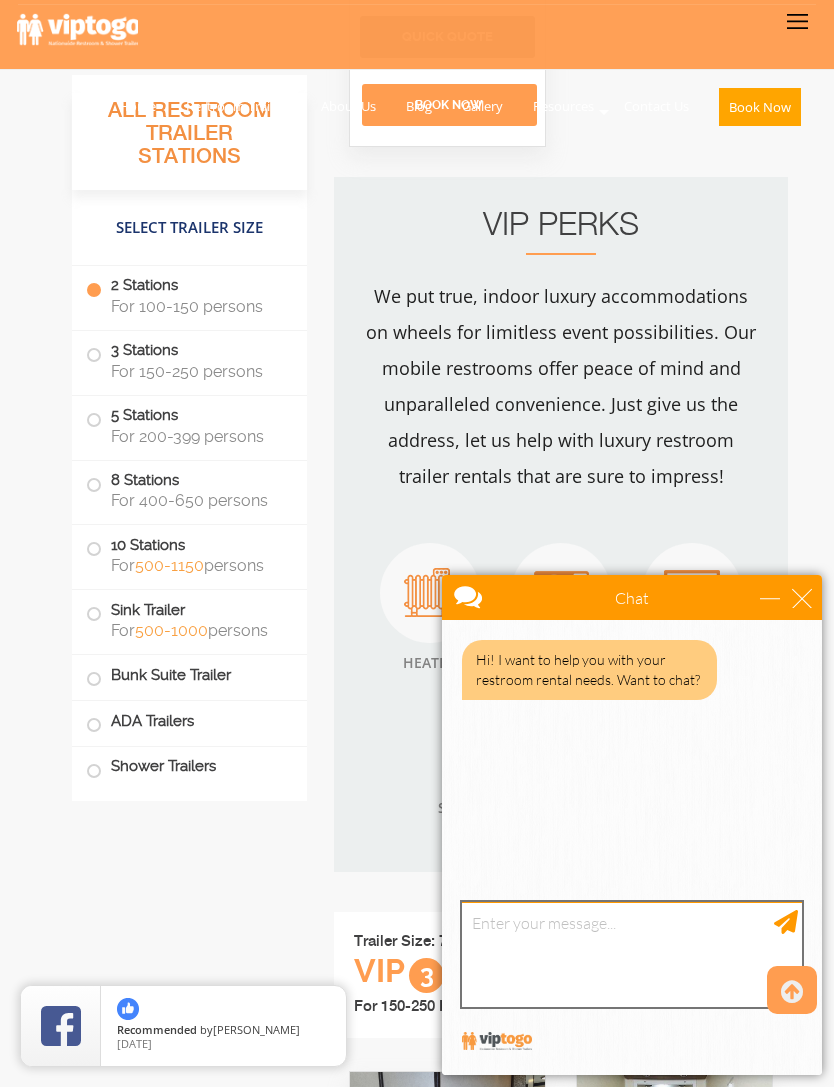 click at bounding box center [632, 954] 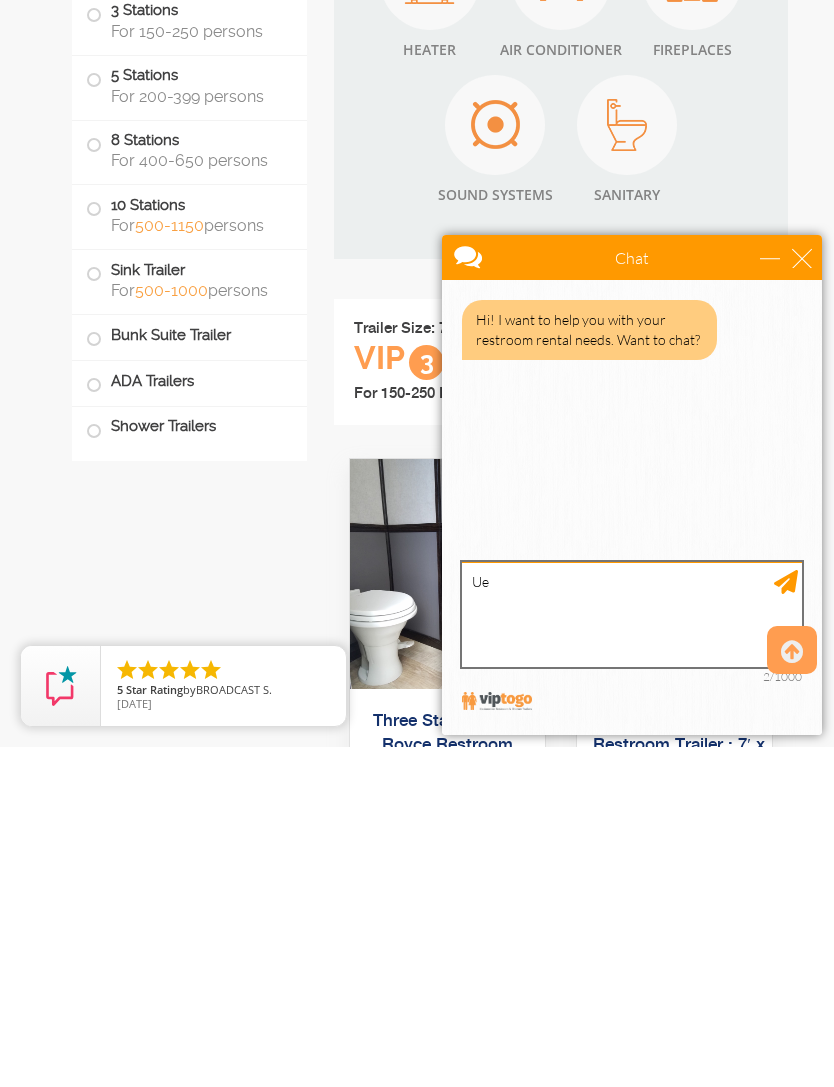 type on "U" 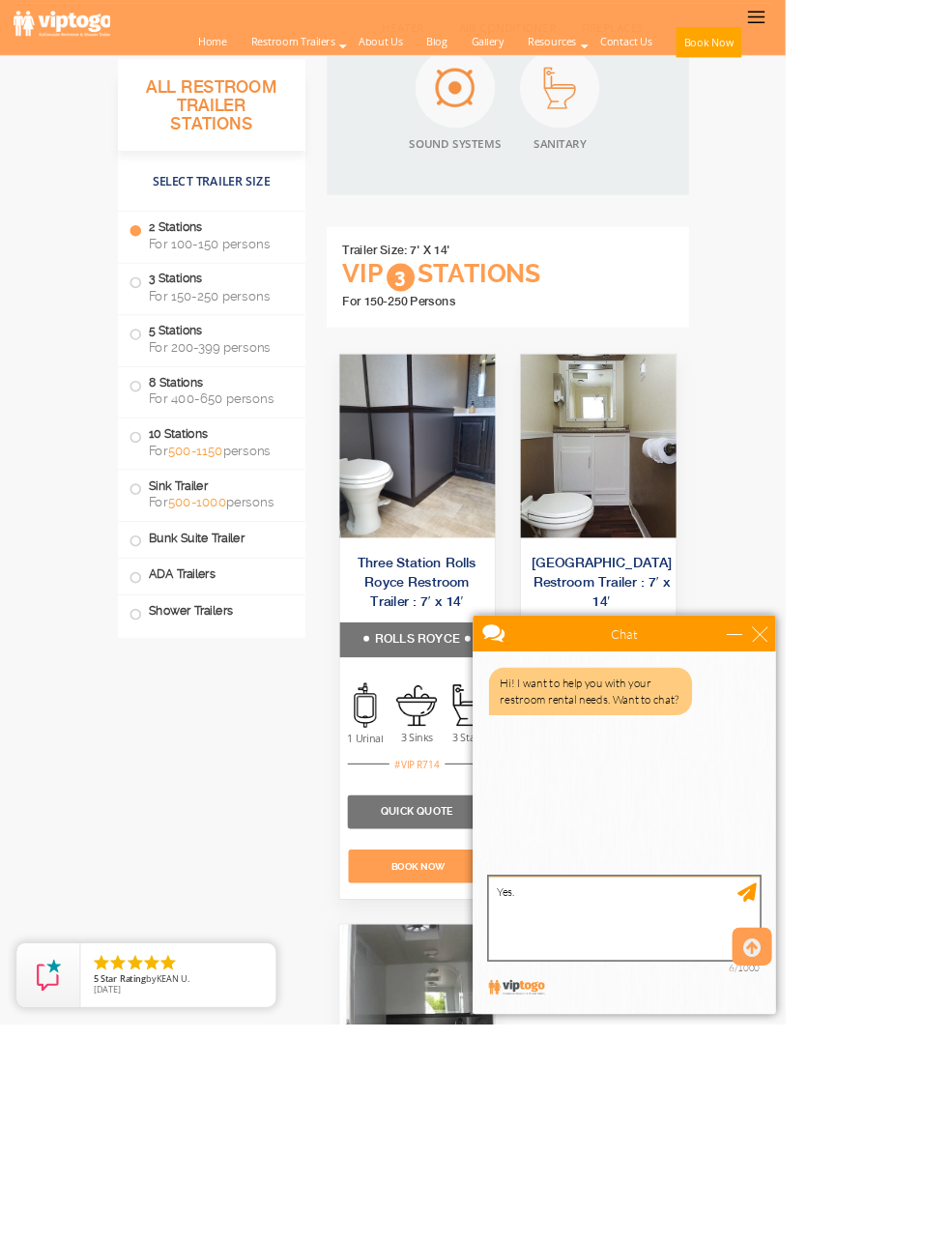 scroll, scrollTop: 3169, scrollLeft: 0, axis: vertical 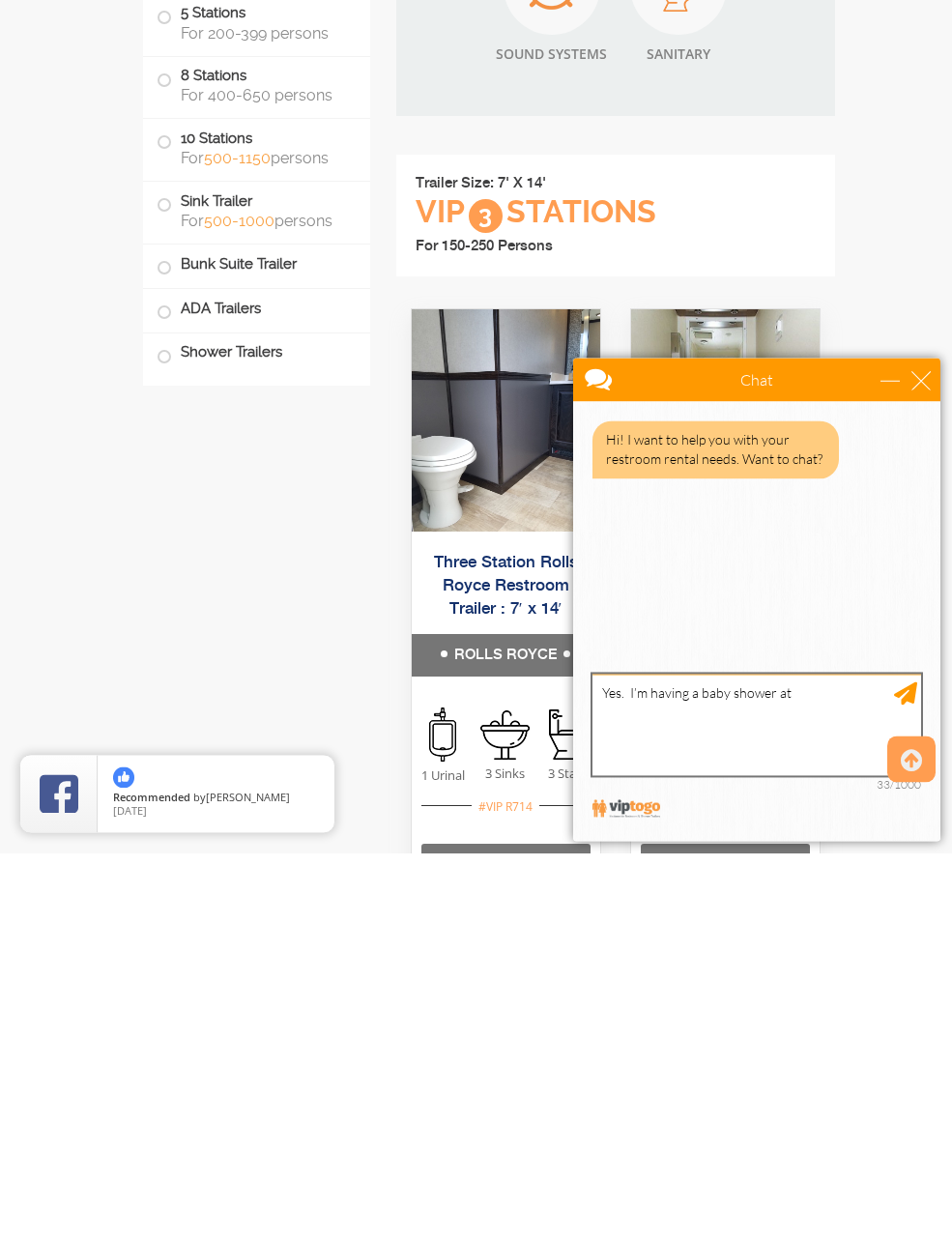 click on "Yes.  I’m having a baby shower at" at bounding box center [757, 724] 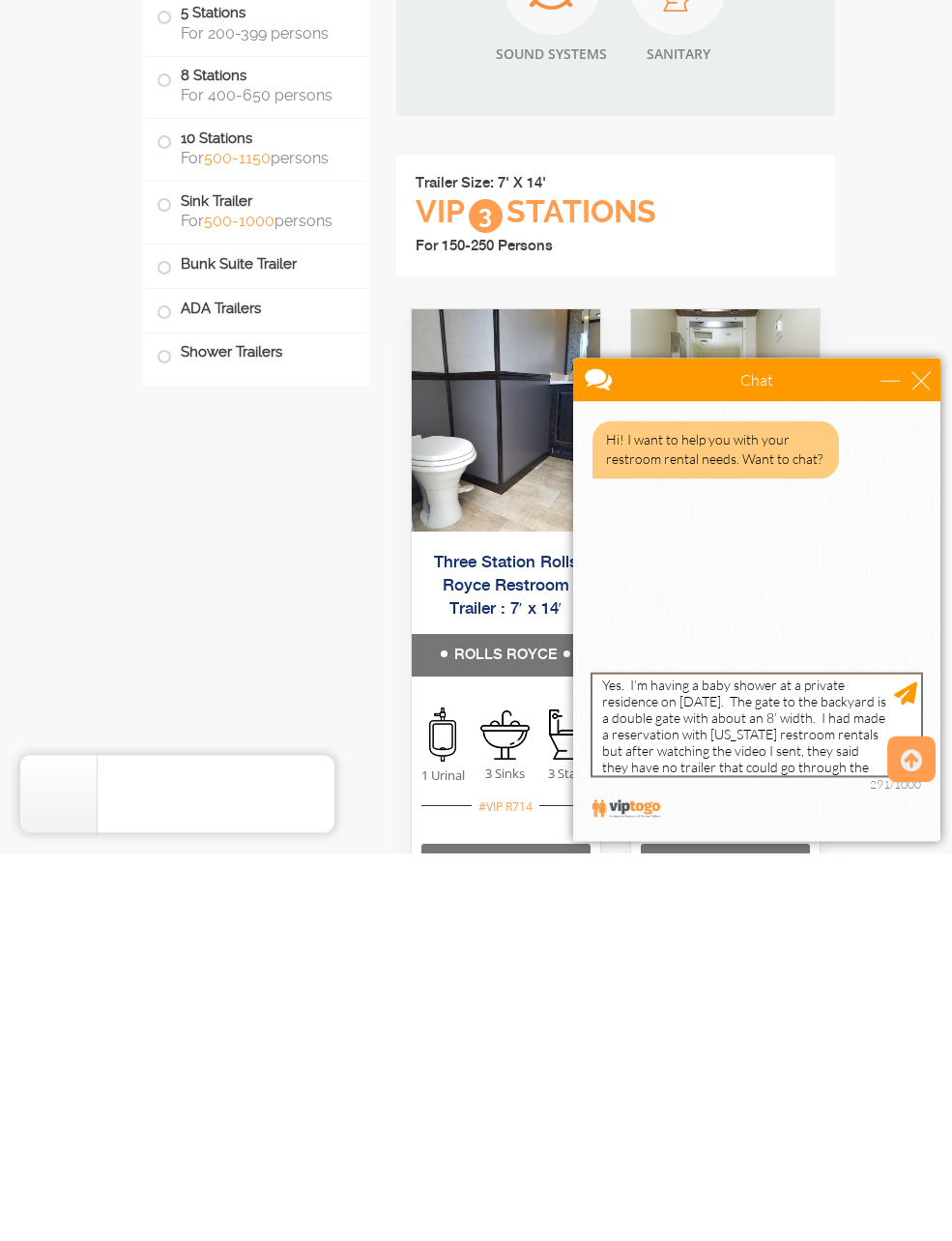 scroll, scrollTop: 59, scrollLeft: 0, axis: vertical 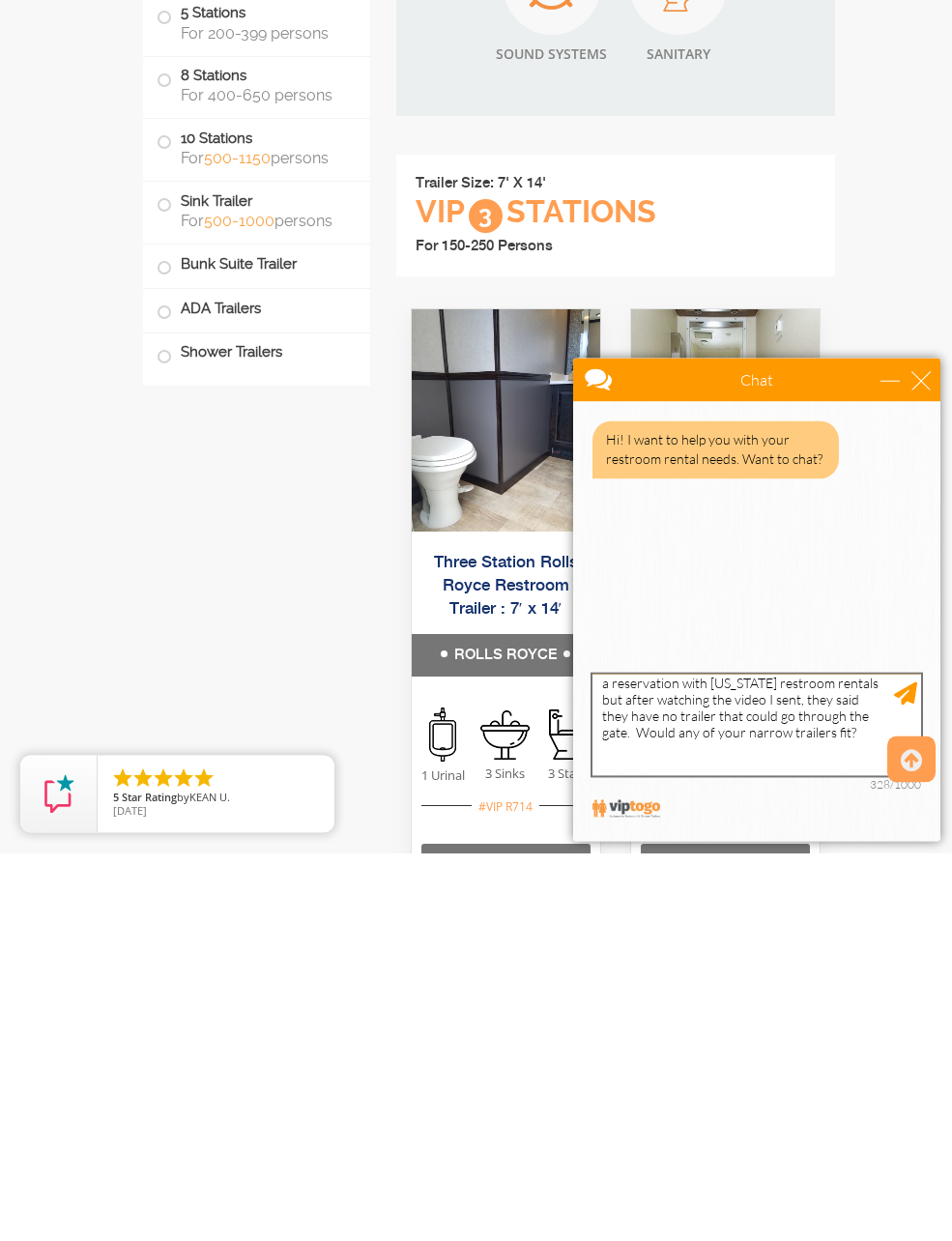 type on "Yes.  I’m having a baby shower at a private residence on [DATE].  The gate to the backyard is a double gate with about an 8’ width.  I had made a reservation with [US_STATE] restroom rentals but after watching the video I sent, they said they have no trailer that could go through the gate.  Would any of your narrow trailers fit?" 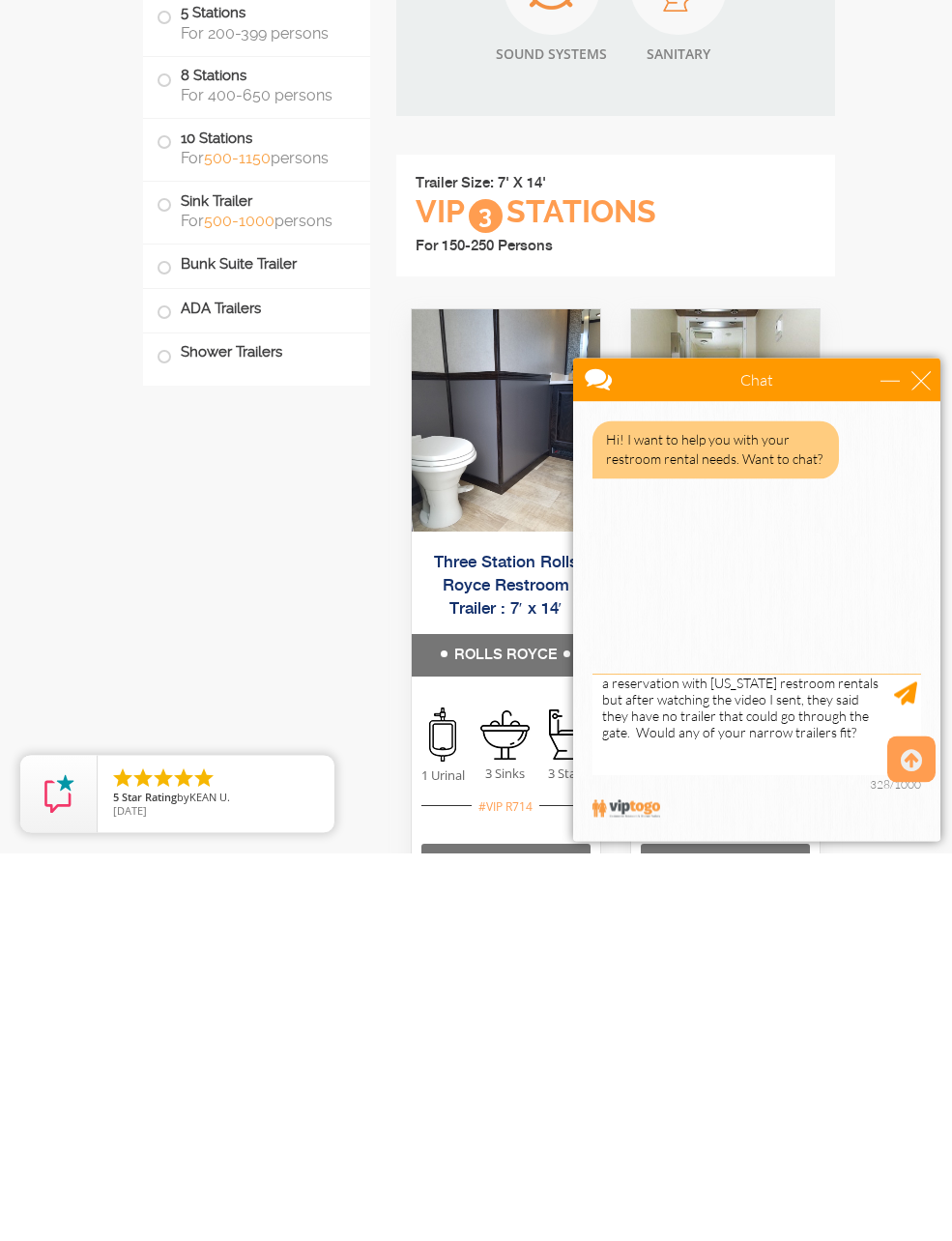 click at bounding box center [911, 1149] 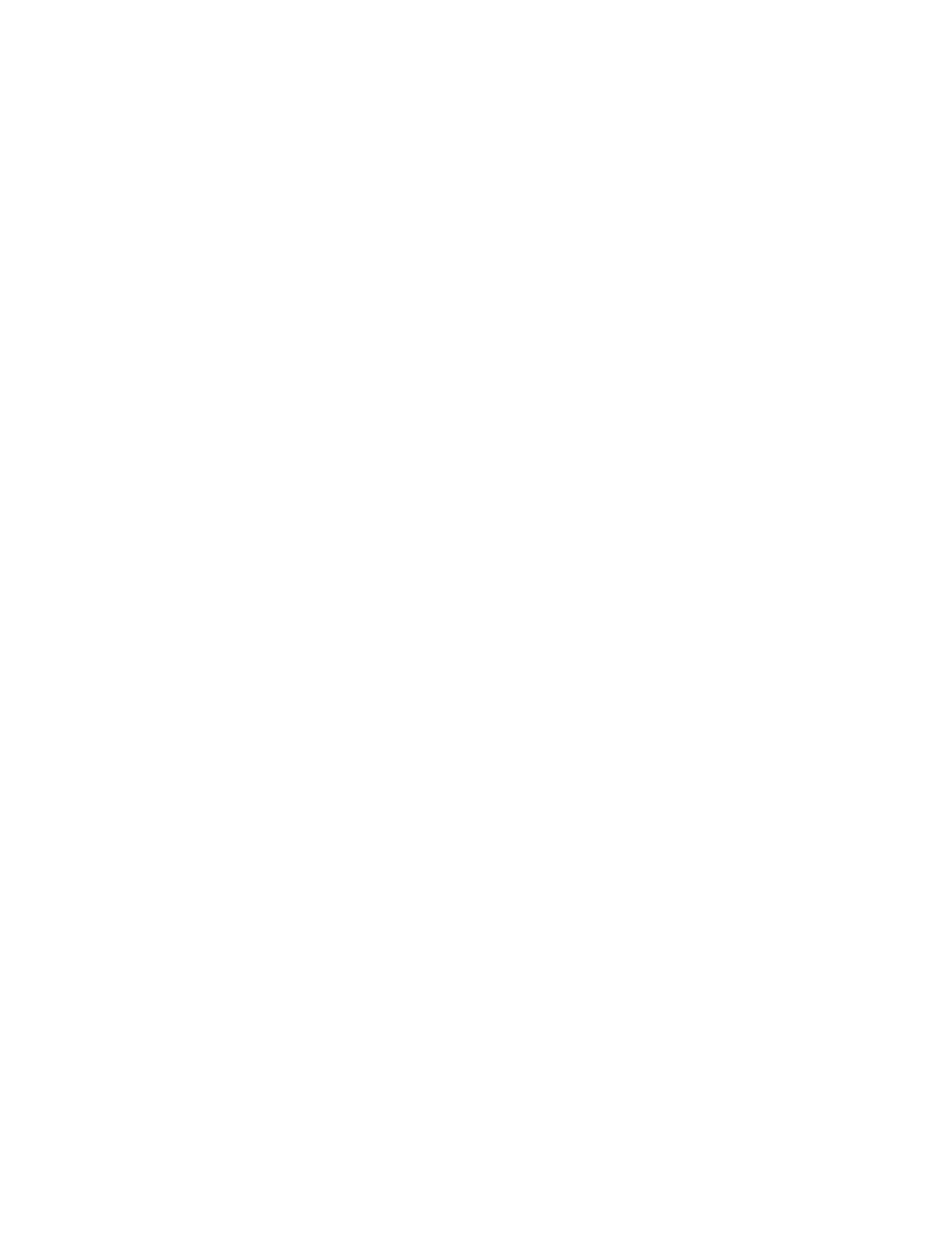 scroll, scrollTop: 0, scrollLeft: 0, axis: both 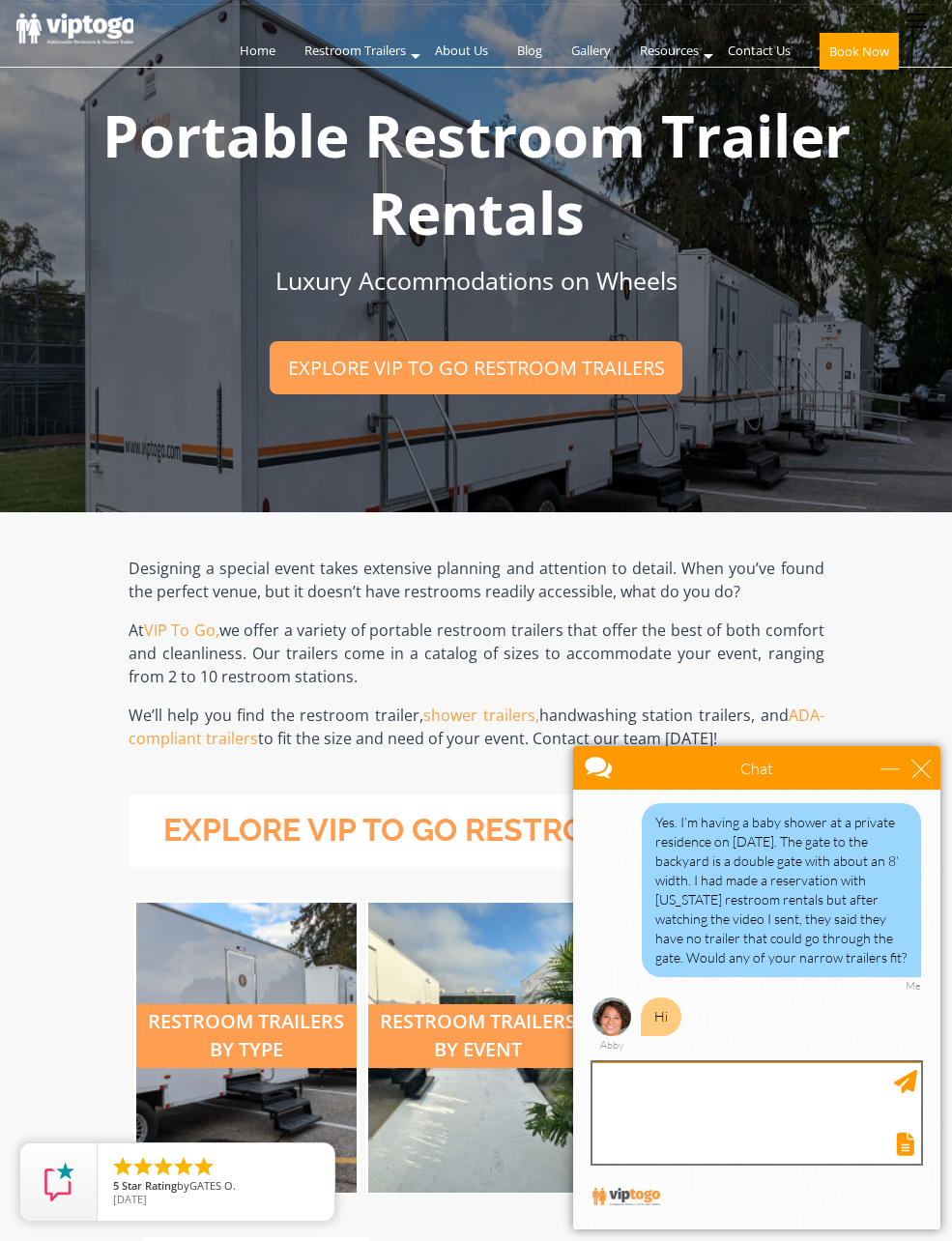 click at bounding box center [757, 1112] 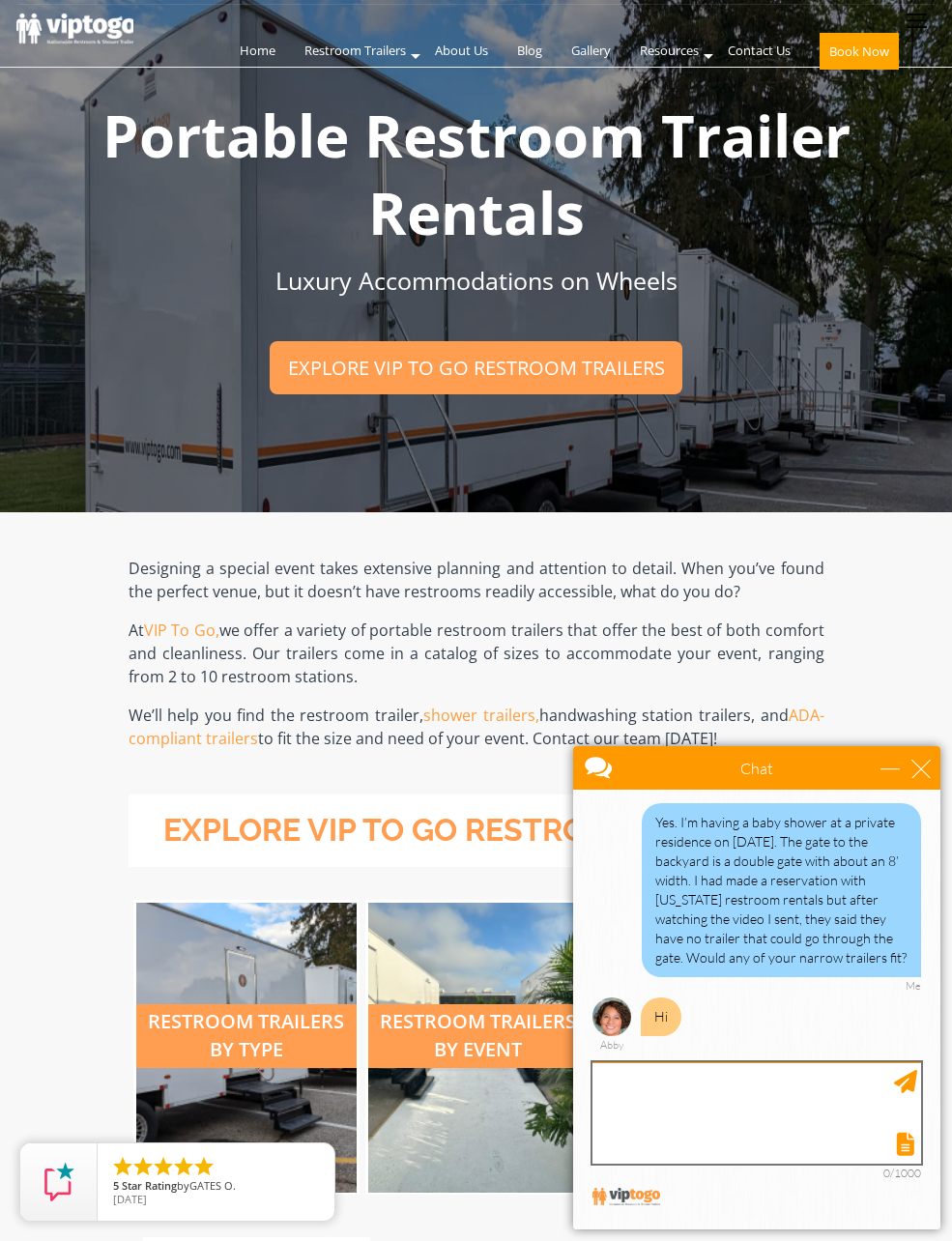 scroll, scrollTop: 334, scrollLeft: 0, axis: vertical 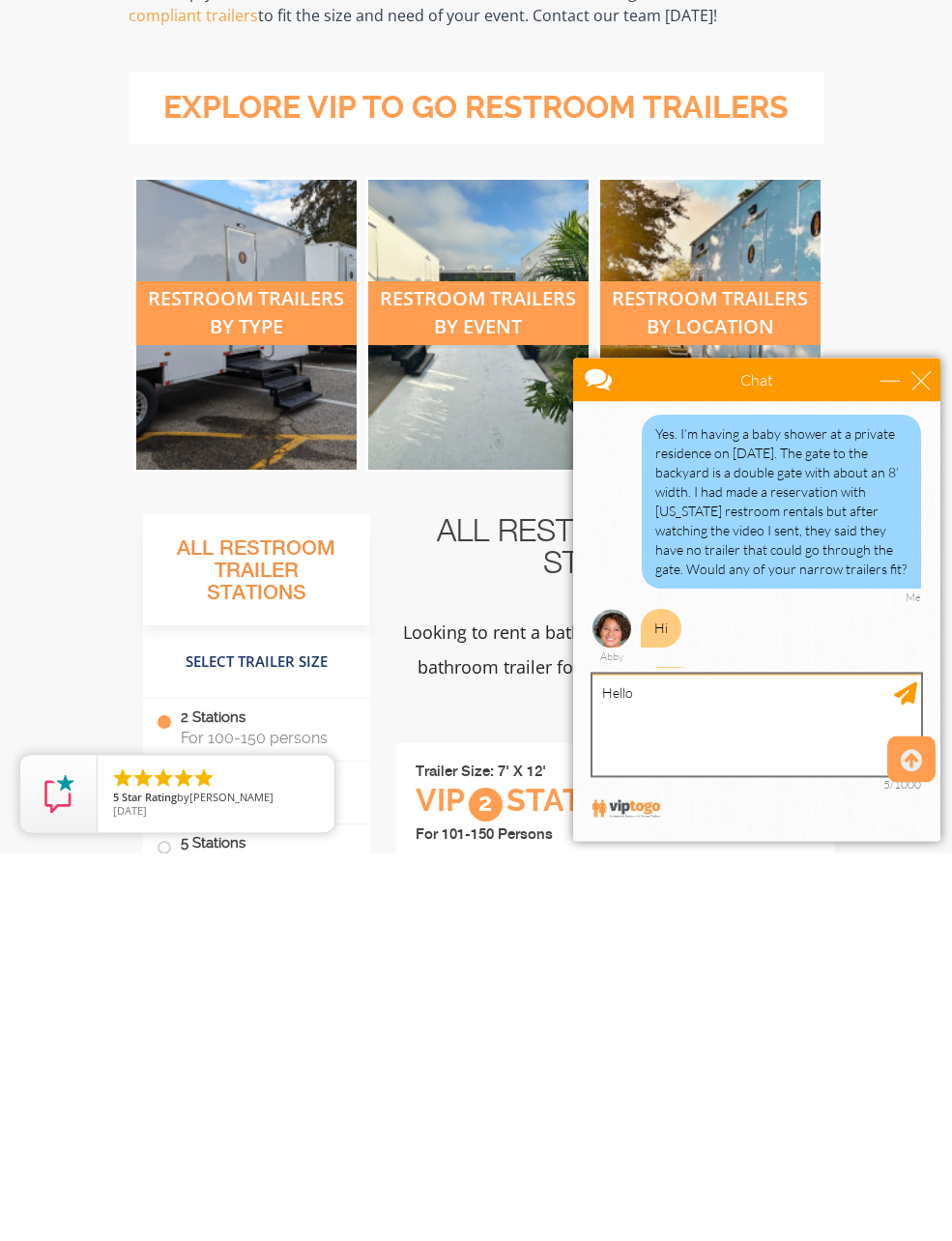 click on "Hello" at bounding box center [757, 724] 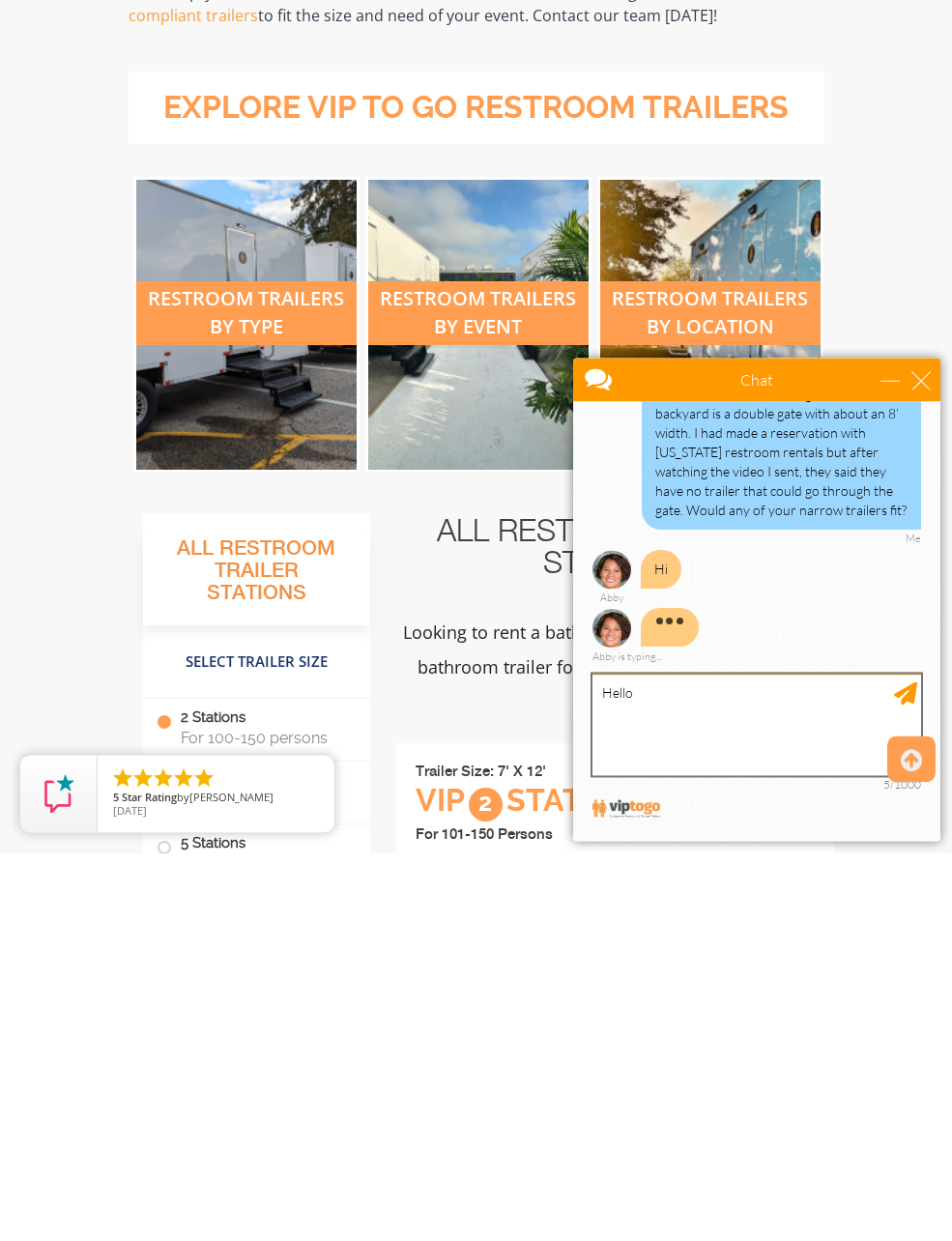 click on "Hello" at bounding box center (757, 724) 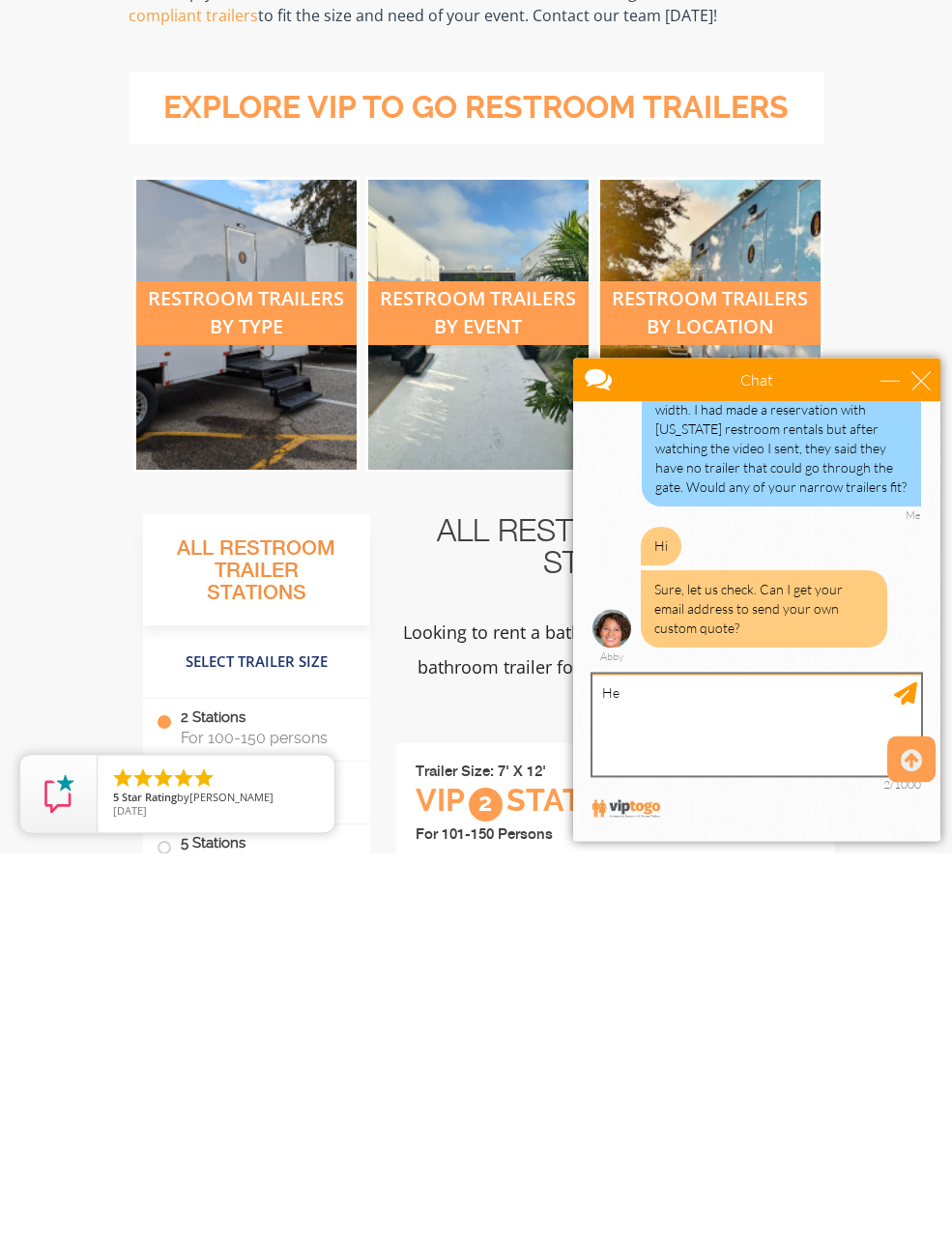type on "H" 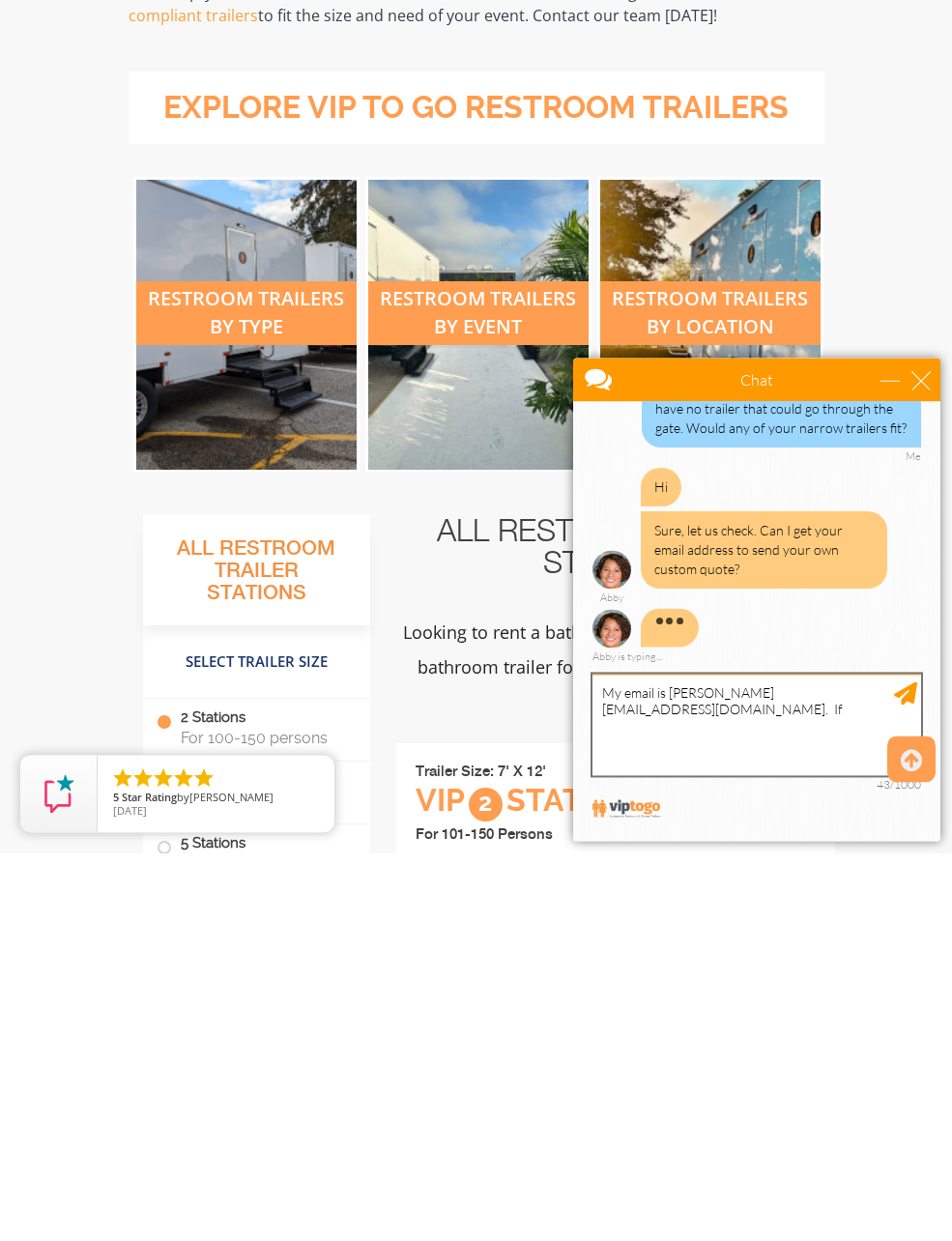 scroll, scrollTop: 210, scrollLeft: 0, axis: vertical 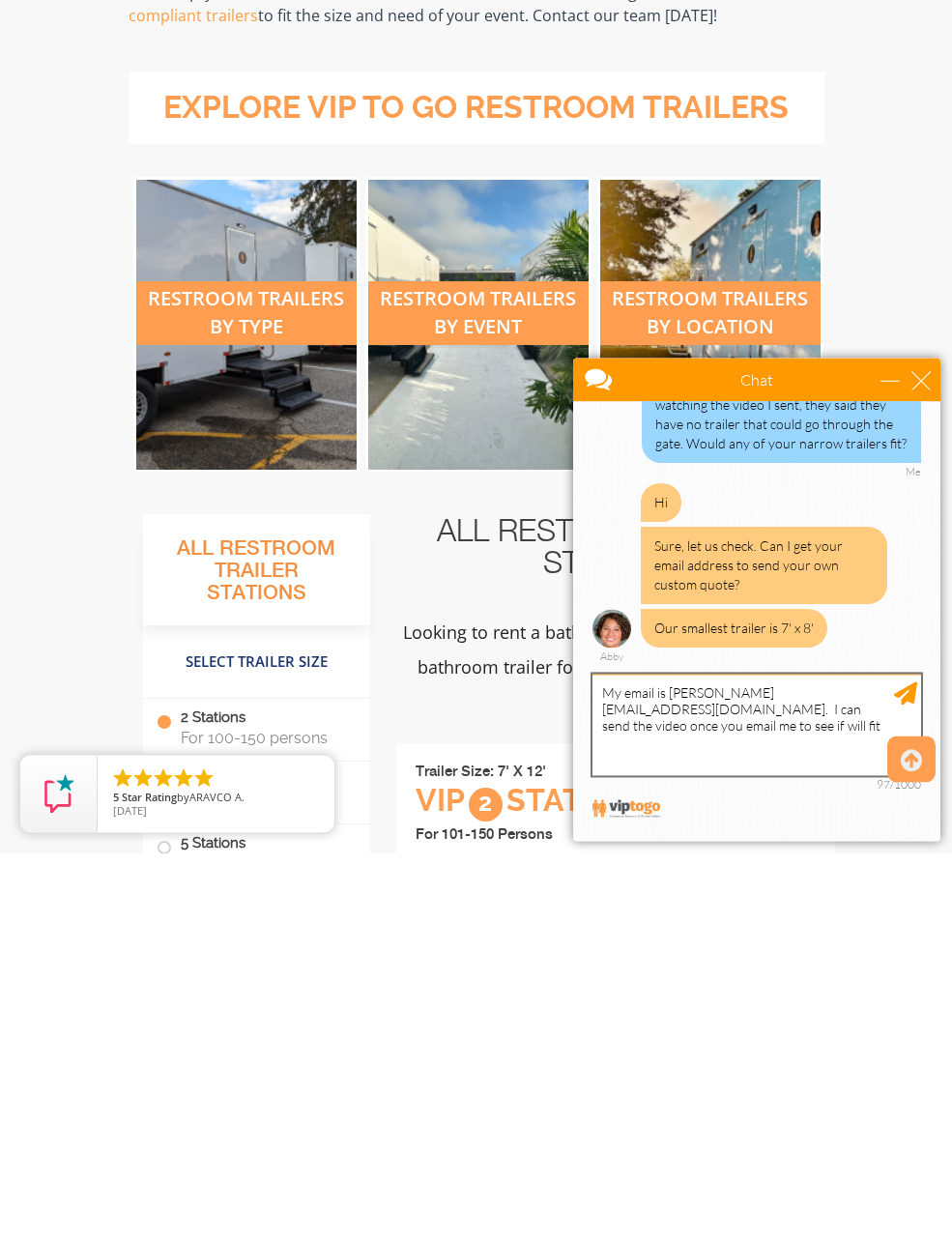 type on "My email is [PERSON_NAME][EMAIL_ADDRESS][DOMAIN_NAME].  I can send the video once you email me to see if will fit" 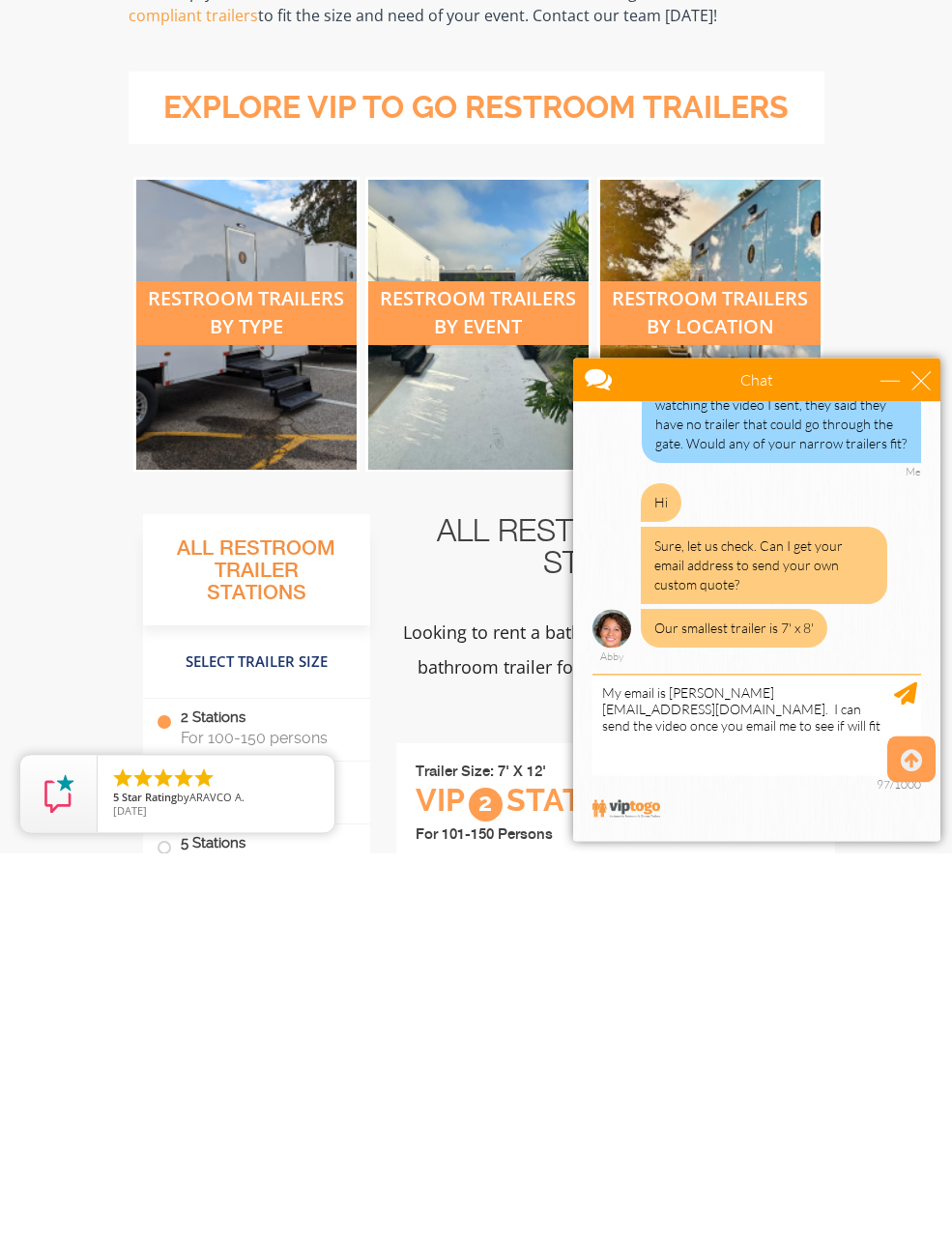 click at bounding box center (911, 1149) 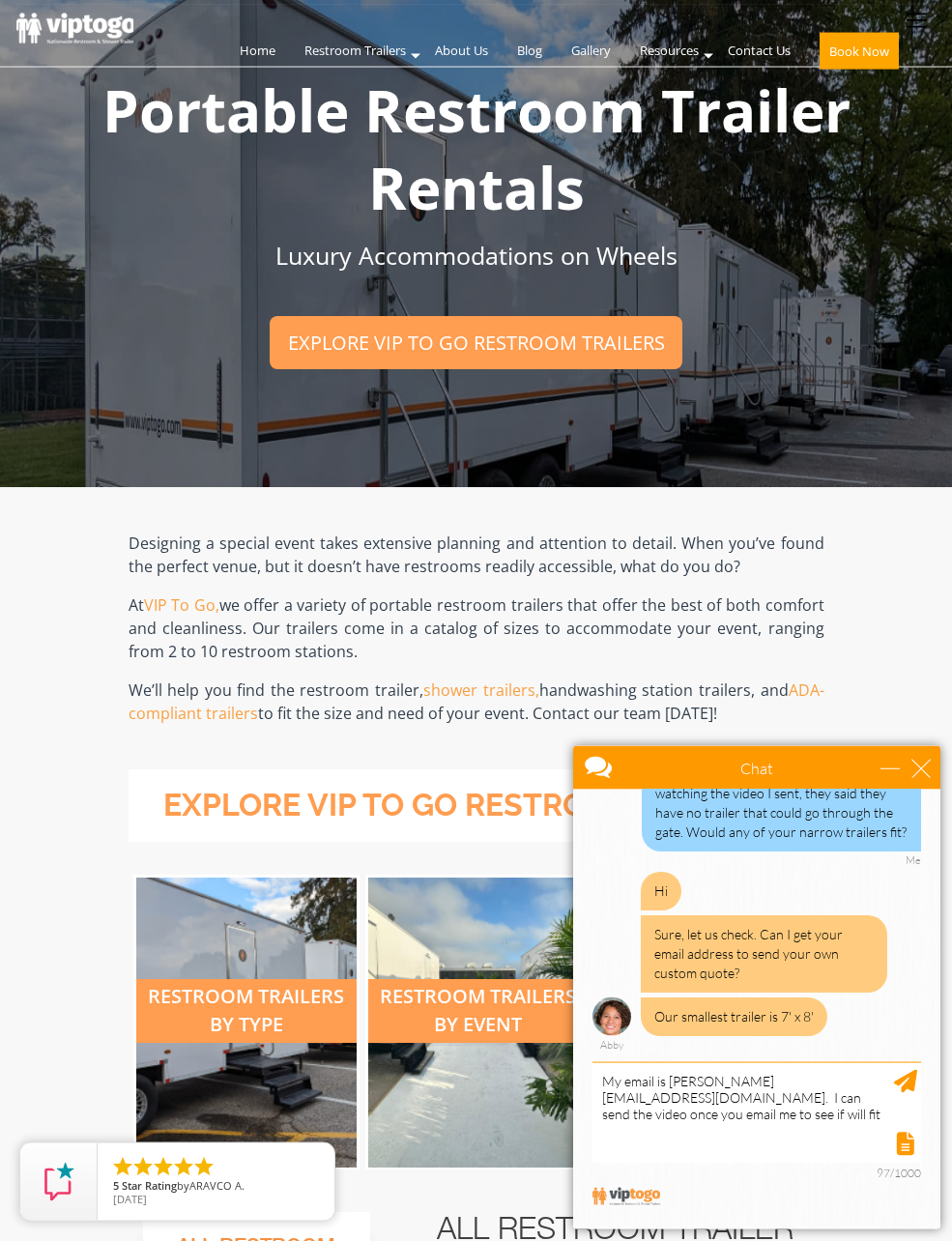 scroll, scrollTop: 0, scrollLeft: 0, axis: both 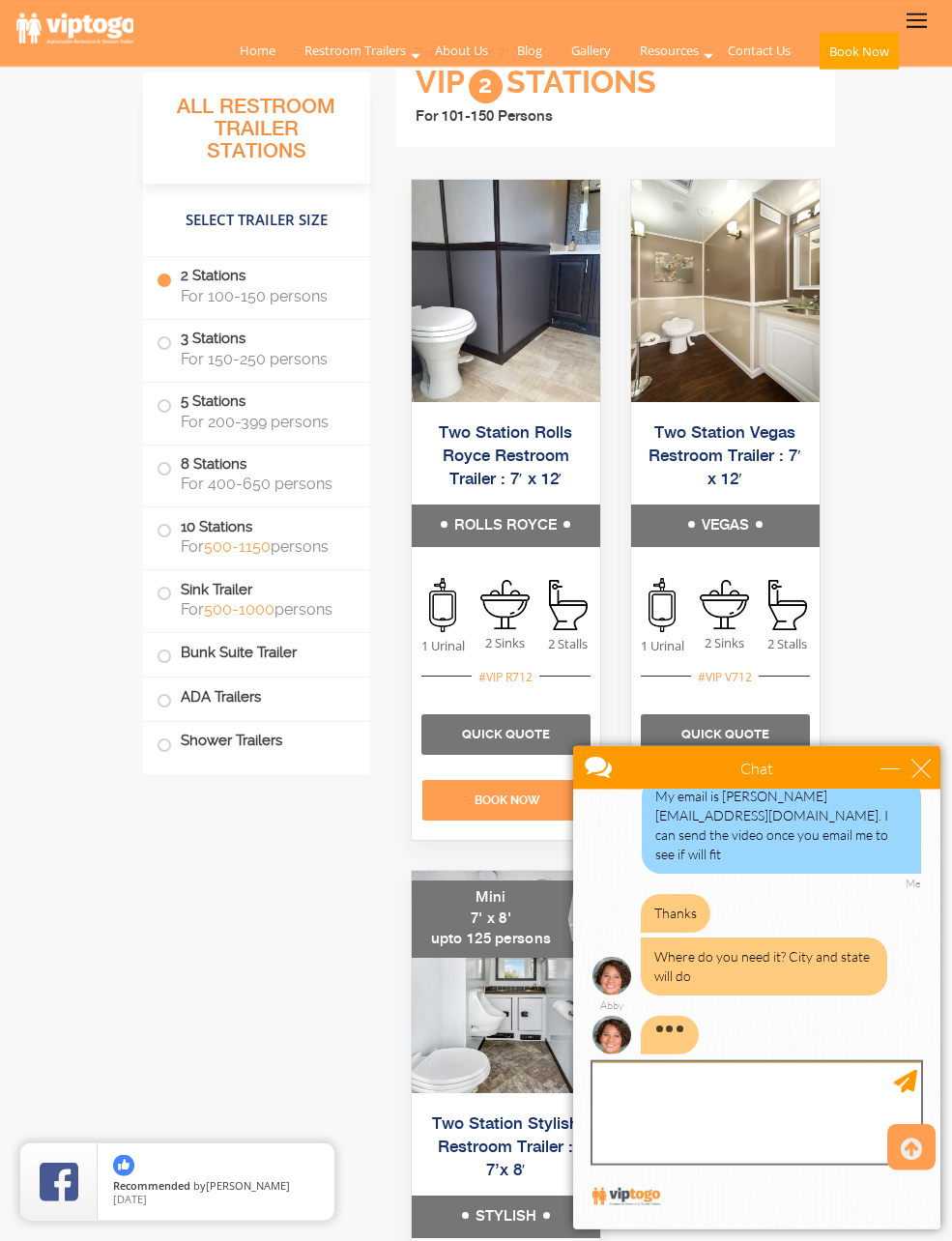 click at bounding box center (757, 1111) 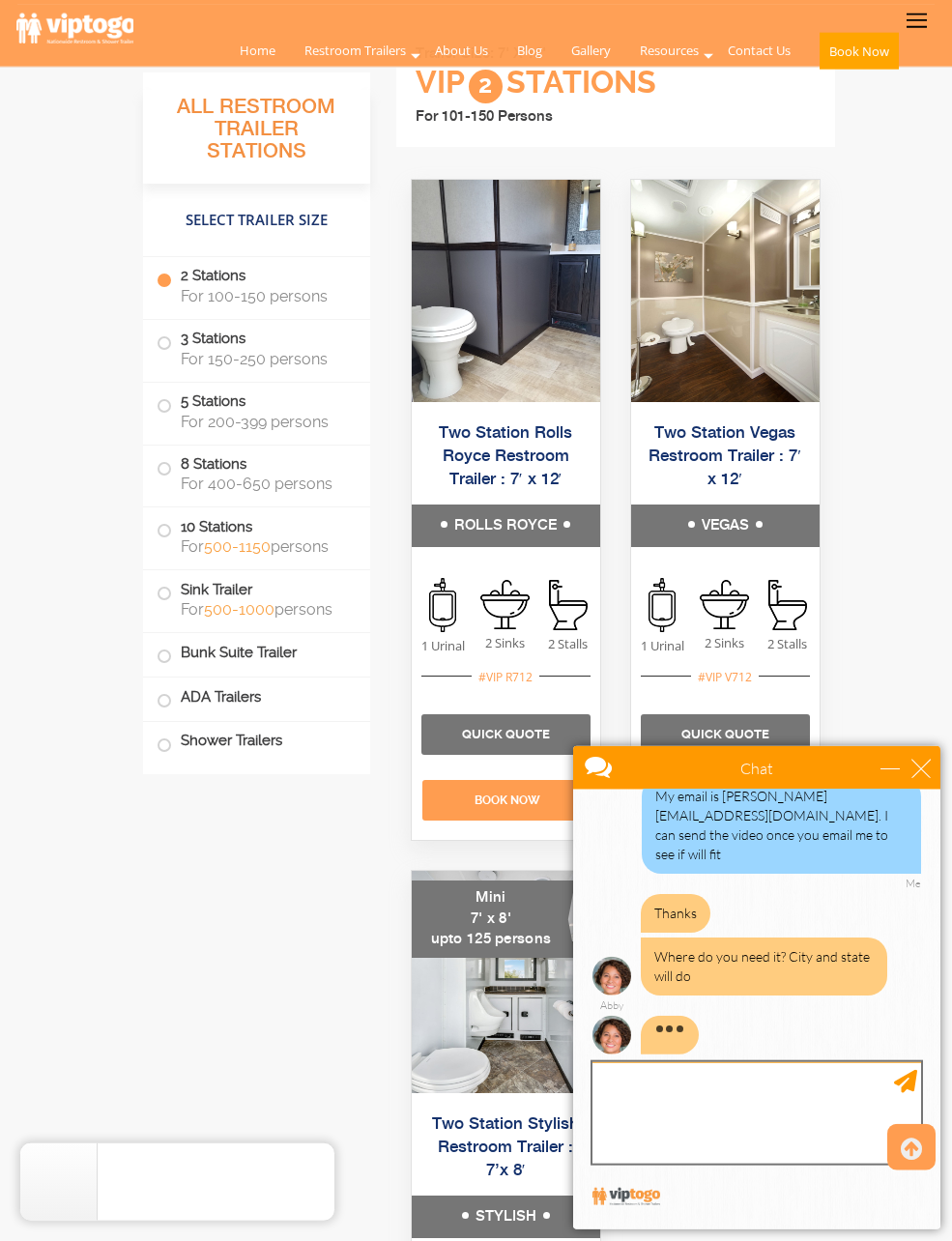 scroll, scrollTop: 1776, scrollLeft: 0, axis: vertical 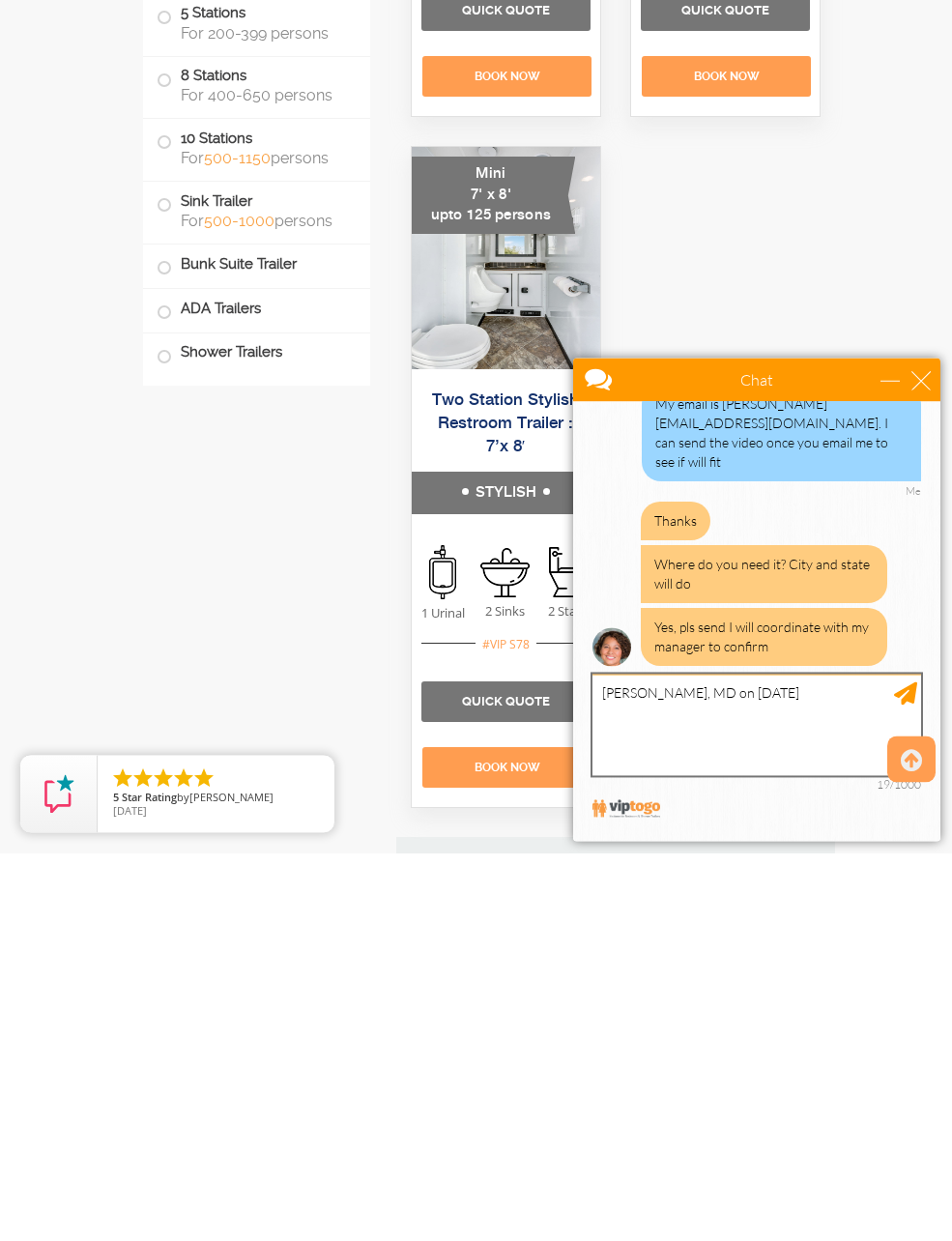 type on "[PERSON_NAME], MD on [DATE]" 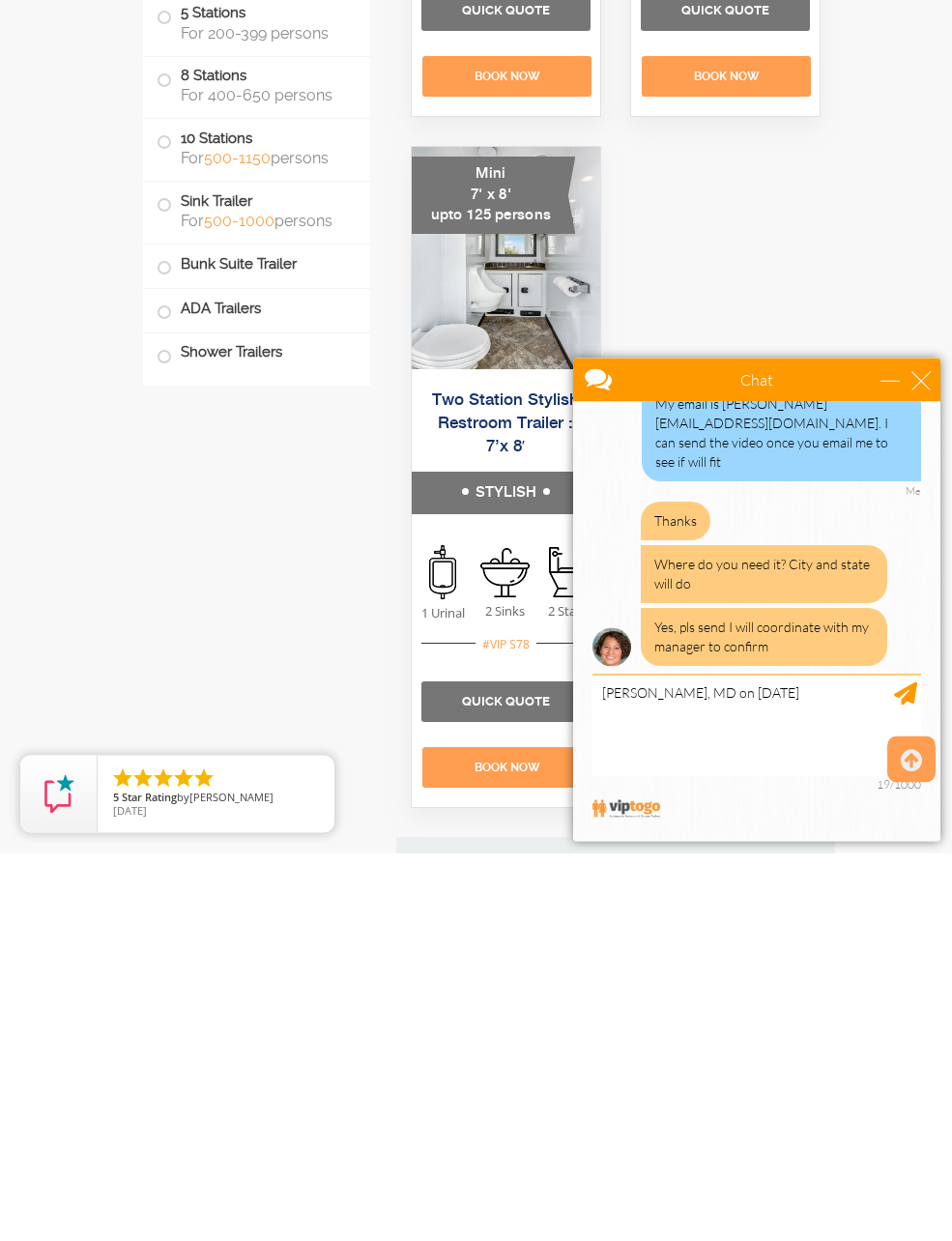 click at bounding box center [911, 1149] 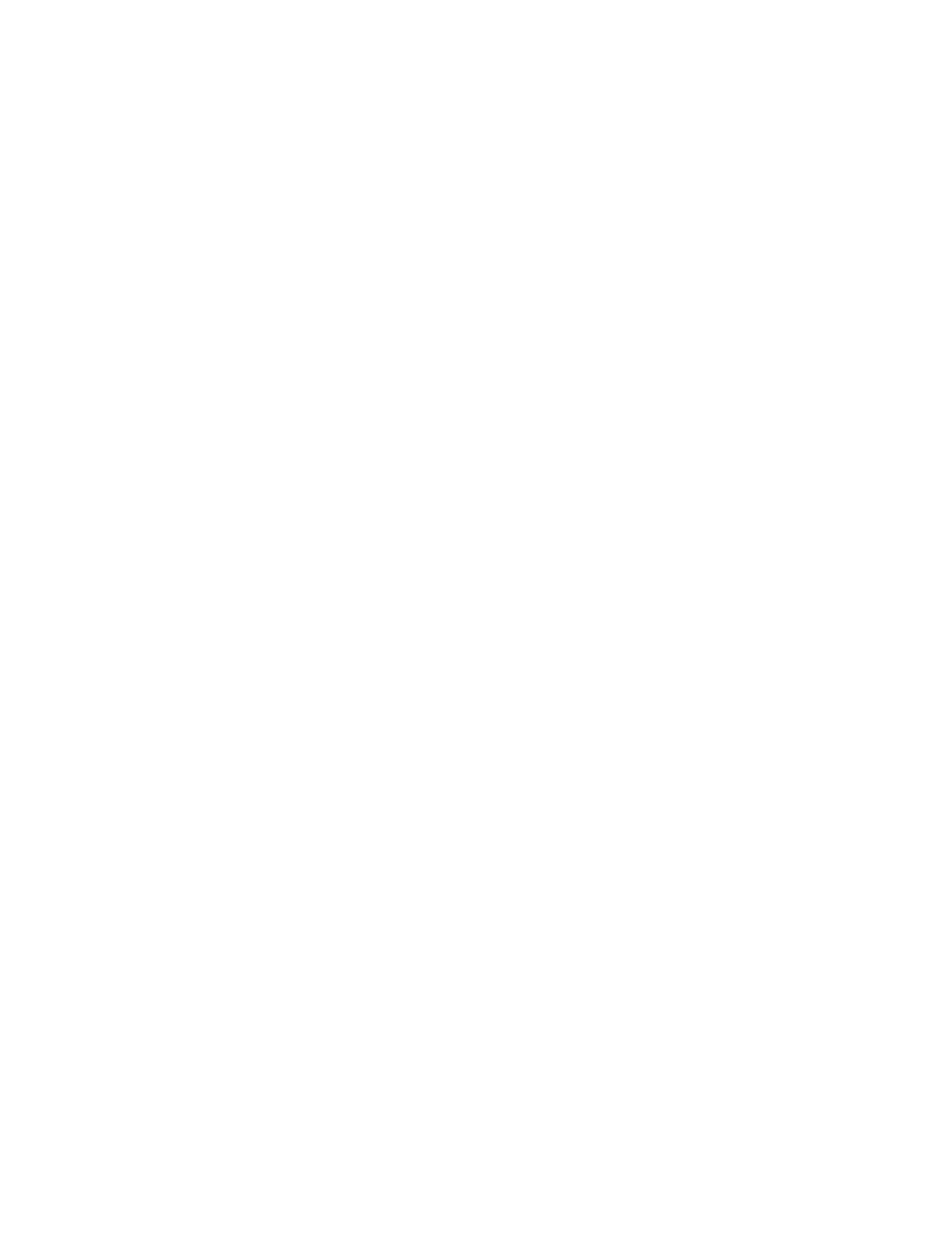 scroll, scrollTop: 463, scrollLeft: 0, axis: vertical 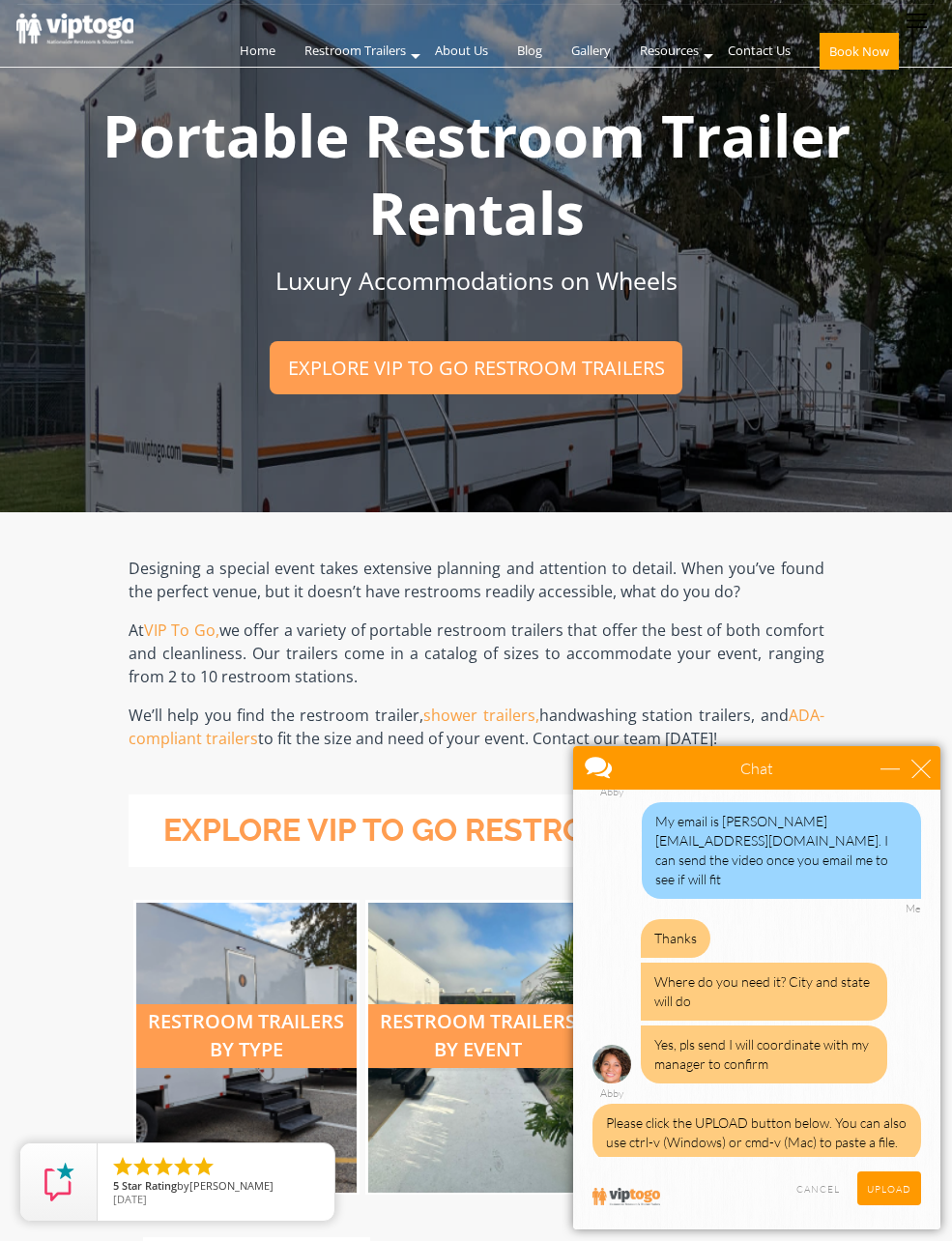 click on "CANCEL" at bounding box center (818, 1188) 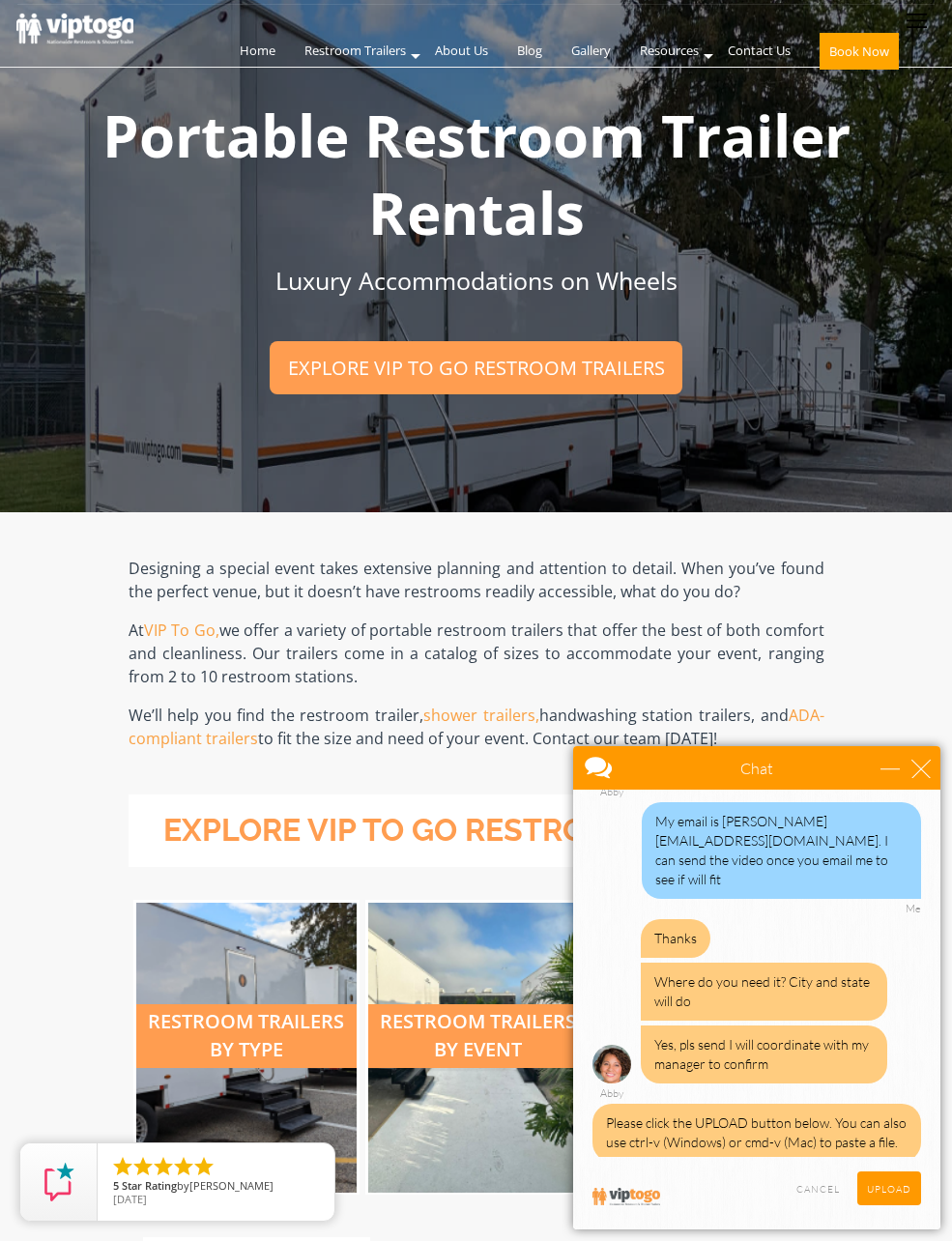 scroll, scrollTop: 334, scrollLeft: 0, axis: vertical 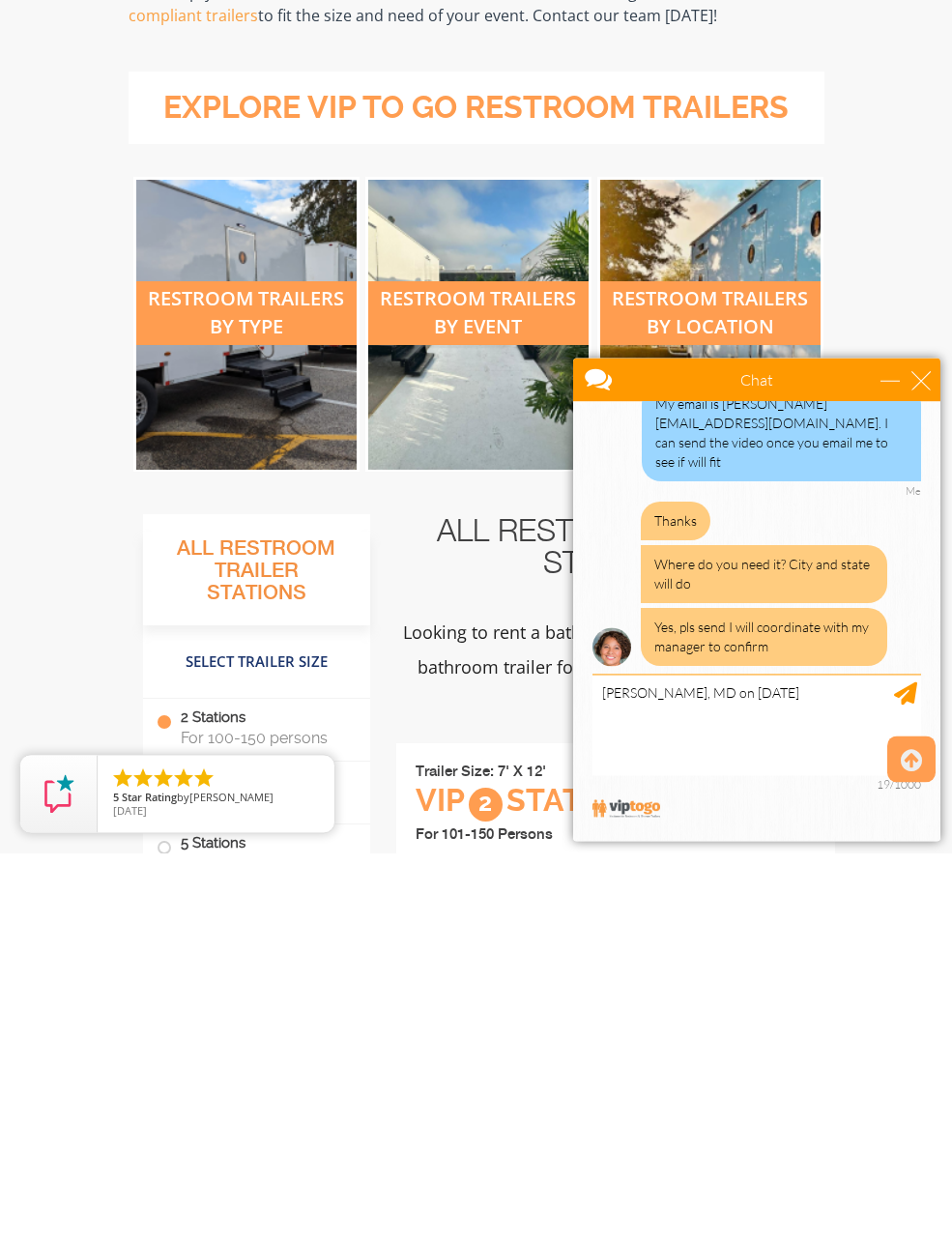 click at bounding box center [757, 620] 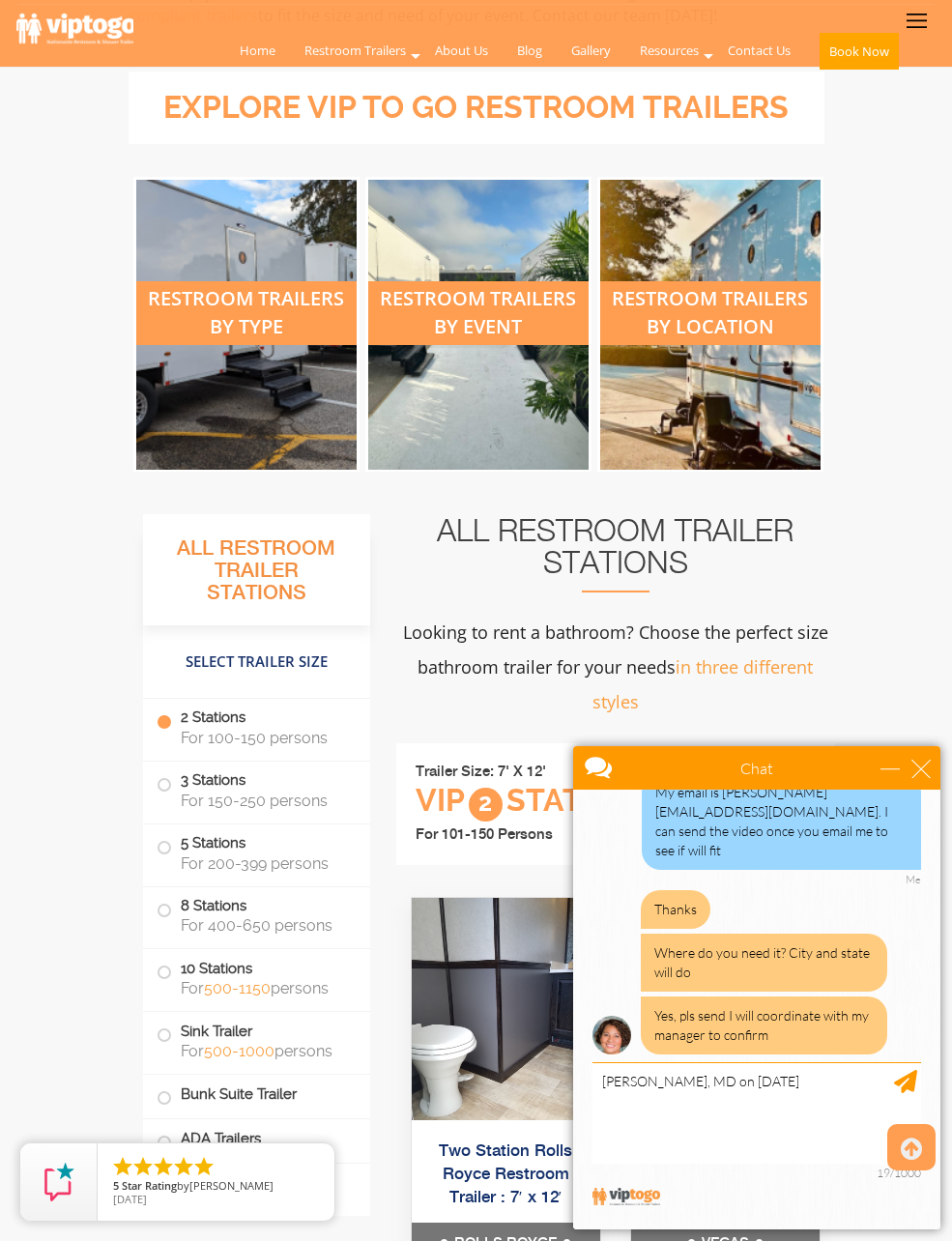 click at bounding box center [722, 769] 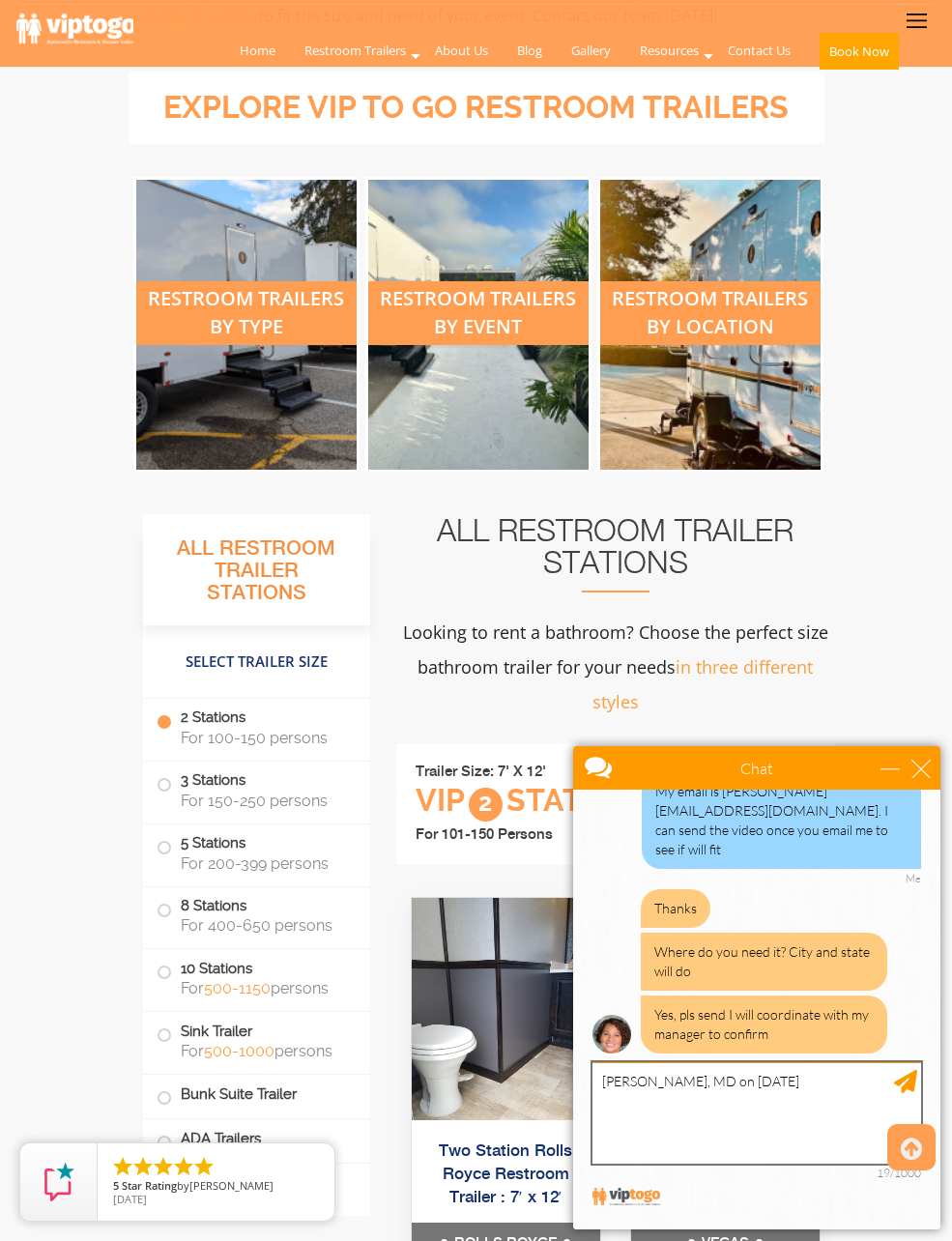 click on "[PERSON_NAME], MD on [DATE]" at bounding box center (757, 1112) 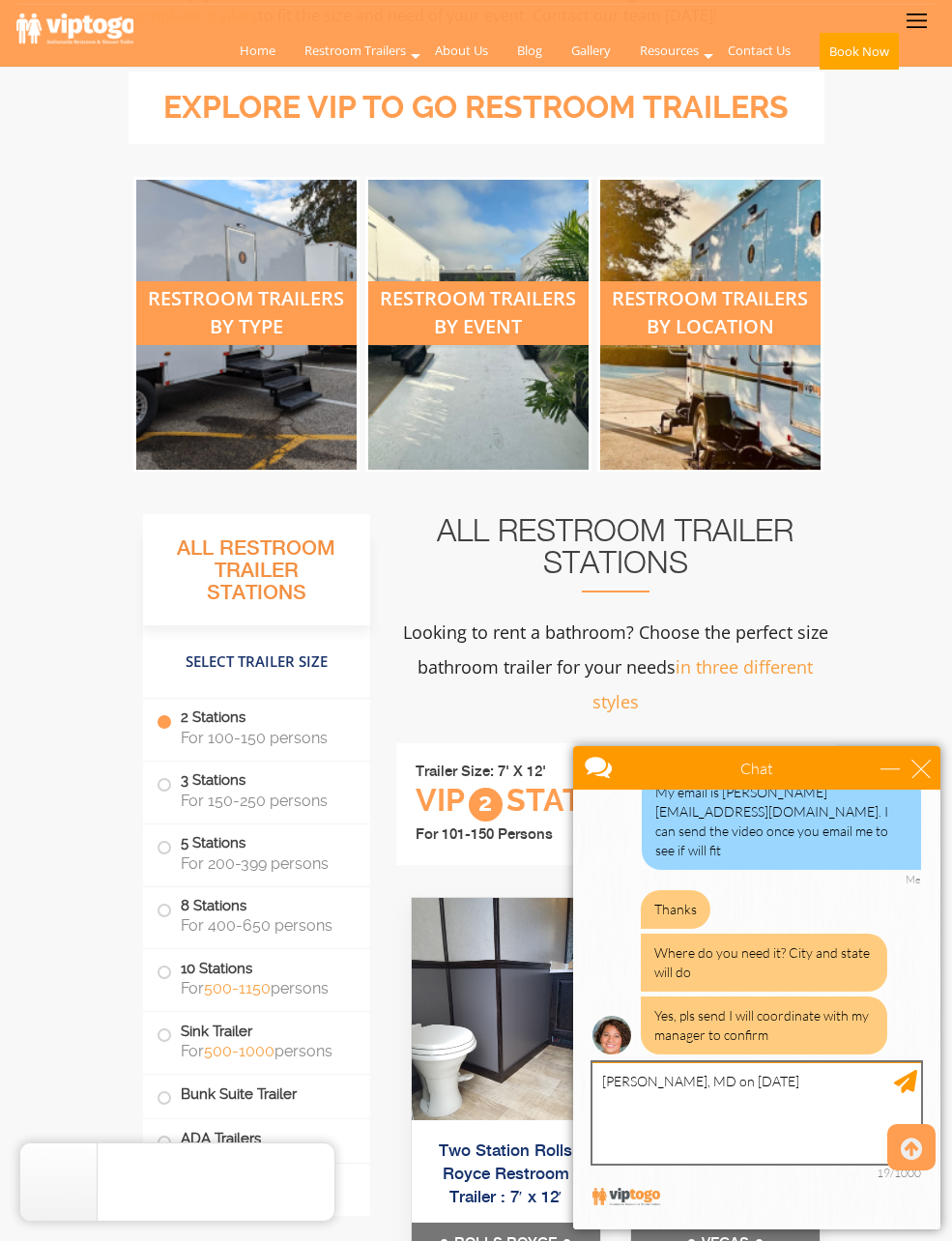 scroll, scrollTop: 1057, scrollLeft: 0, axis: vertical 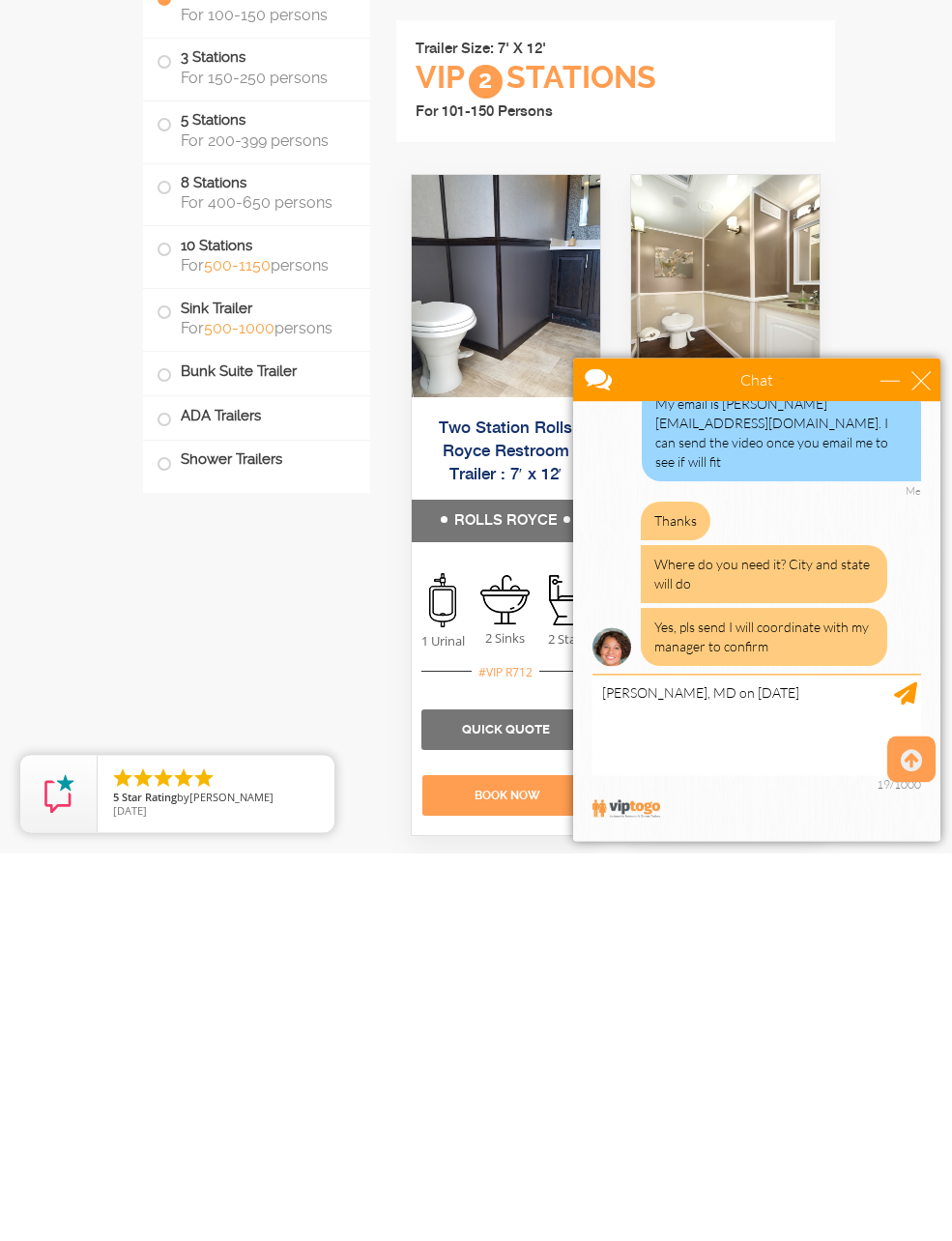 click on "Hi! I want to help you with your restroom rental needs. Want to chat?  Yes.  I’m having a baby shower at a private residence on 9/6/25.  The gate to the backyard is a double gate with about an 8’ width.  I had made a reservation with Maryland restroom rentals but after watching the video I sent, they said they have no trailer that could go through the gate.  Would any of your narrow trailers fit? Me Hi Sure, let us check. Can I get your email address to send your own custom quote? Our smallest trailer is 7' x 8' Abby My email is rosie_johnson@hotmail.com.  I can send the video once you email me to see if will fit Me Thanks Where do you need it? City and state will do Yes, pls send I will coordinate with my manager to confirm Abby" at bounding box center [757, 534] 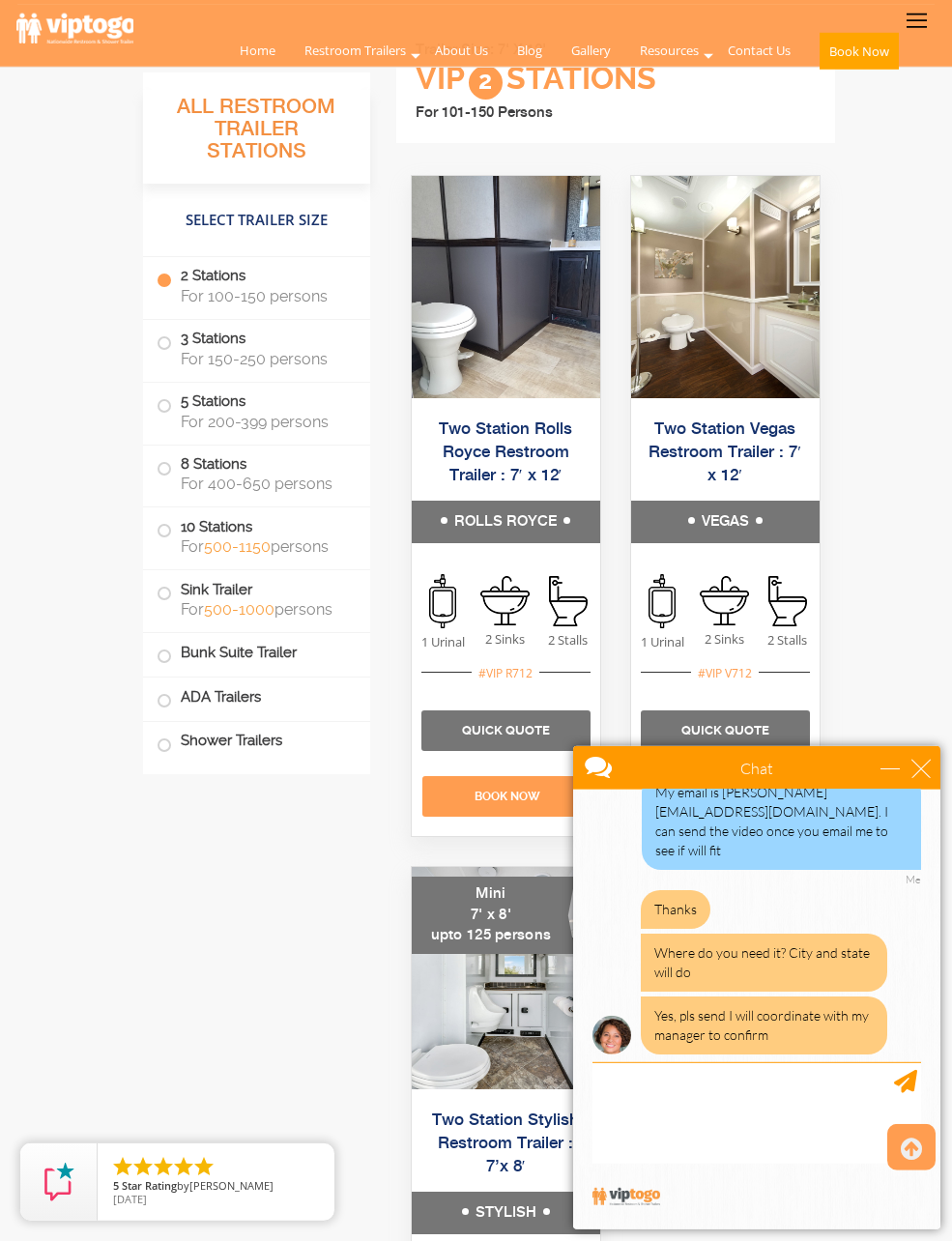scroll, scrollTop: 551, scrollLeft: 0, axis: vertical 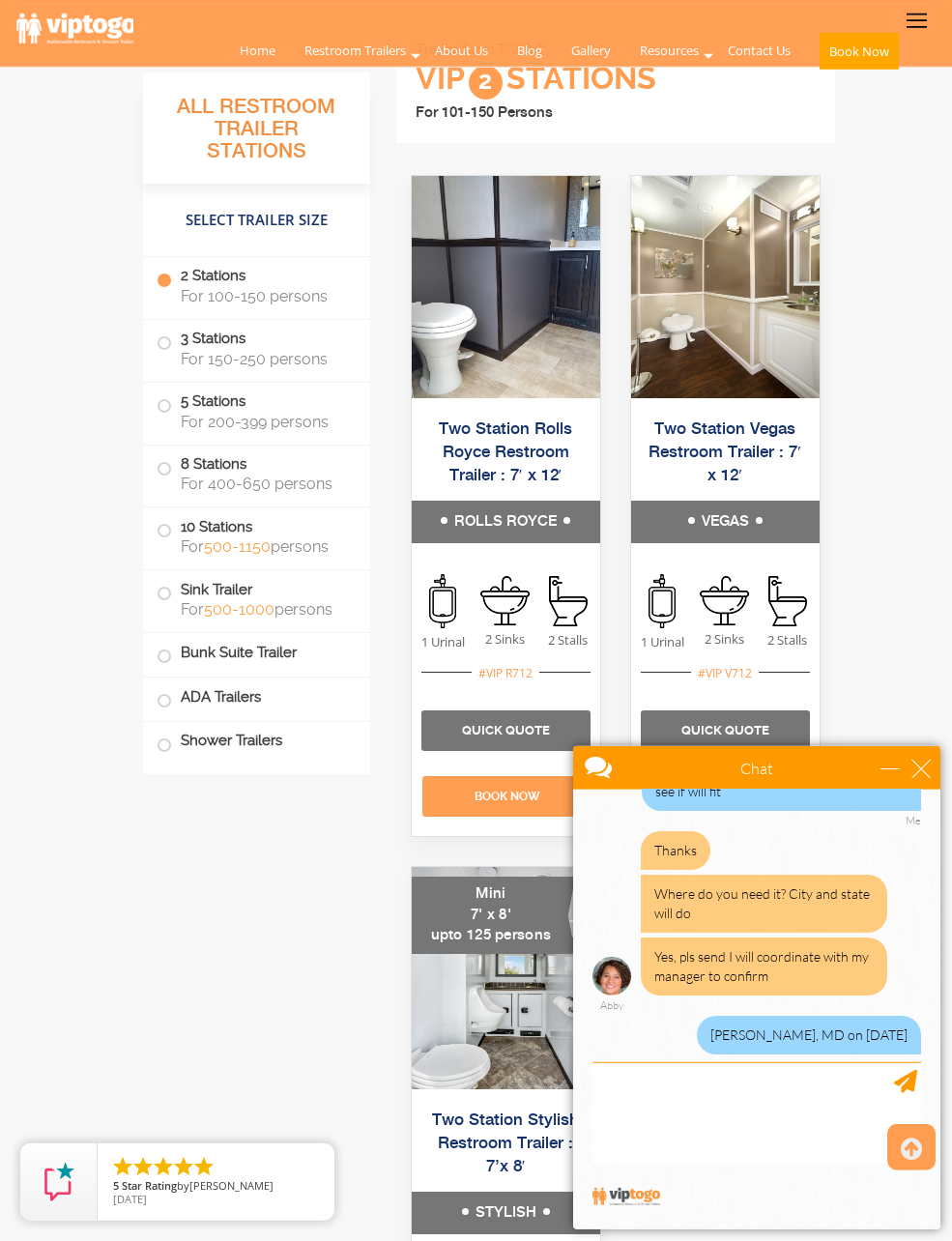 click at bounding box center [757, 1008] 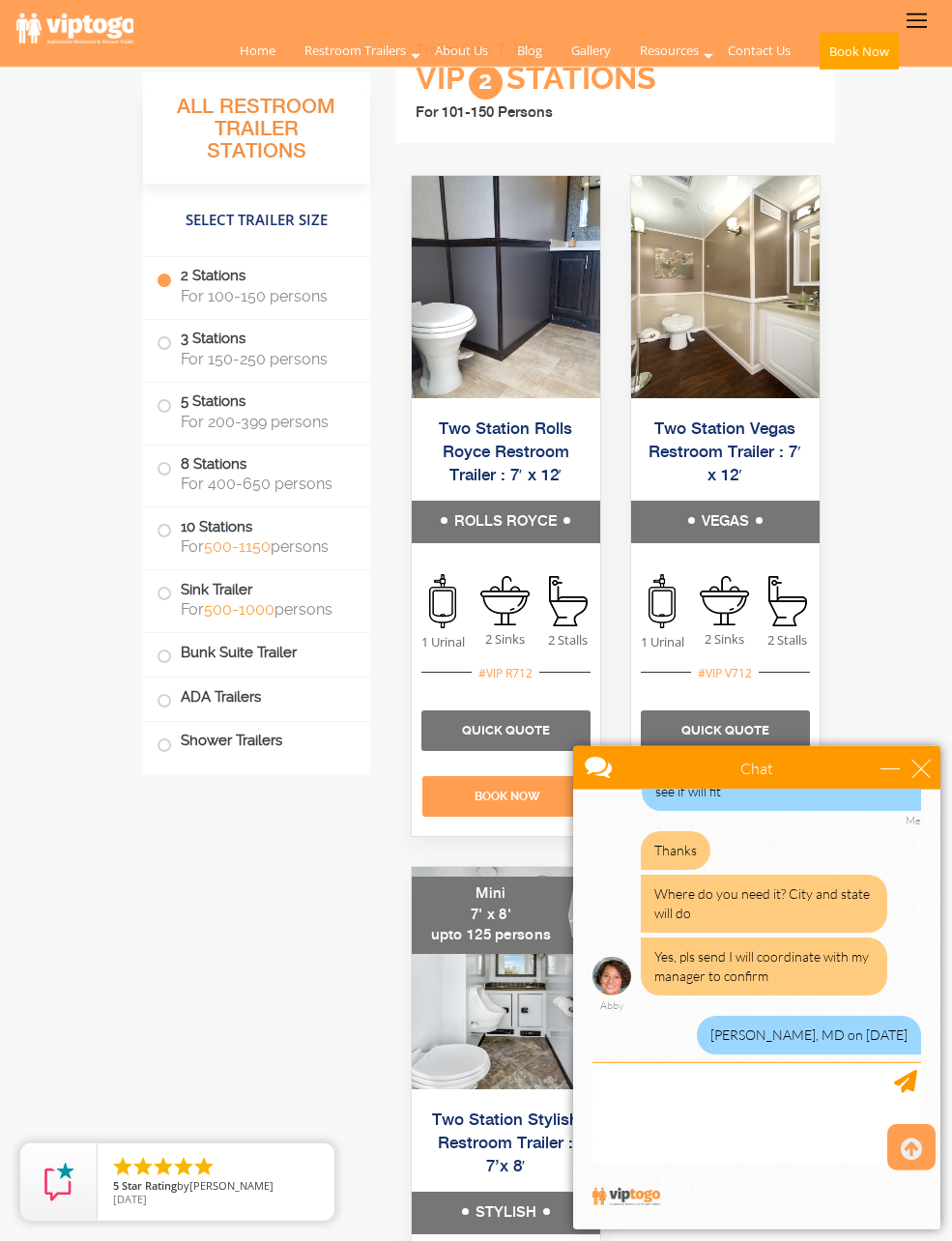 click at bounding box center [911, 1149] 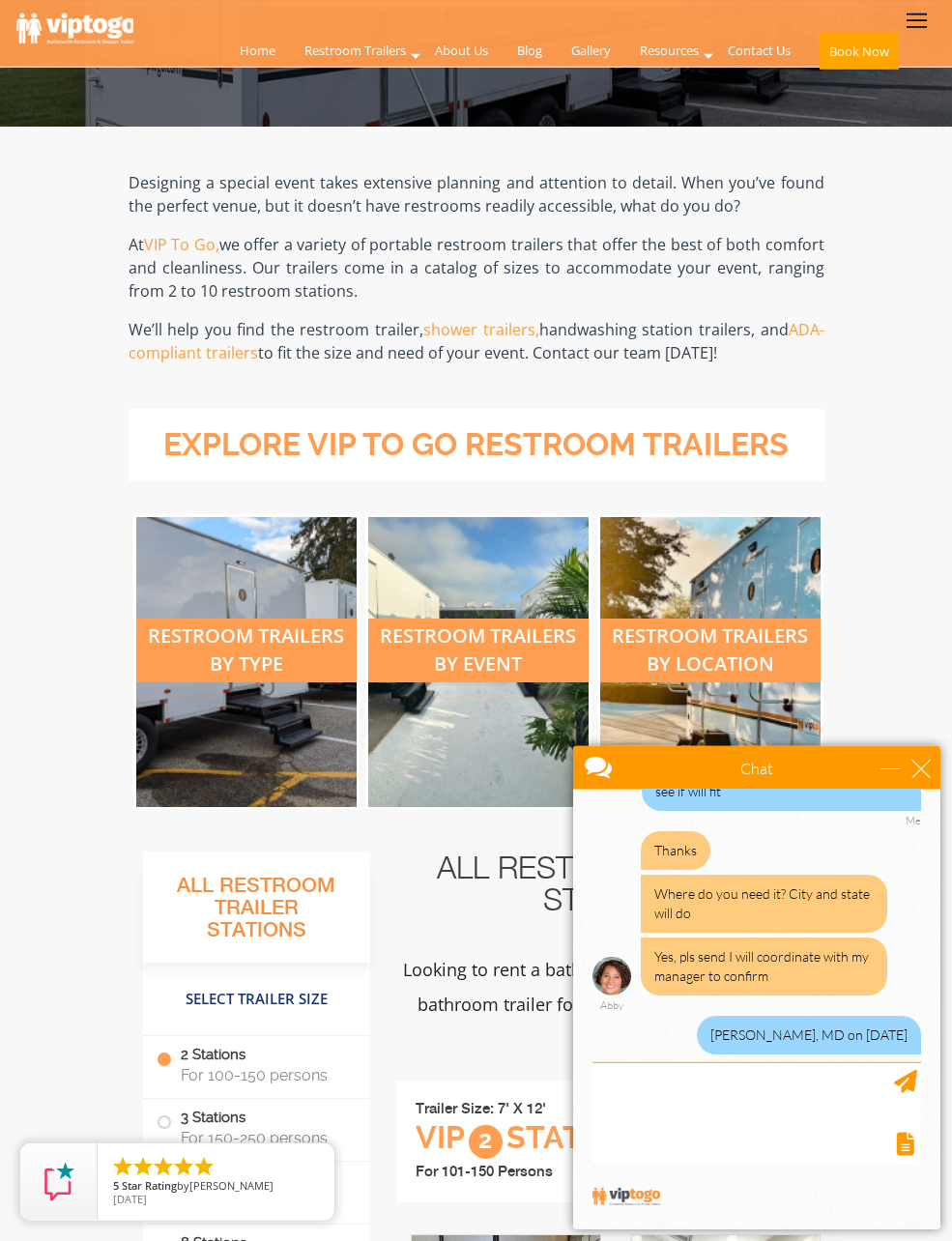 scroll, scrollTop: 0, scrollLeft: 0, axis: both 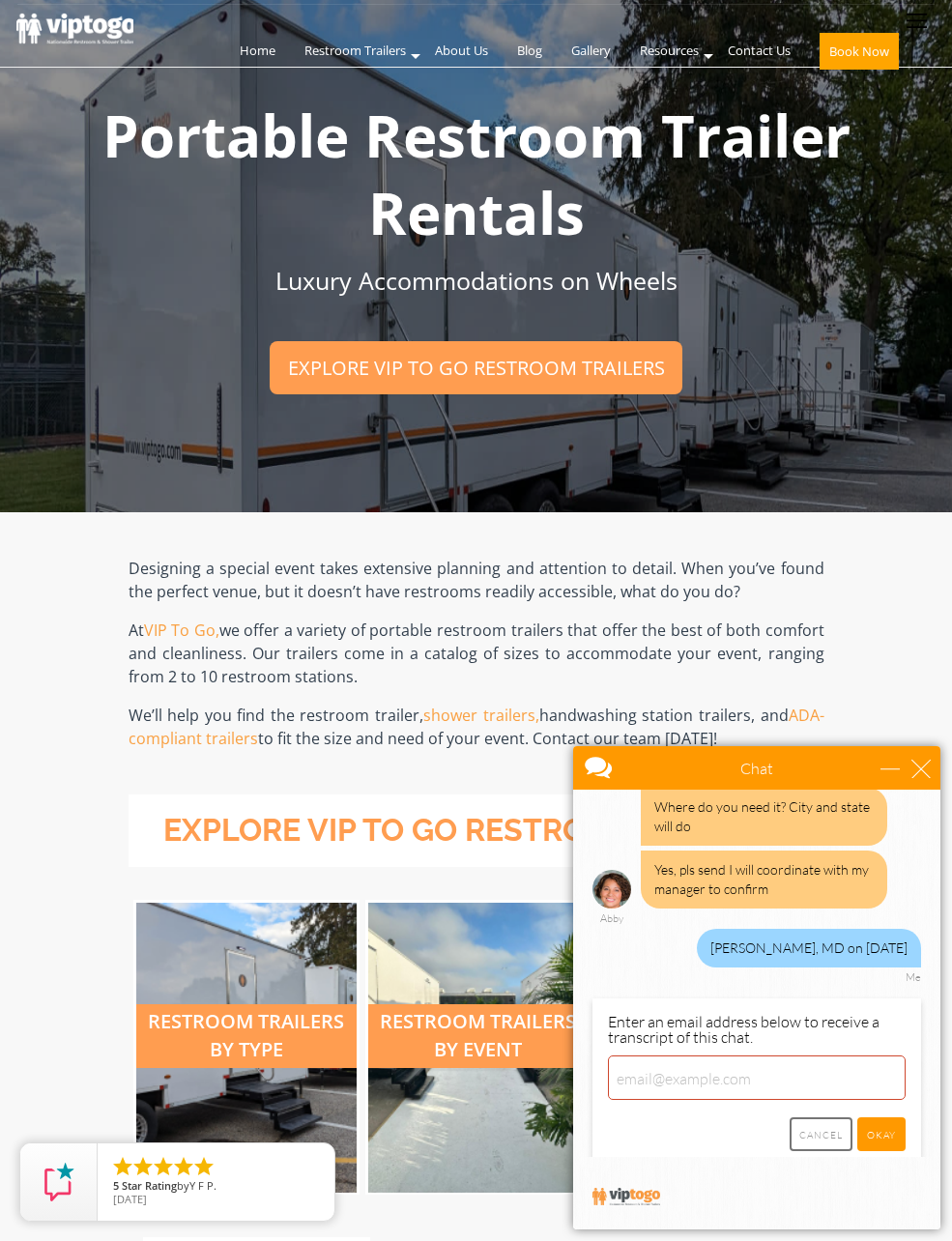 click on "Cancel" at bounding box center [821, 1134] 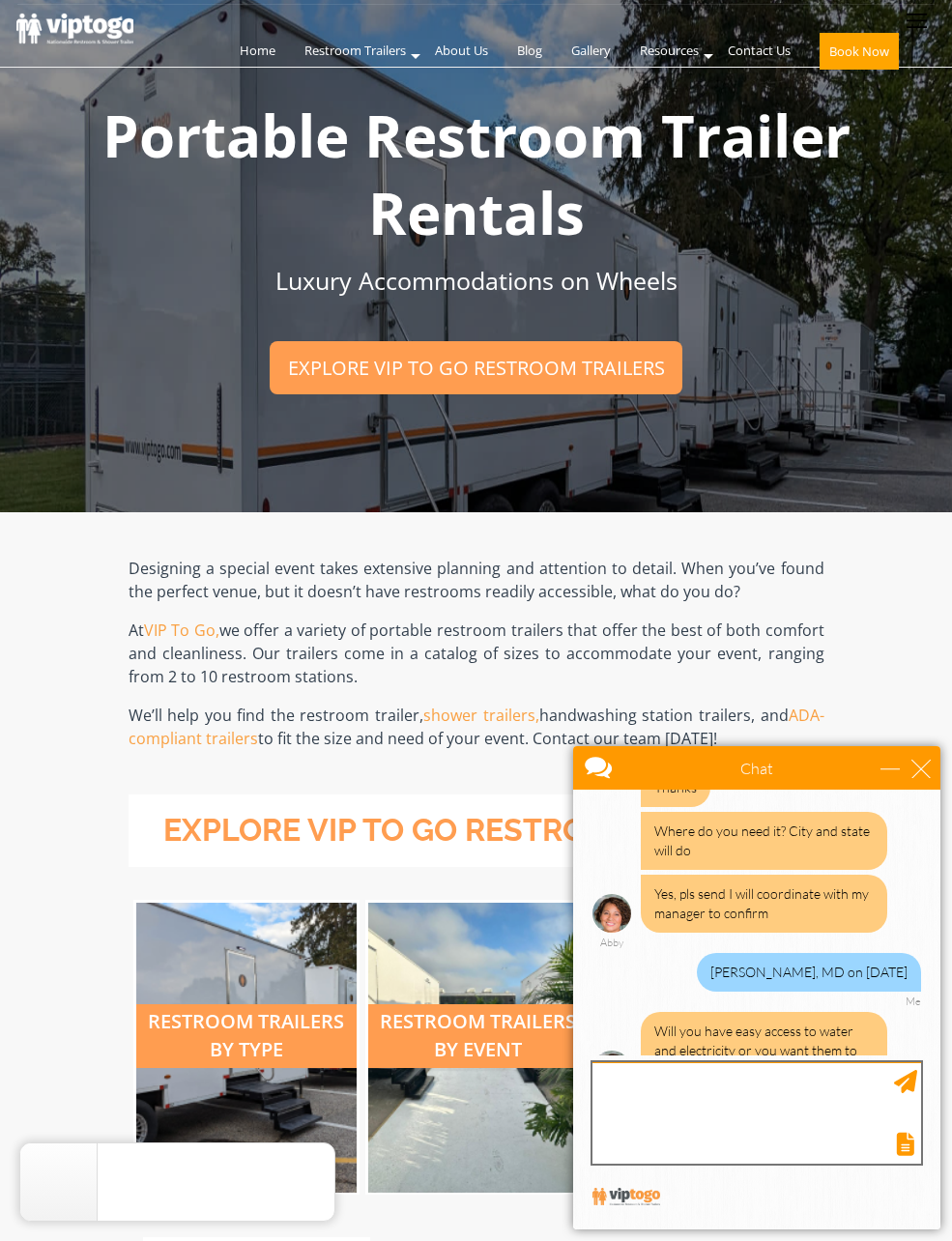 scroll, scrollTop: 649, scrollLeft: 0, axis: vertical 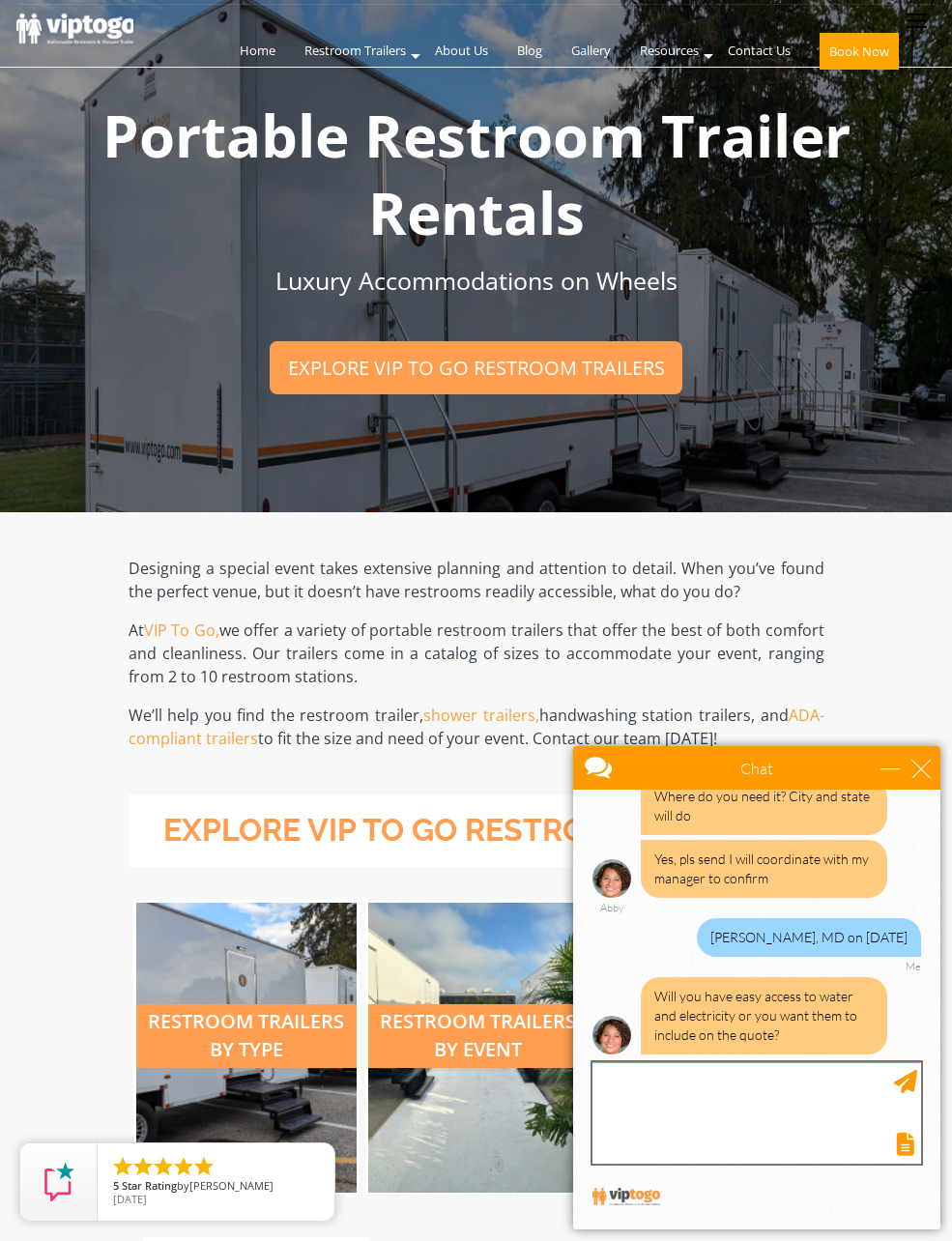click at bounding box center (757, 1112) 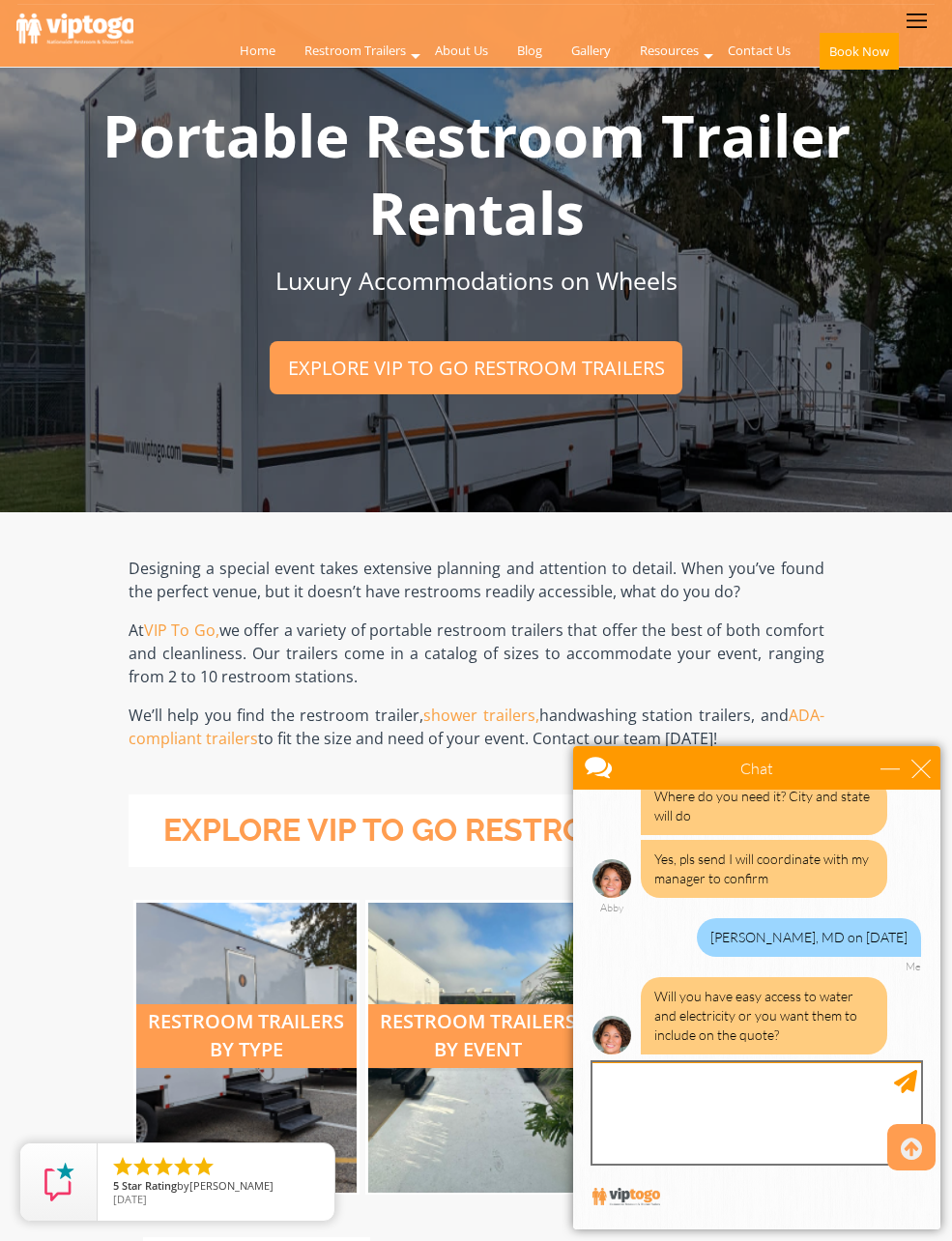 scroll, scrollTop: 334, scrollLeft: 0, axis: vertical 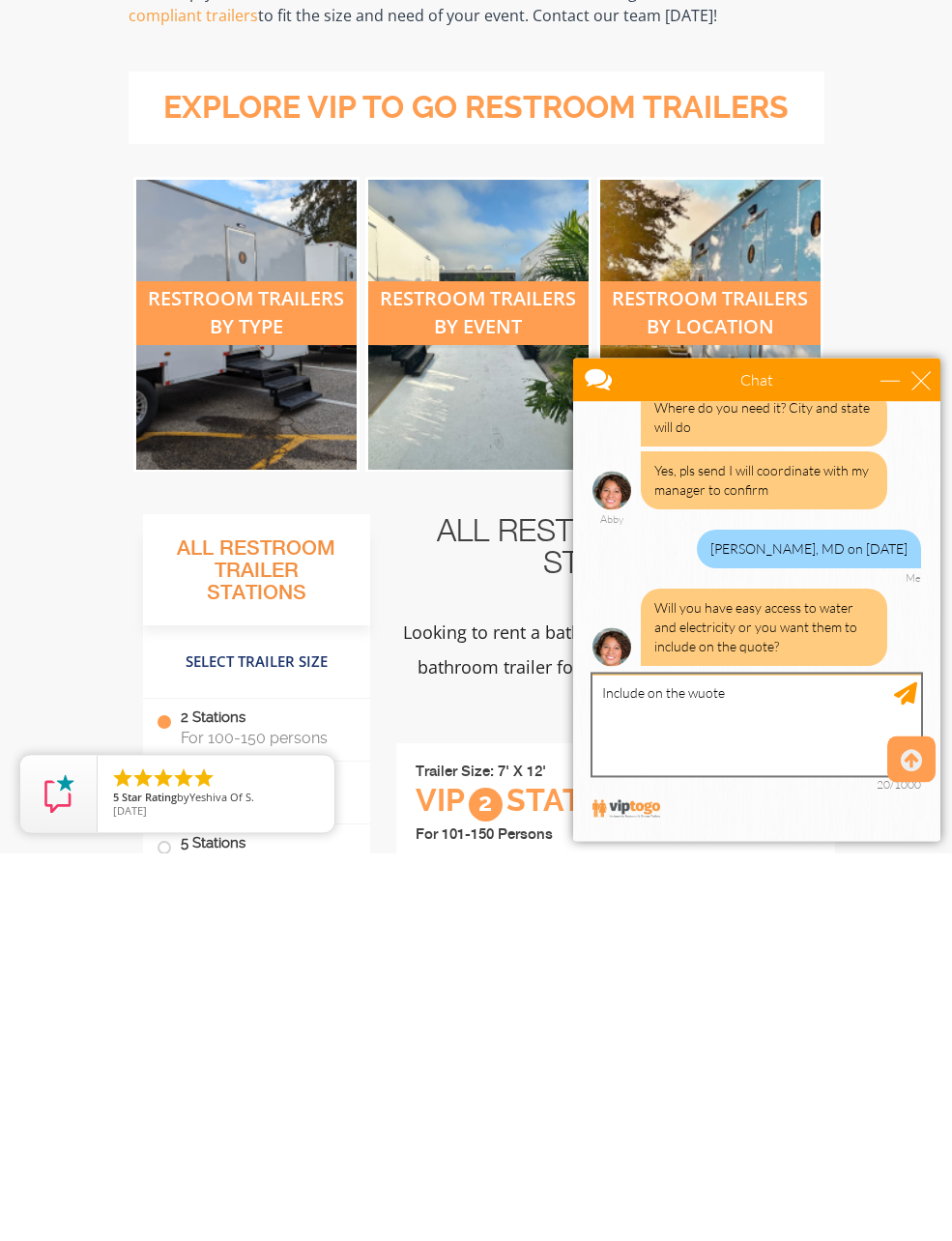 type on "Include on the wuote" 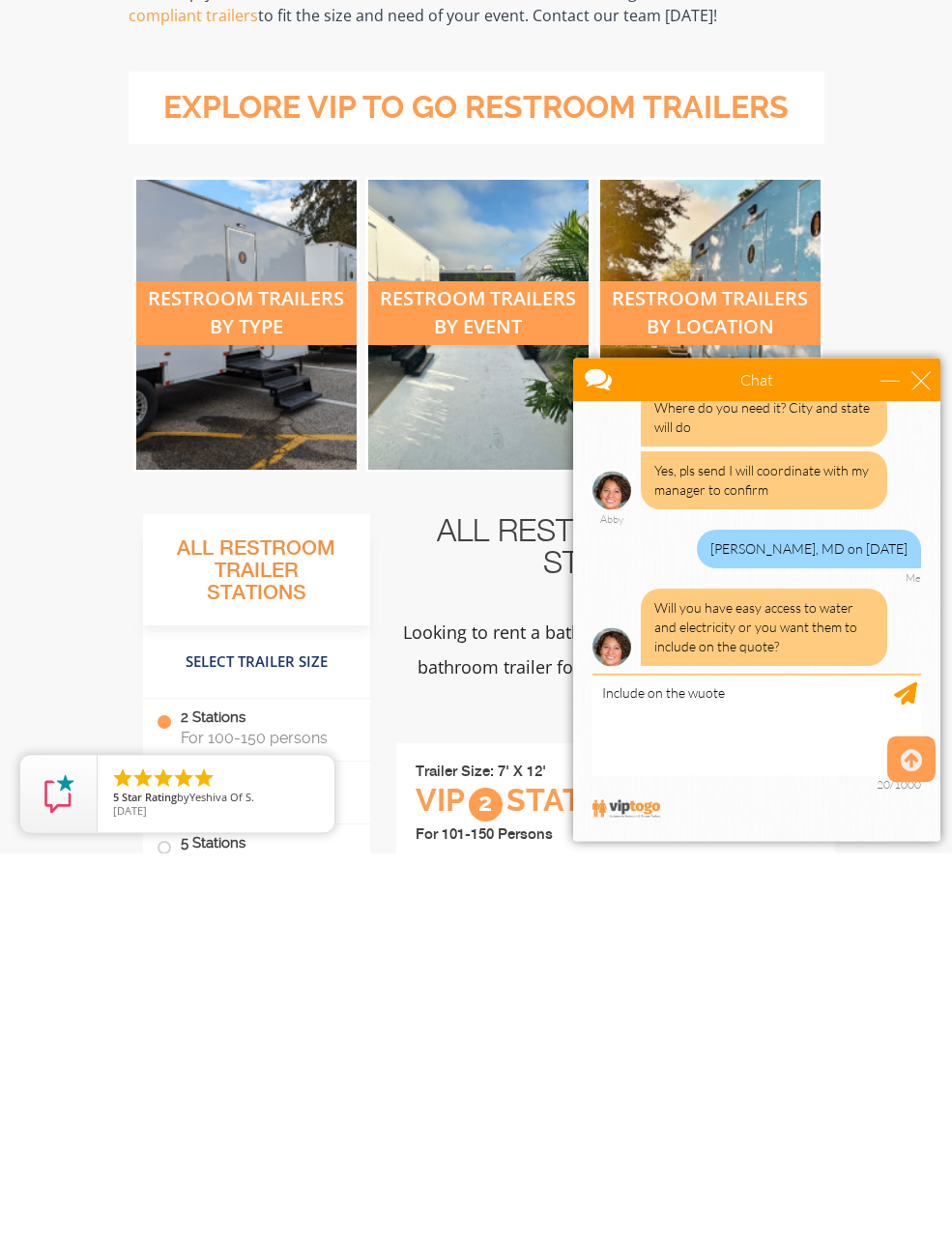click at bounding box center (757, 620) 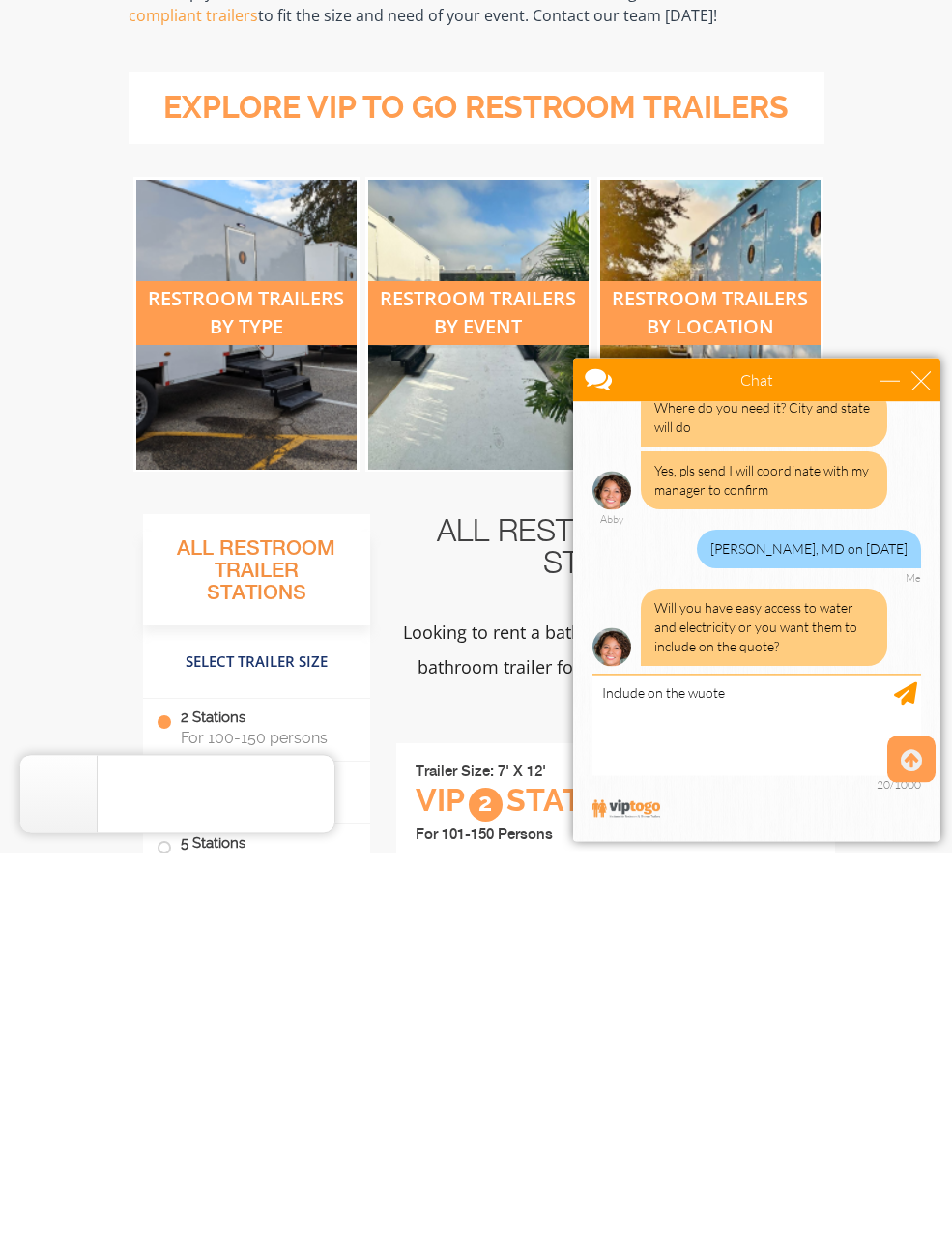 scroll, scrollTop: 723, scrollLeft: 0, axis: vertical 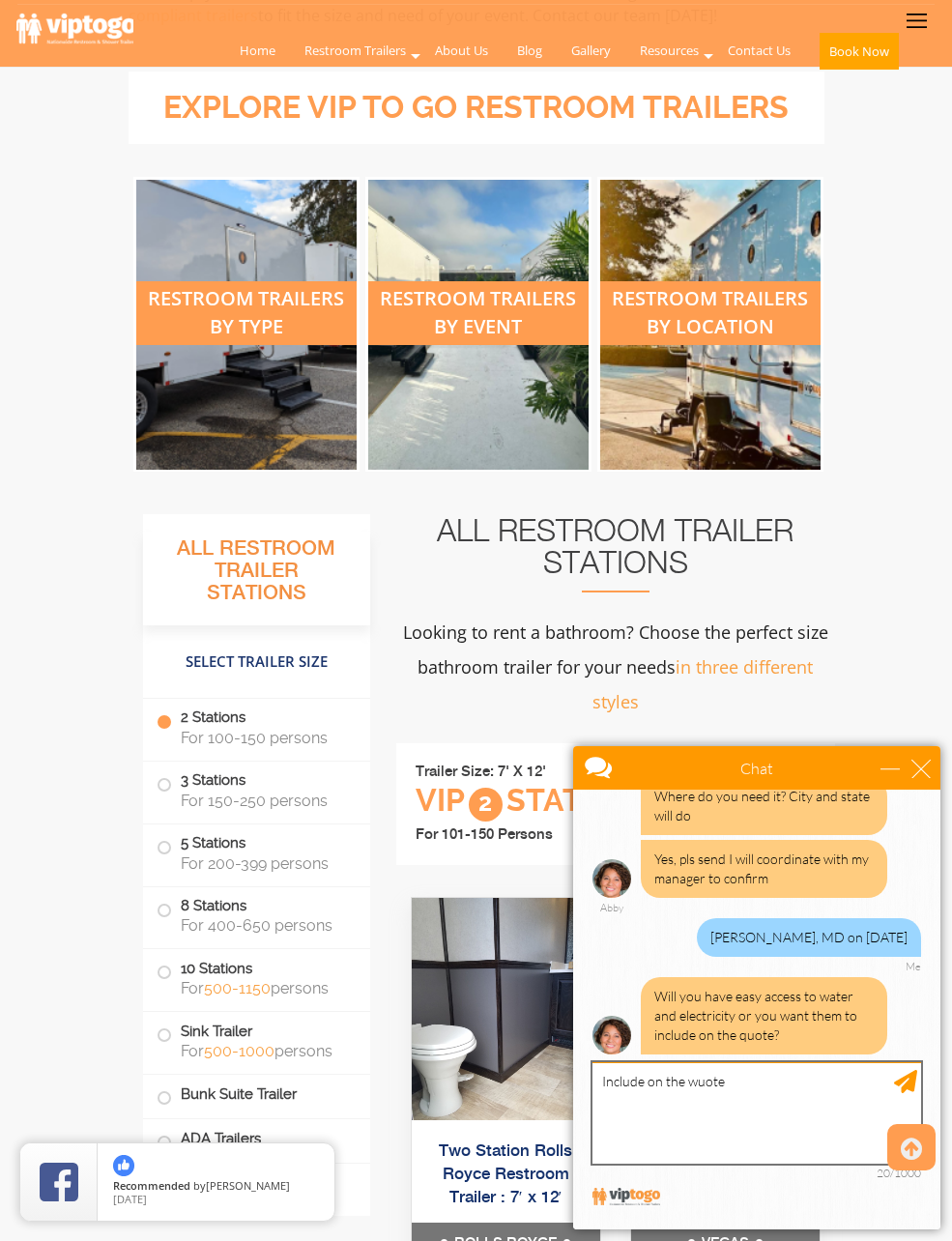 click on "Include on the wuote" at bounding box center (757, 1112) 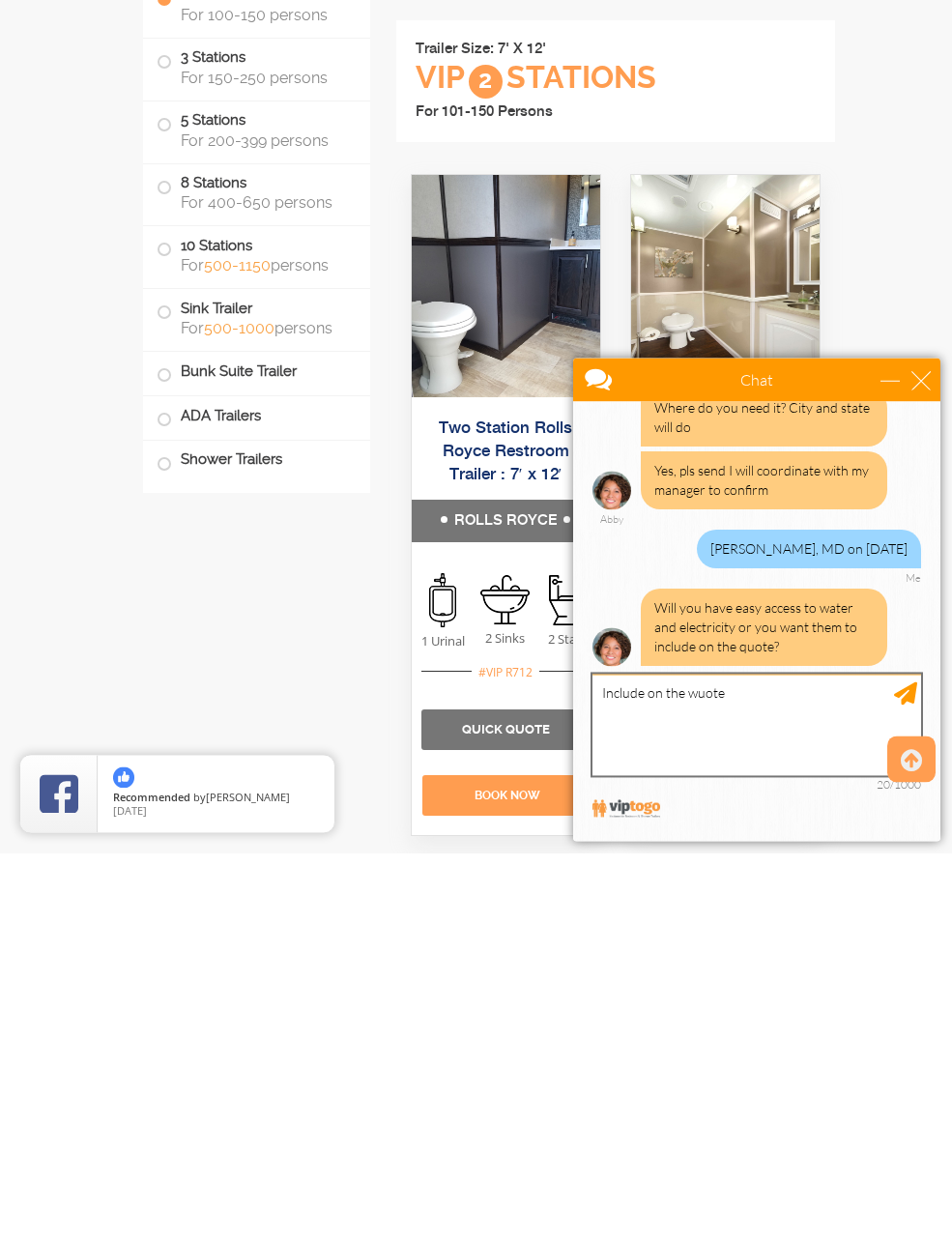scroll, scrollTop: 1057, scrollLeft: 0, axis: vertical 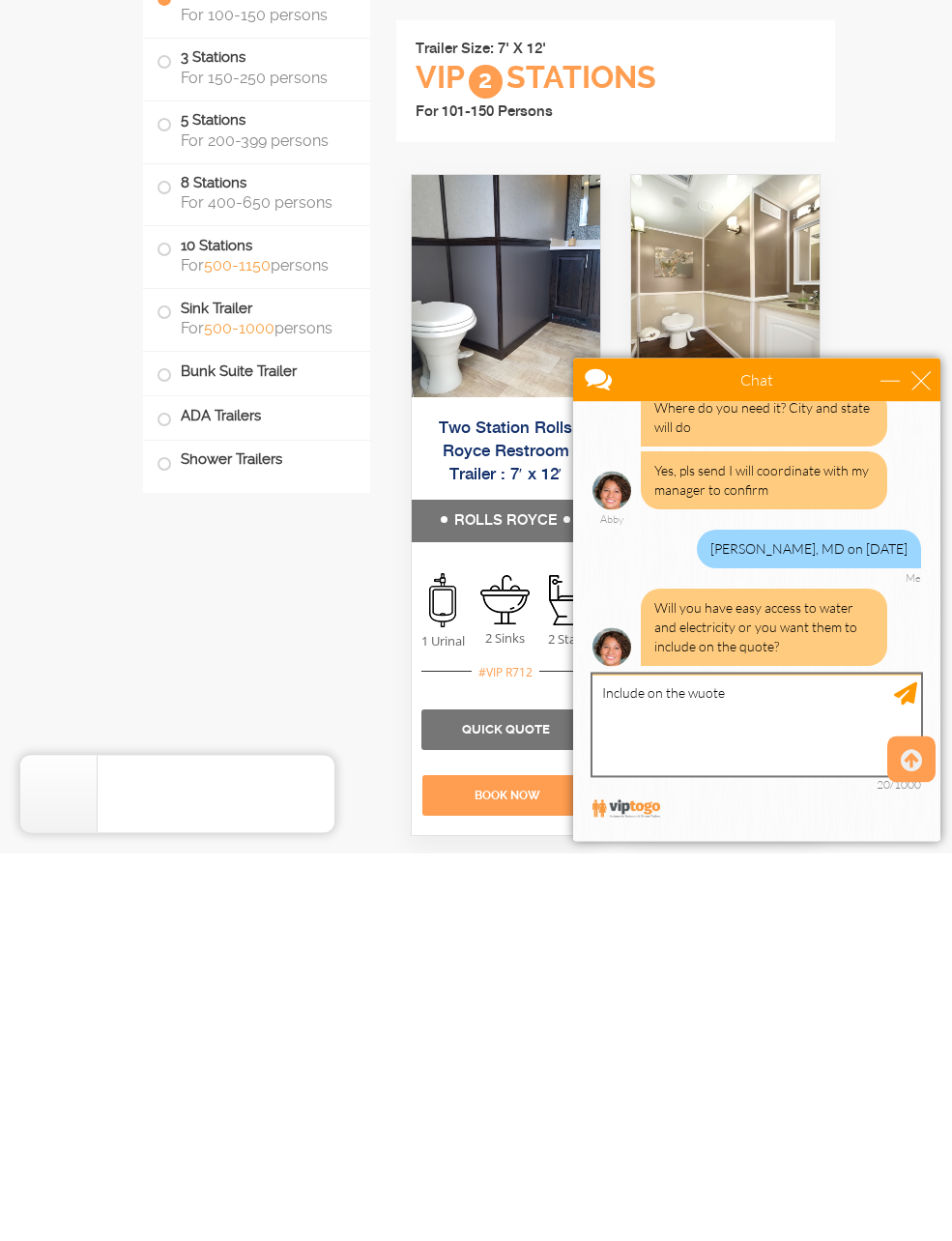 click on "Include on the wuote" at bounding box center (757, 724) 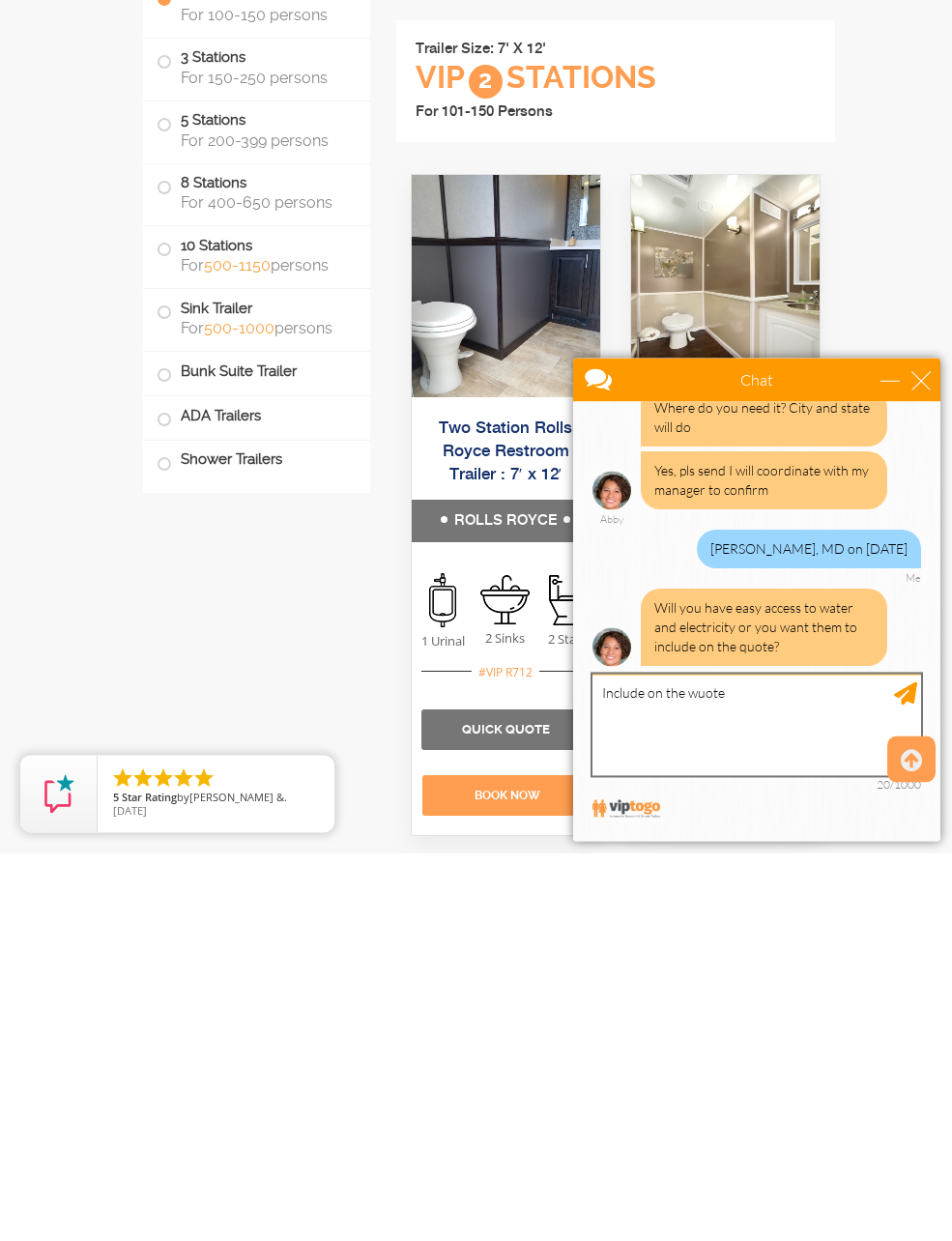 click on "Include on the wuote" at bounding box center (757, 724) 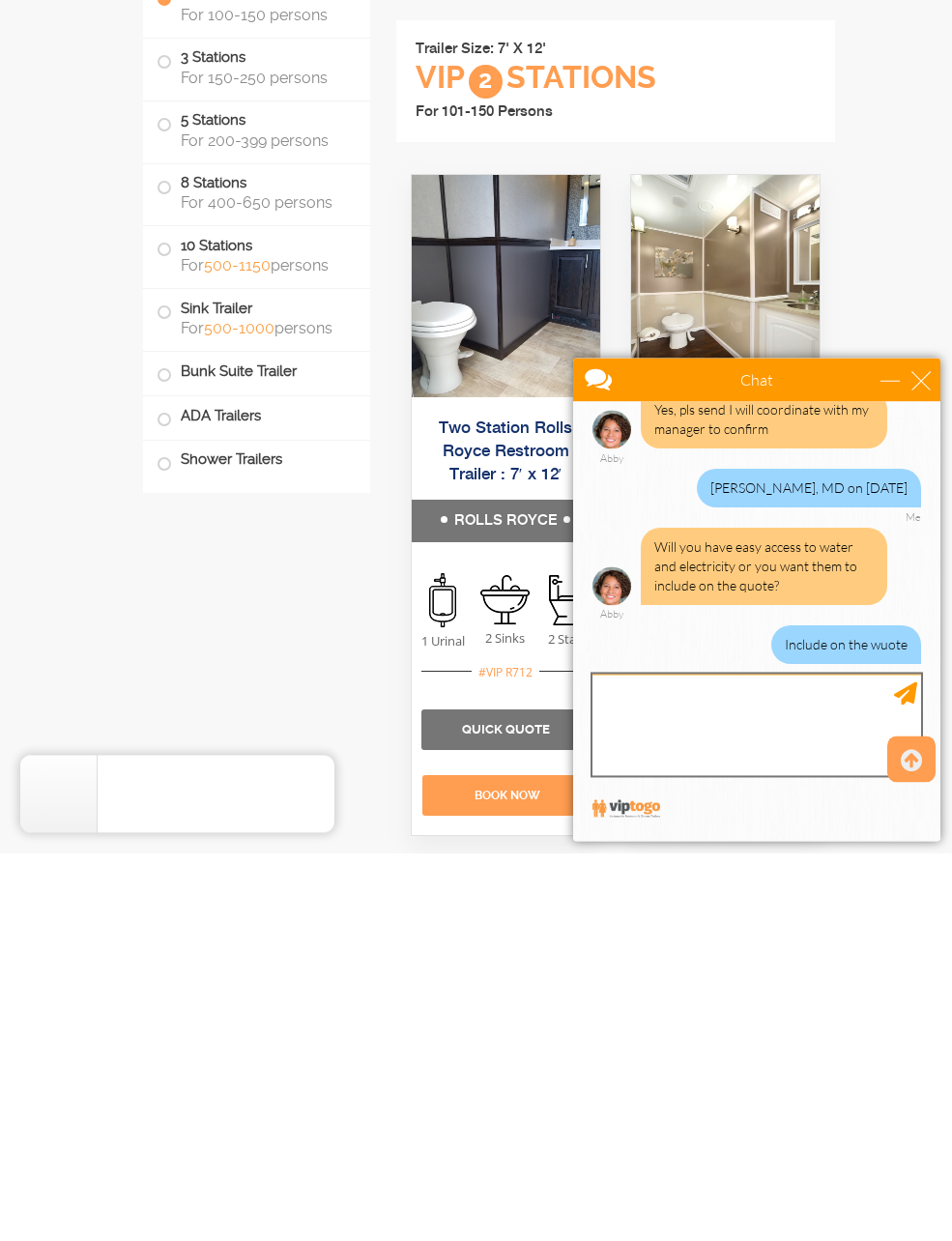 scroll, scrollTop: 707, scrollLeft: 0, axis: vertical 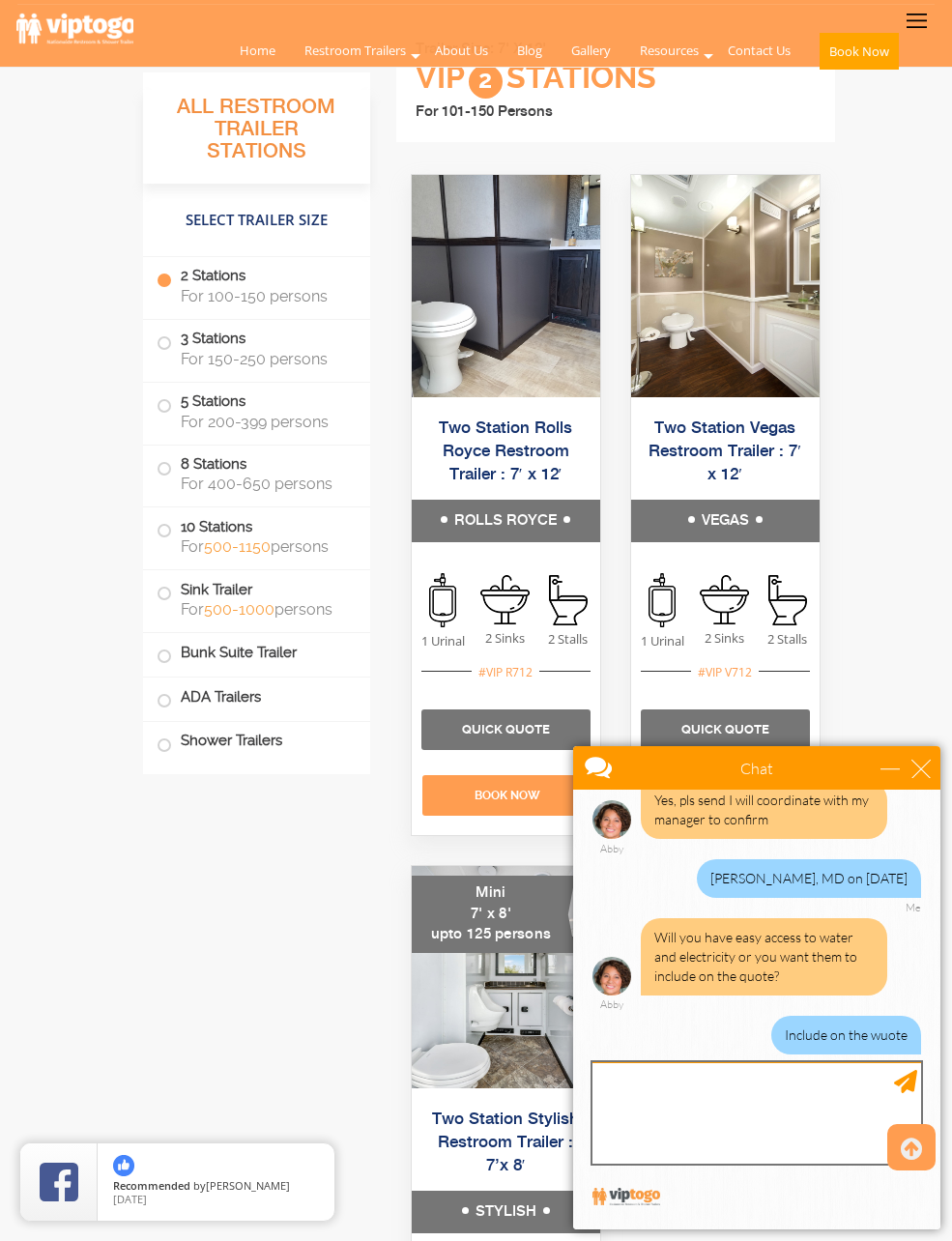 click at bounding box center [757, 1112] 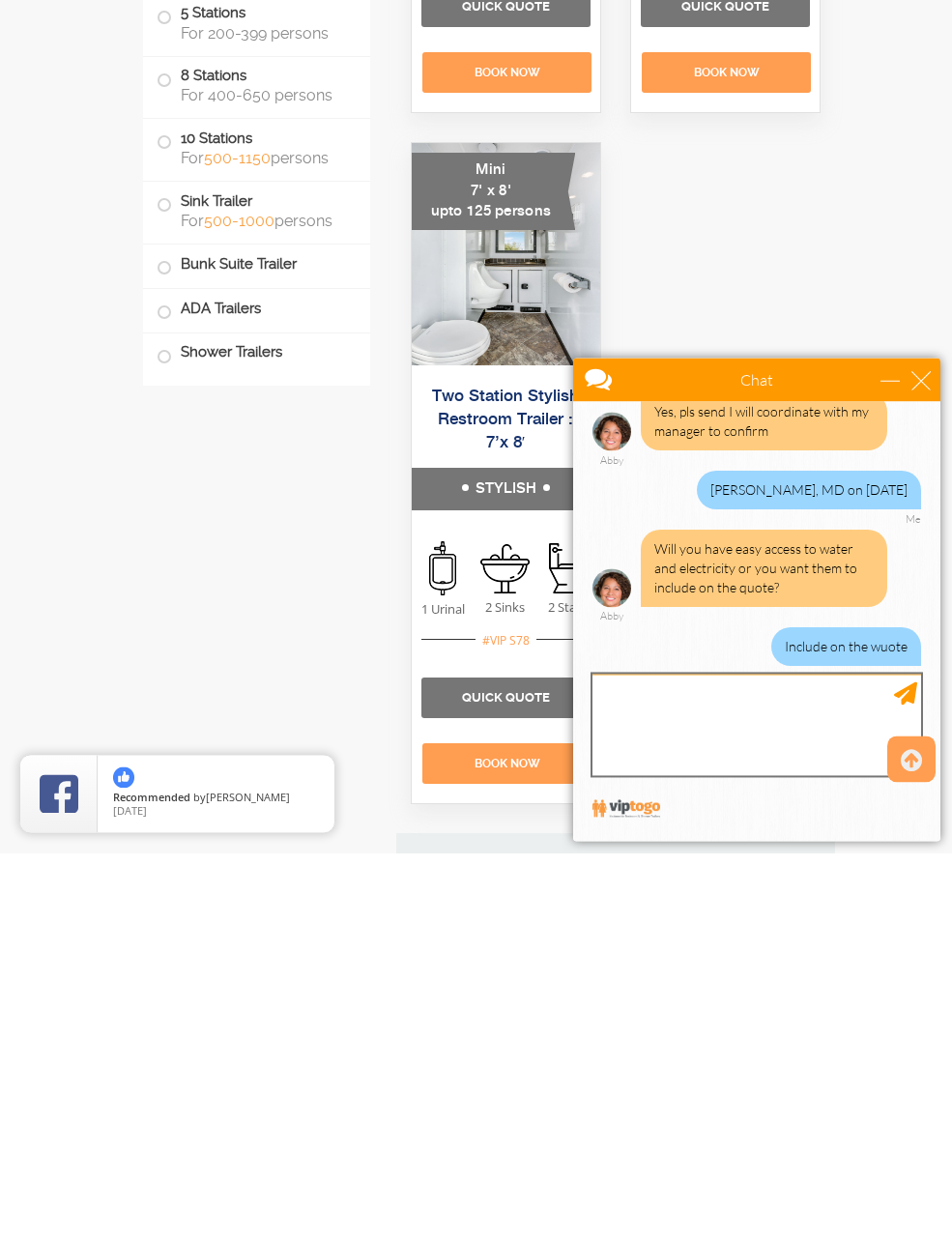 scroll, scrollTop: 765, scrollLeft: 0, axis: vertical 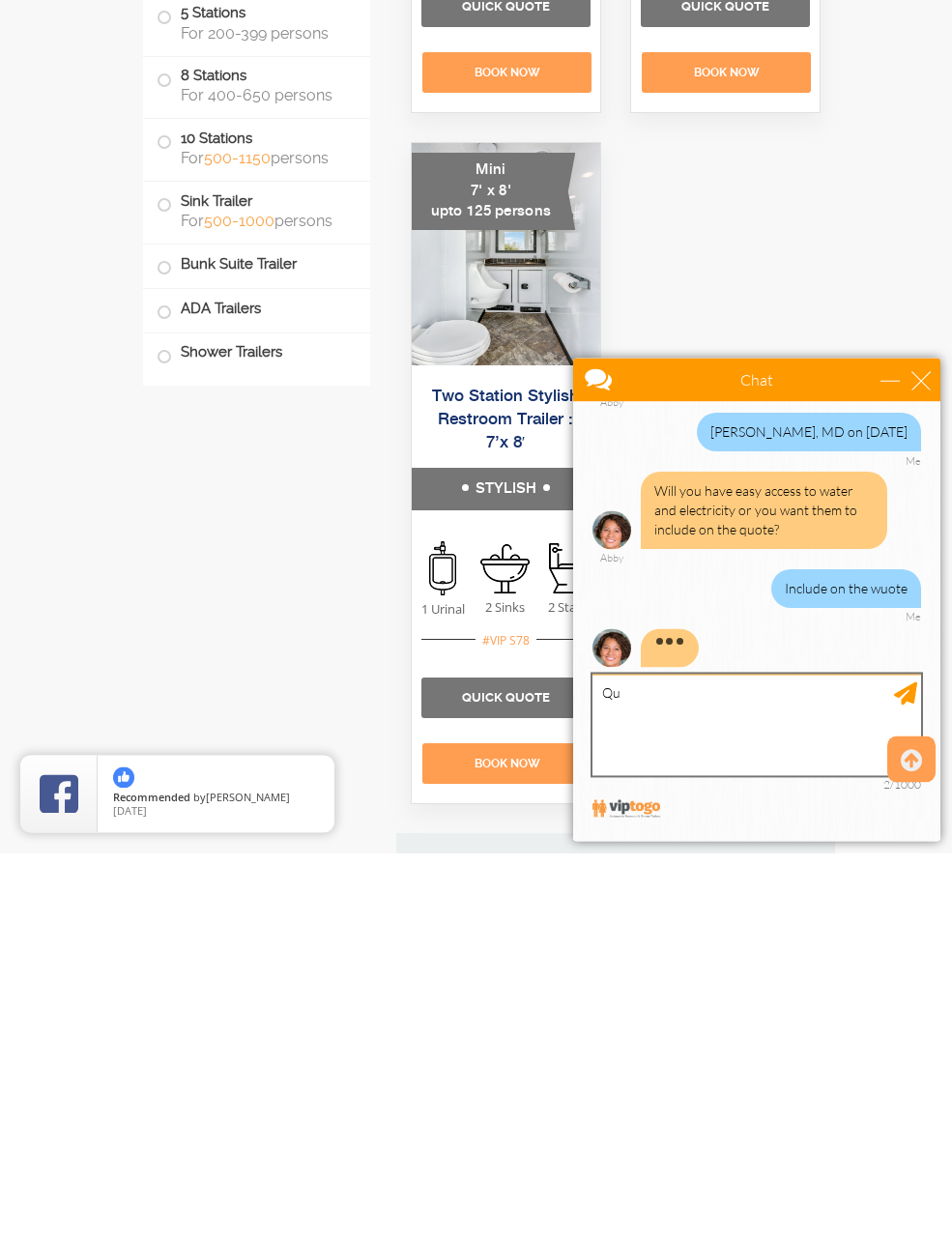 type on "Q" 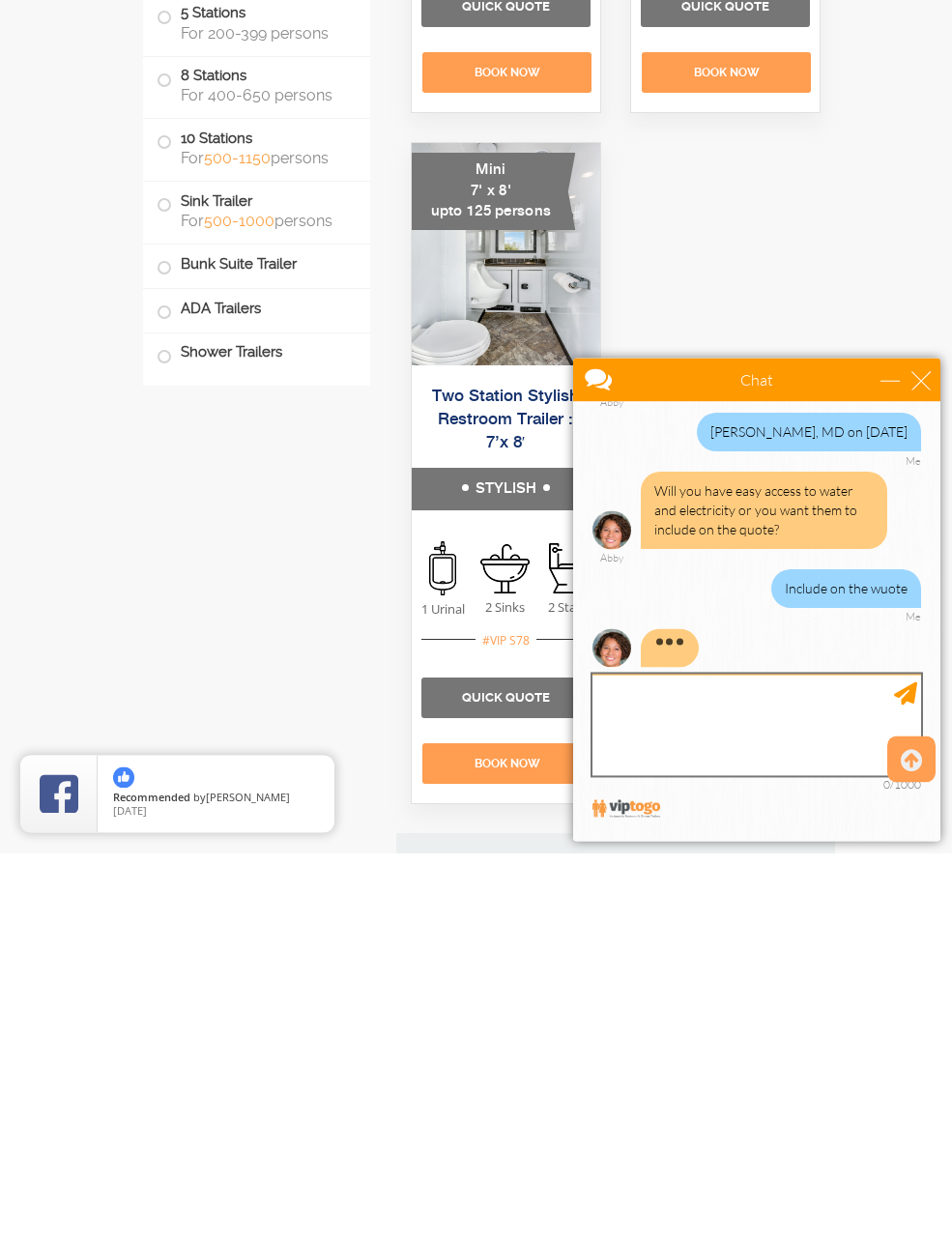 scroll, scrollTop: 823, scrollLeft: 0, axis: vertical 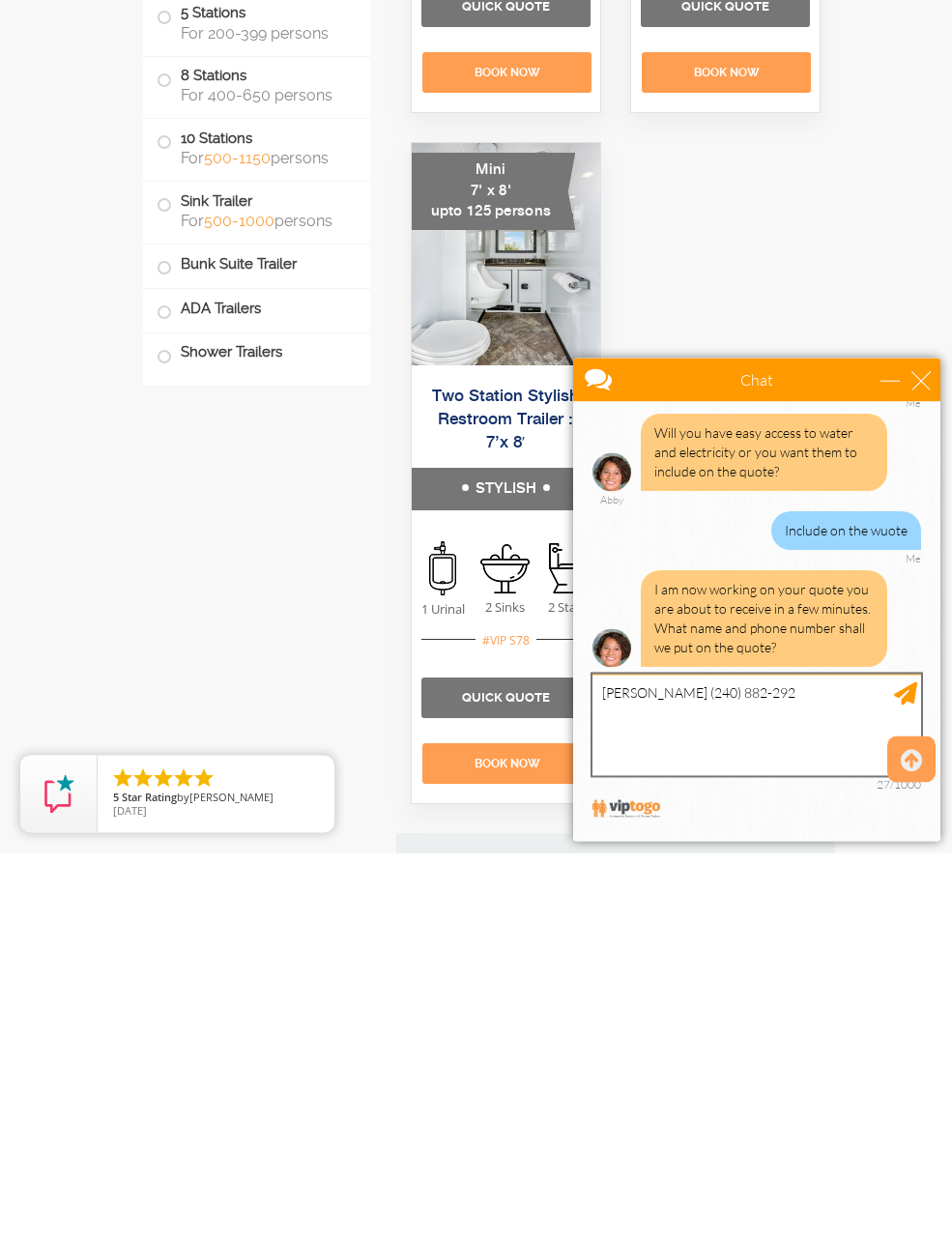 type on "[PERSON_NAME] [PHONE_NUMBER]" 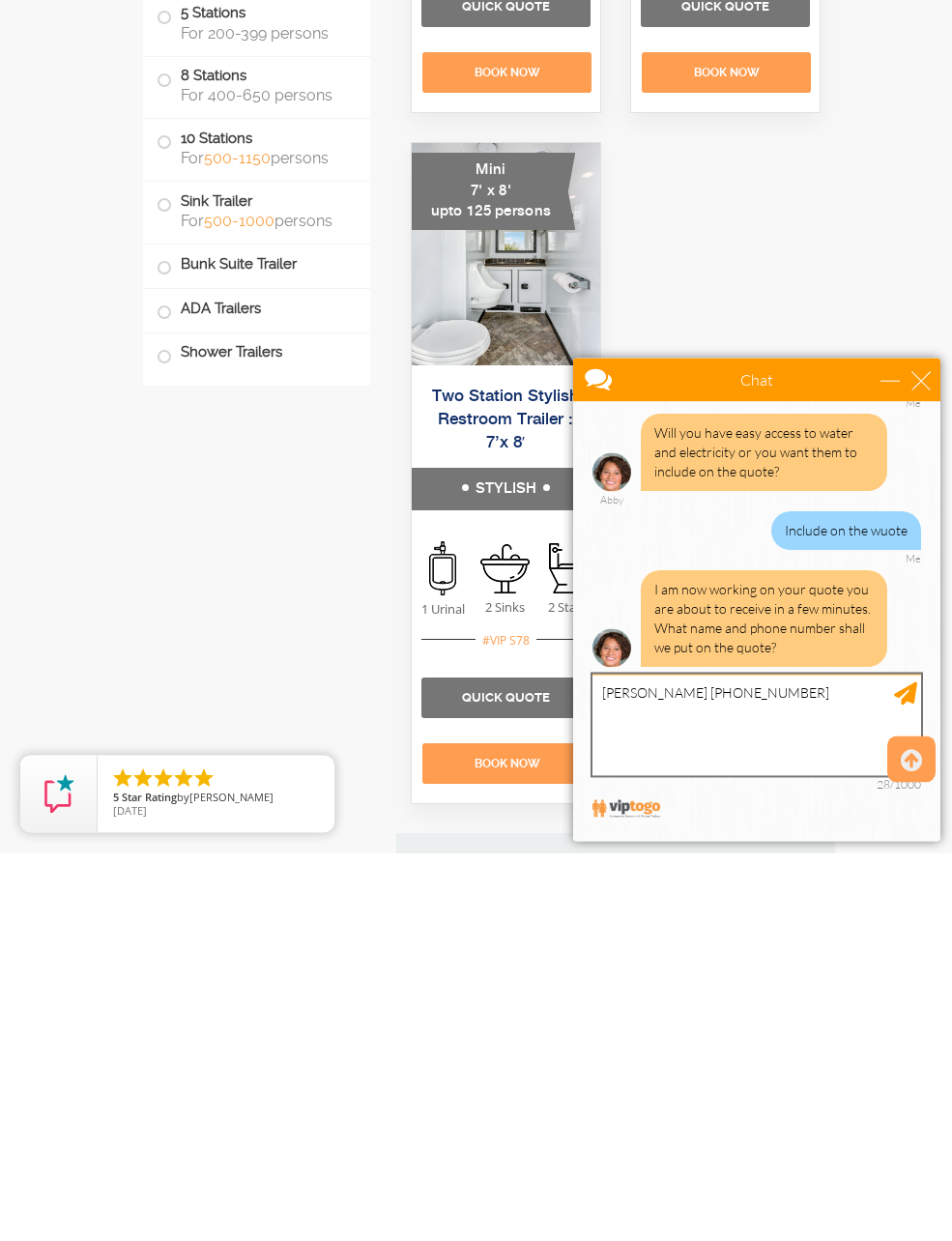 click on "[PERSON_NAME] [PHONE_NUMBER]" at bounding box center [757, 724] 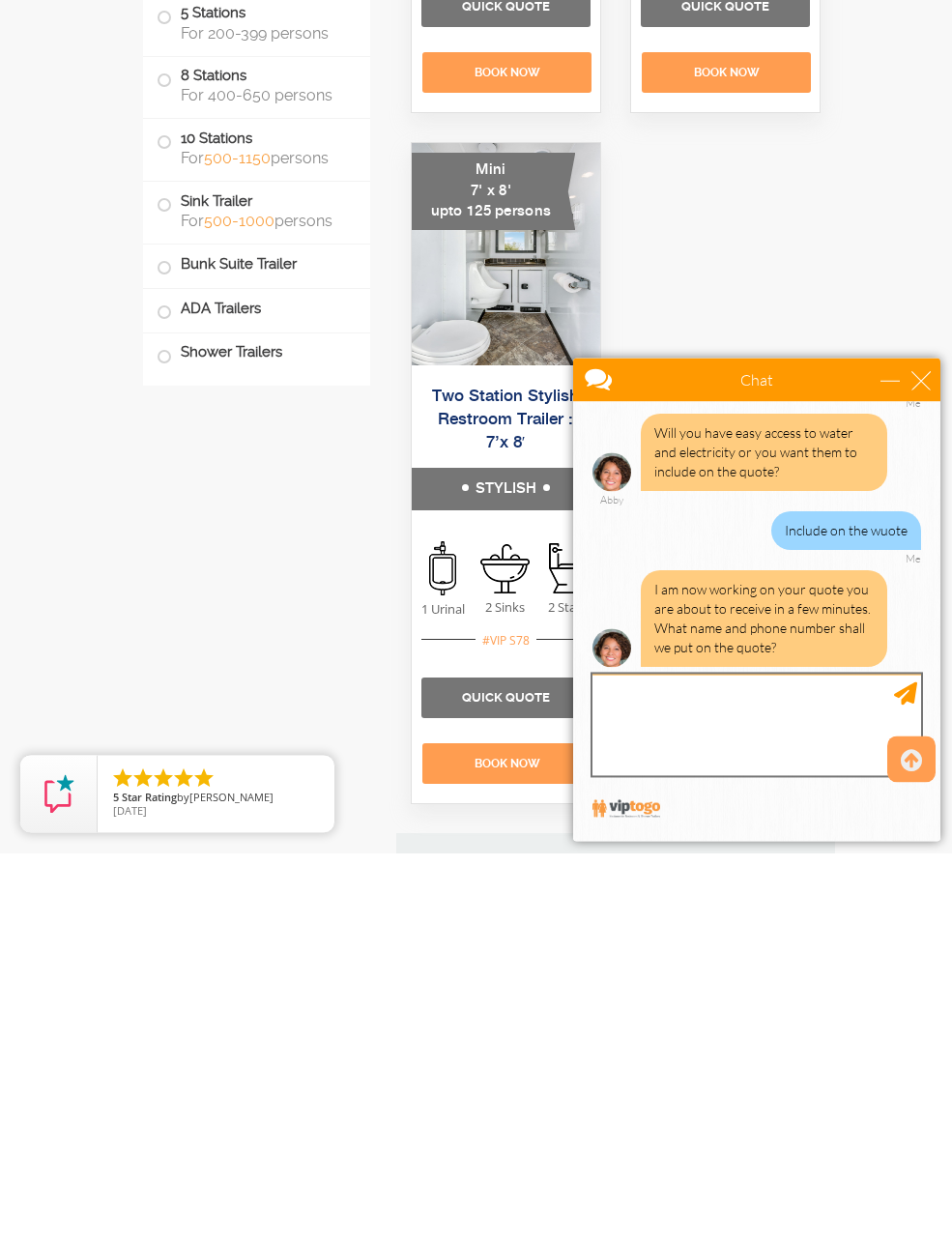 scroll, scrollTop: 882, scrollLeft: 0, axis: vertical 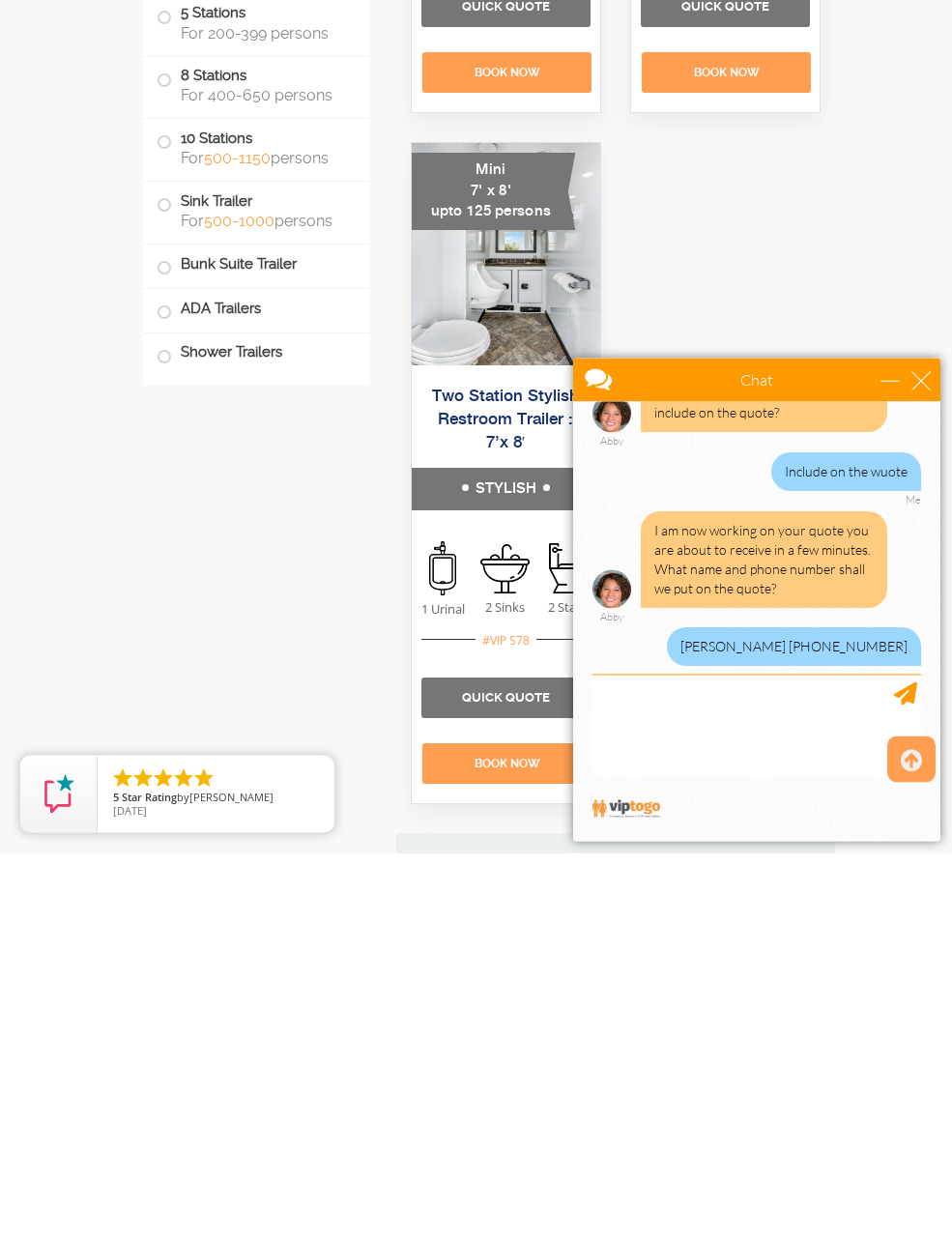 click on "Designing a special event takes extensive planning and attention to detail. When you’ve found the perfect venue, but it doesn’t have restrooms readily accessible, what do you do?
At  VIP To Go,  we offer a variety of portable restroom trailers that offer the best of both comfort and cleanliness. Our trailers come in a catalog of sizes to accommodate your event, ranging from 2 to 10 restroom stations.
We’ll help you find the restroom trailer,  shower trailers,  handwashing station trailers, and  ADA-compliant trailers  to fit the size and need of your event. Contact our team today!
explore vip to go restroom trailers
restroom trailers  by type
restroom trailers  by event
restroom trailers  by location" at bounding box center (476, 6153) 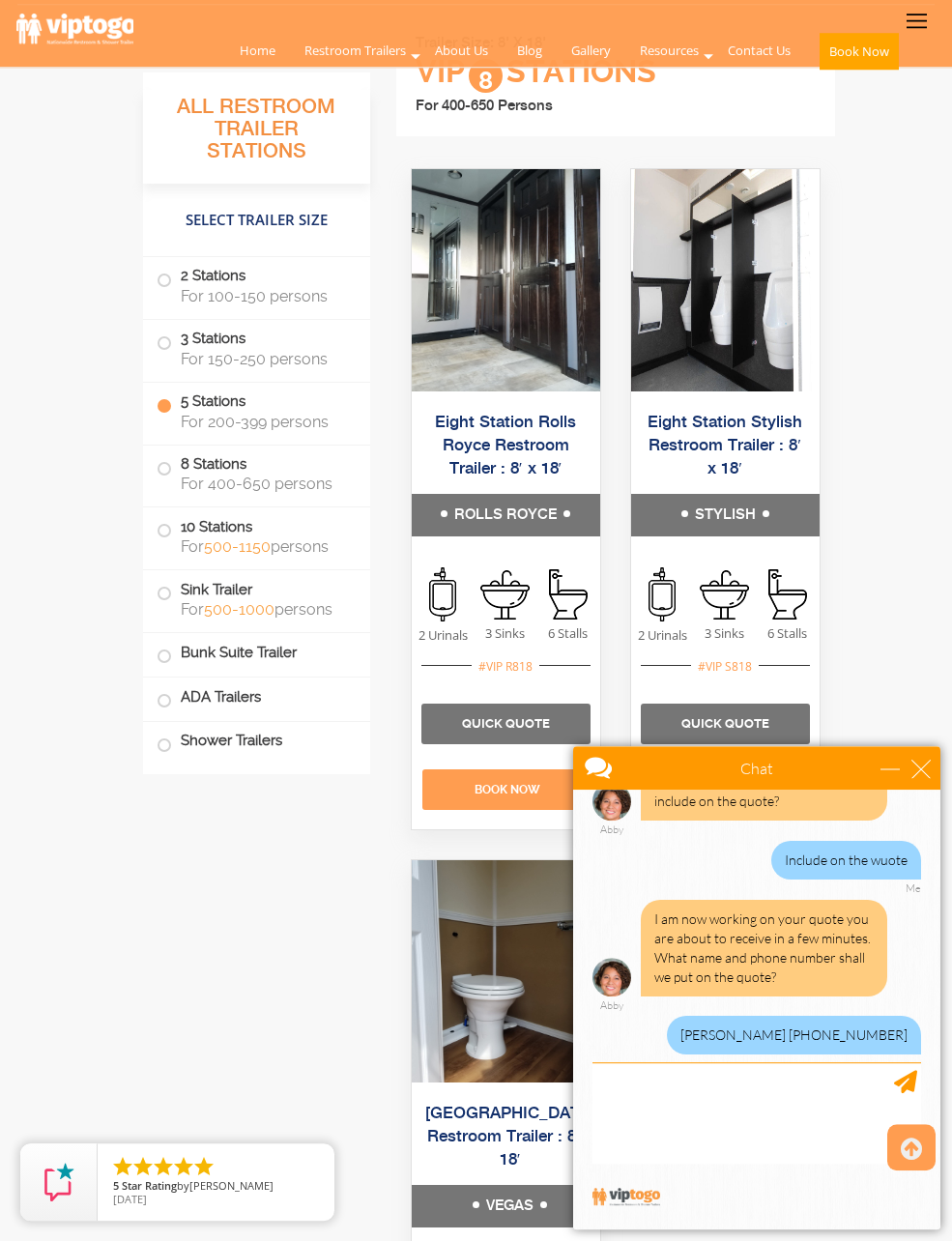 scroll, scrollTop: 6769, scrollLeft: 0, axis: vertical 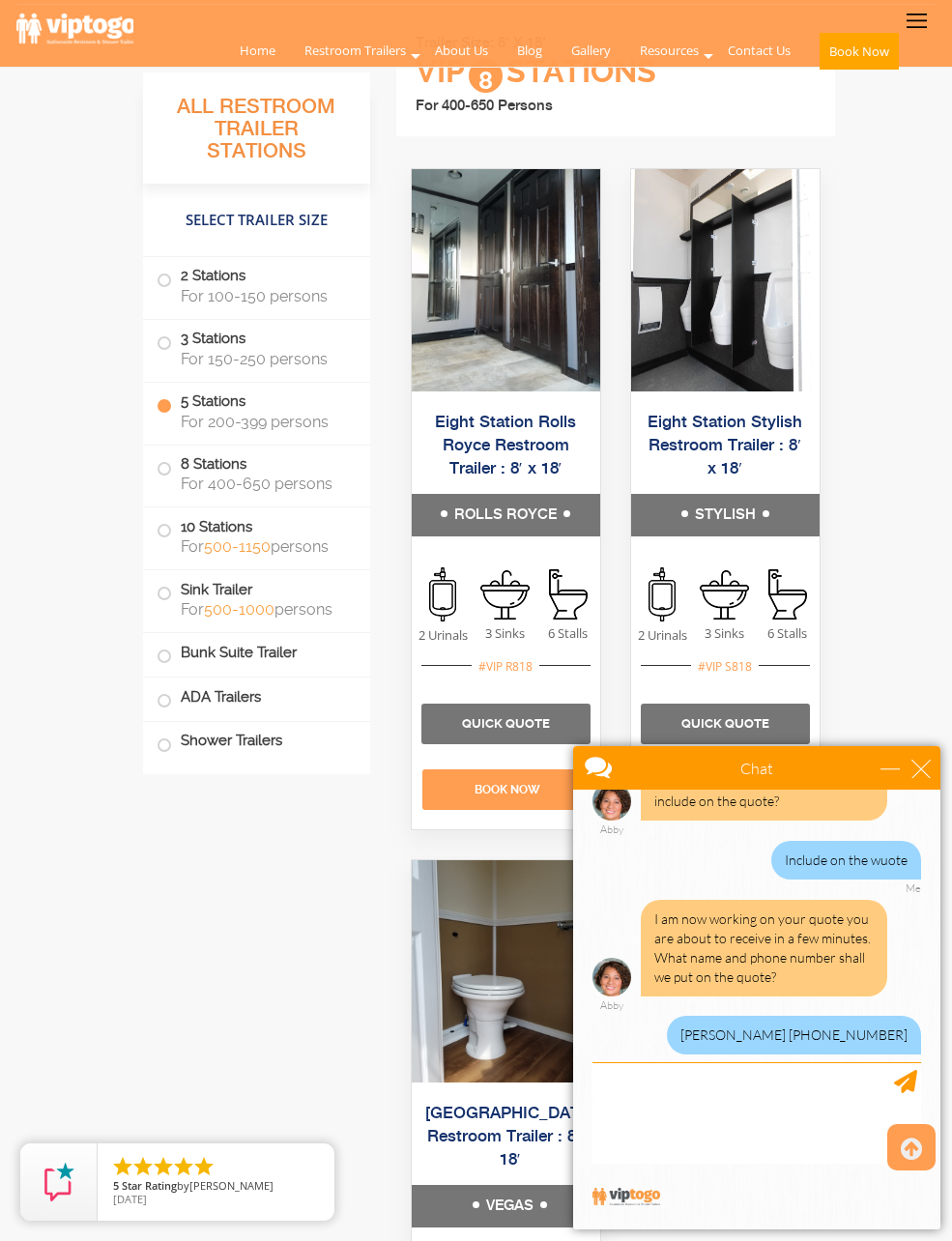 click on "All Restroom Trailer Stations
Select Trailer Size
2 Stations
For 100-150 persons
3 Stations
For 150-250 persons
5 Stations
For 200-399 persons
8 Stations
For 400-650 persons
10 Stations
For  500-1150  persons
Sink Trailer
For" at bounding box center (256, 423) 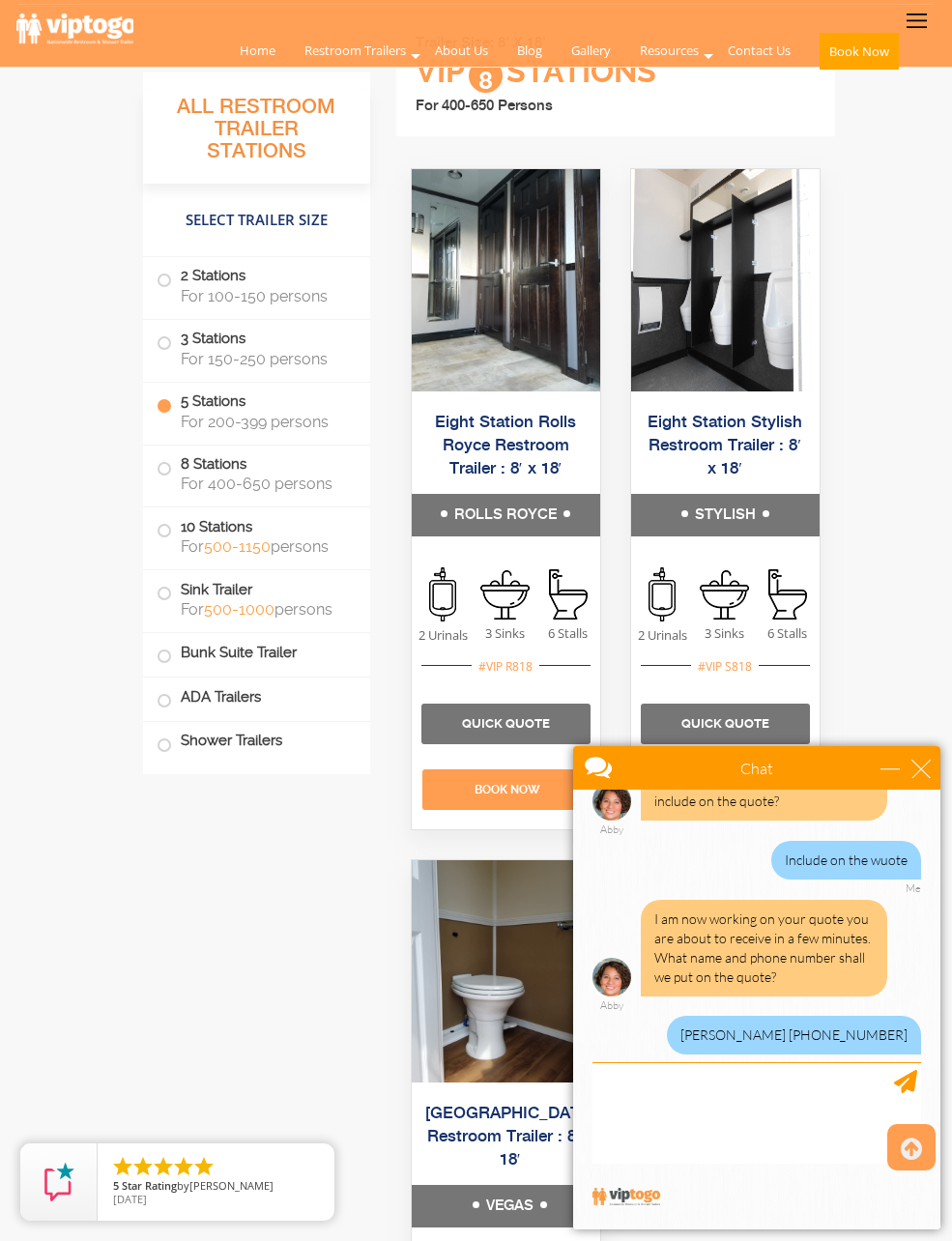 scroll, scrollTop: 961, scrollLeft: 0, axis: vertical 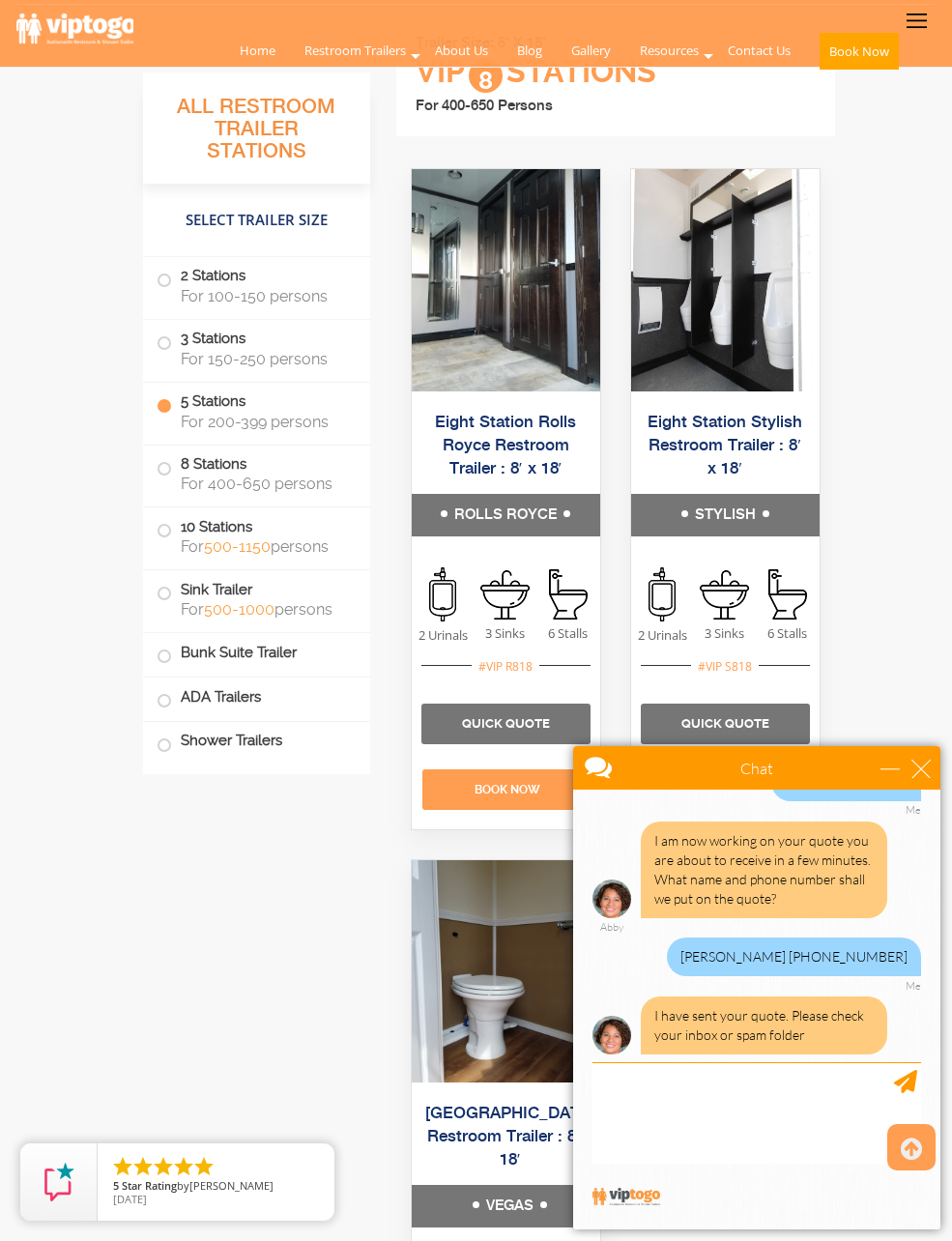 click on "2 Stations
For 100-150 persons" at bounding box center [256, 285] 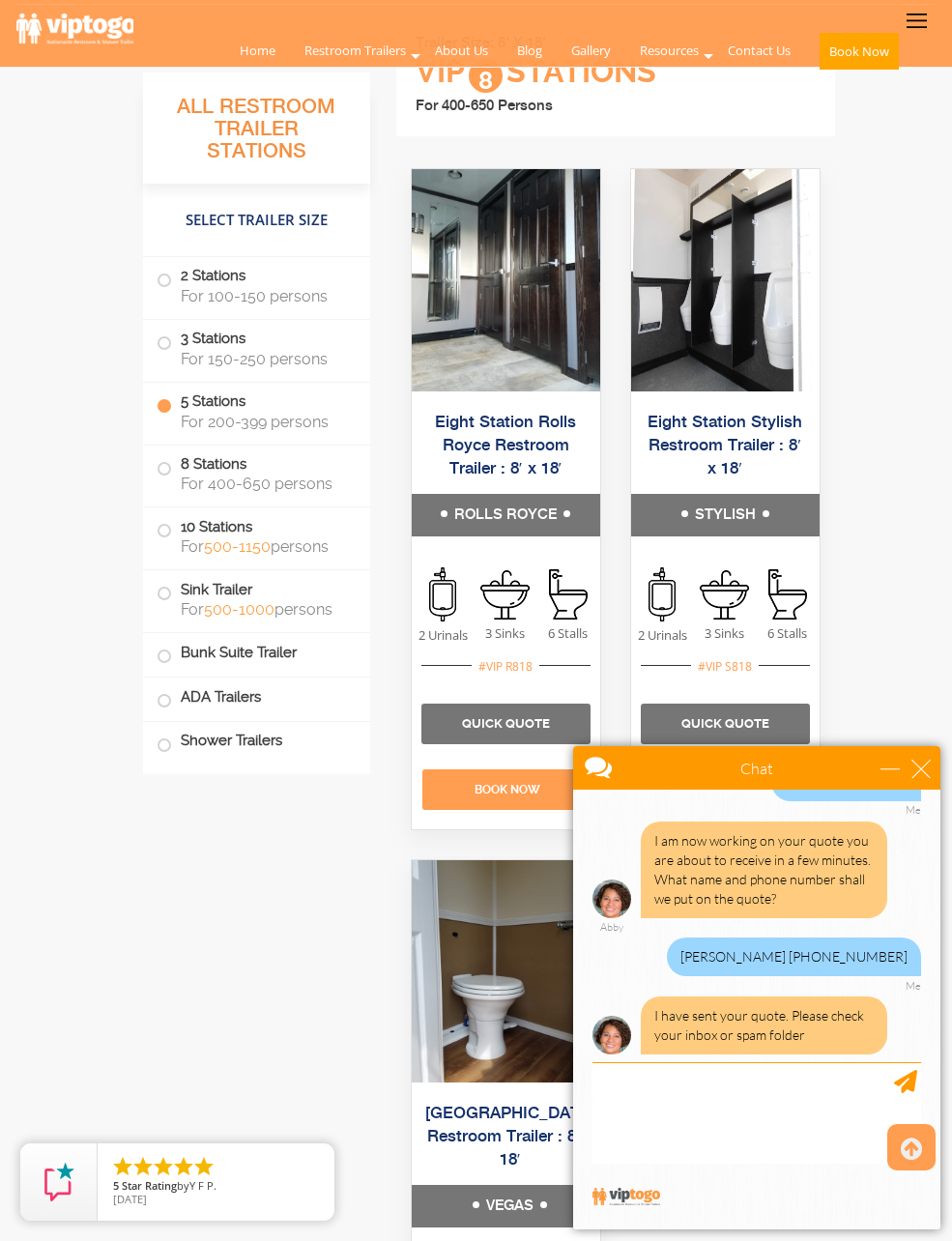 scroll, scrollTop: 1020, scrollLeft: 0, axis: vertical 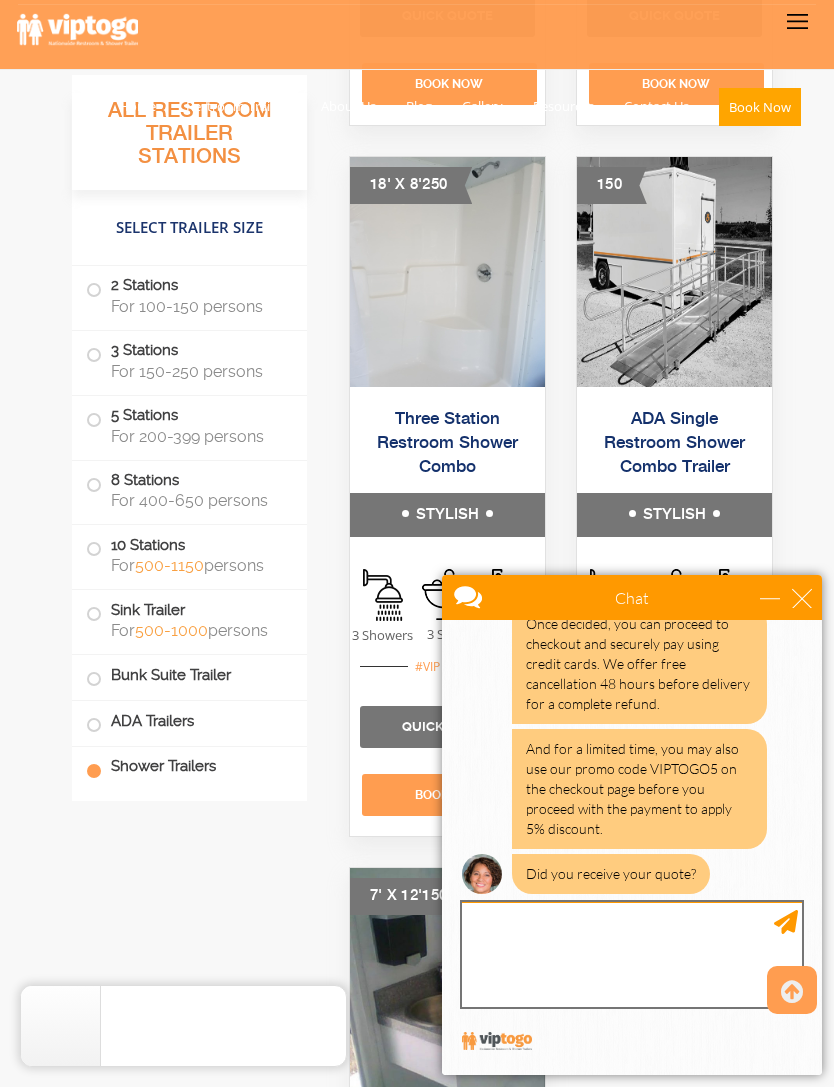 click at bounding box center [632, 954] 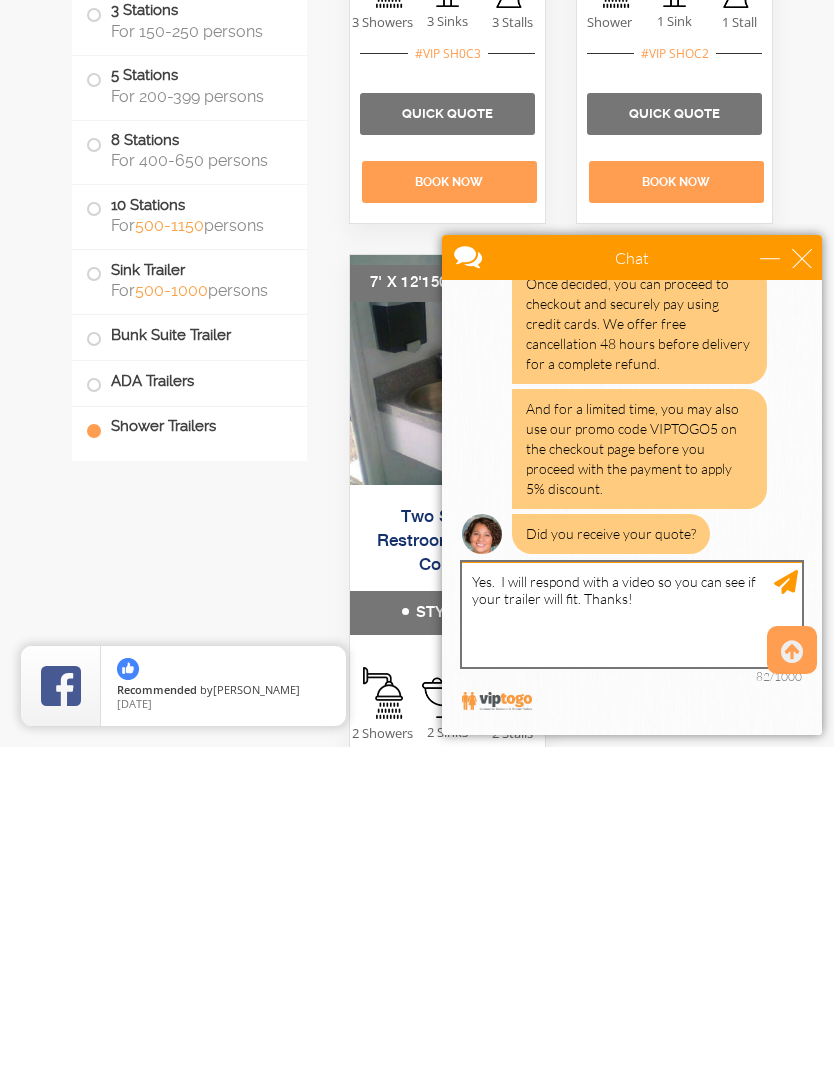 type on "Yes.  I will respond with a video so you can see if your trailer will fit. Thanks!" 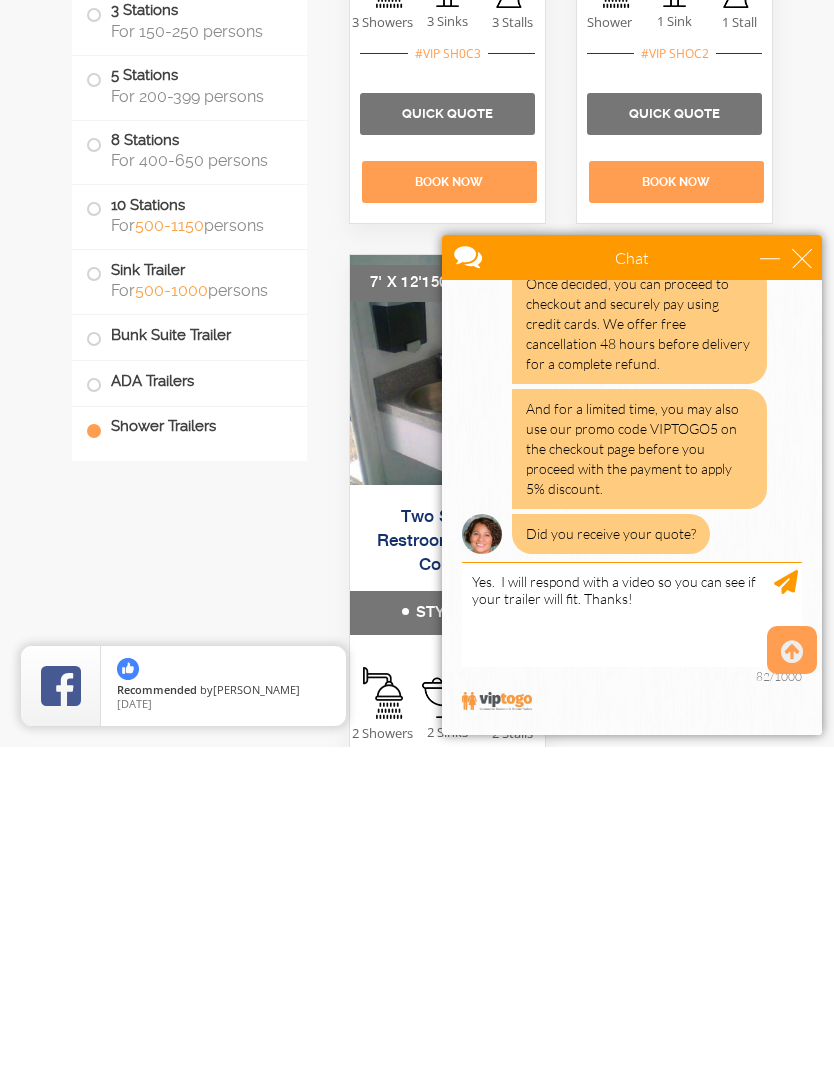 click at bounding box center [792, 992] 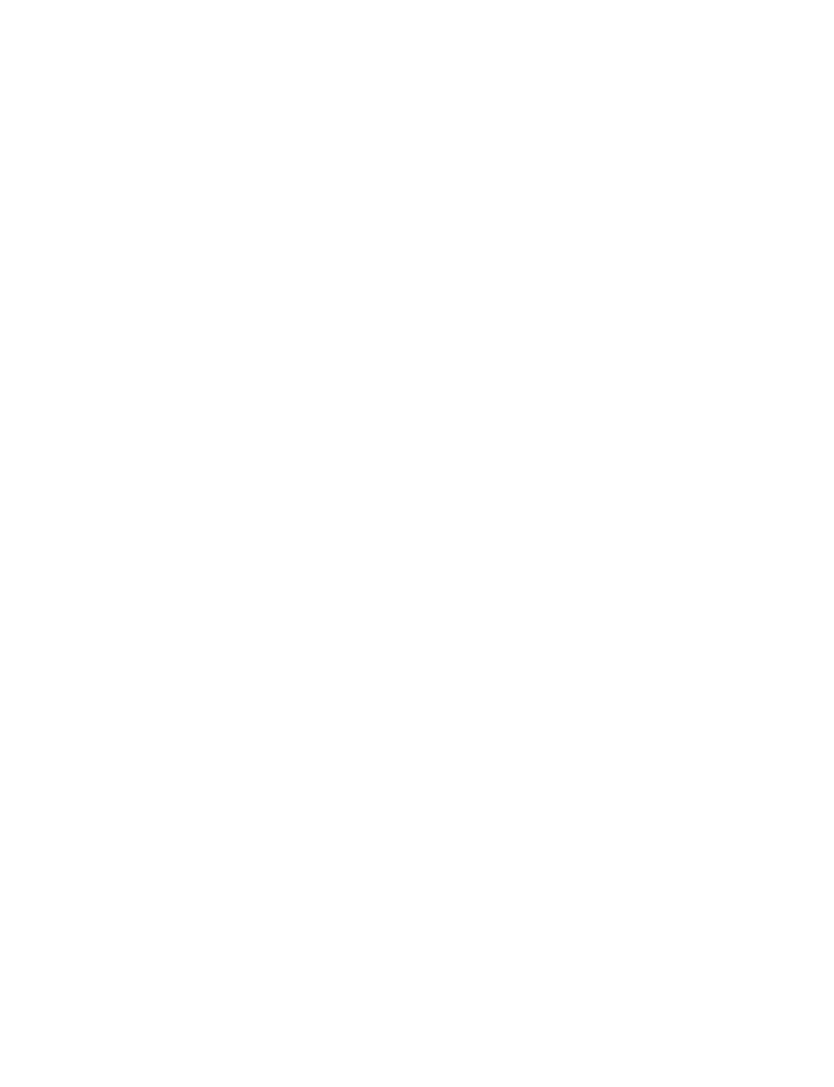 scroll, scrollTop: 0, scrollLeft: 0, axis: both 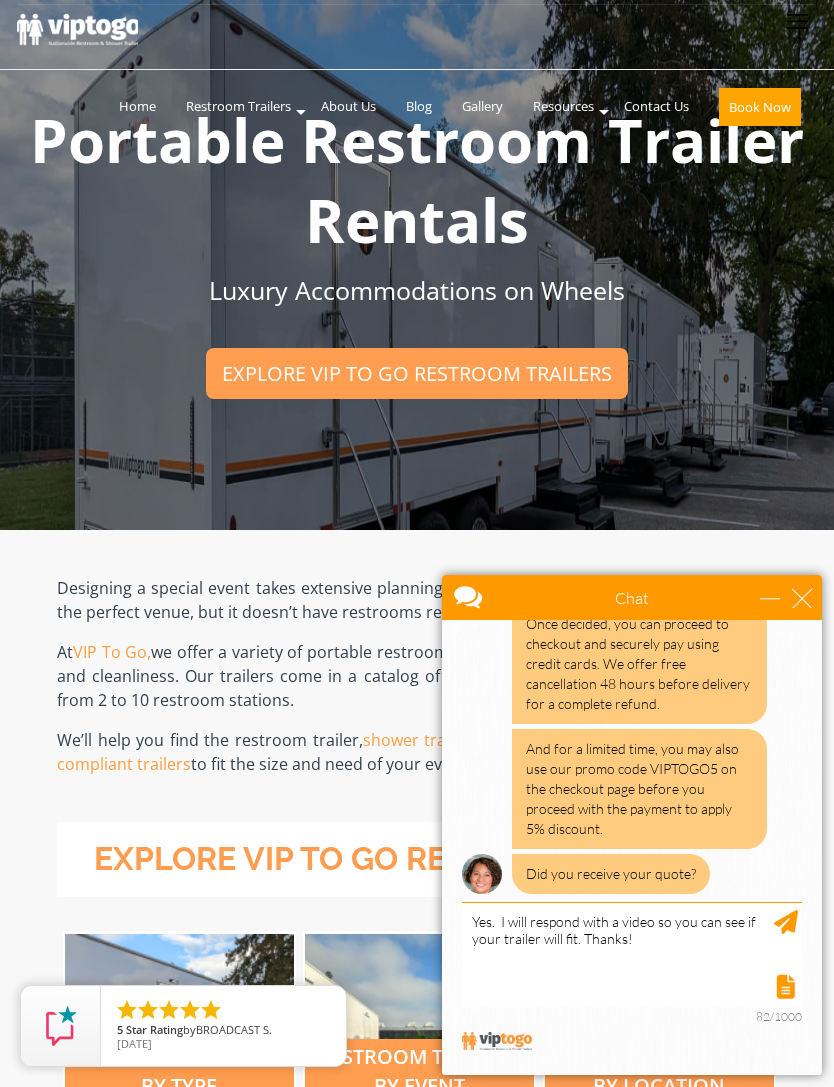 type 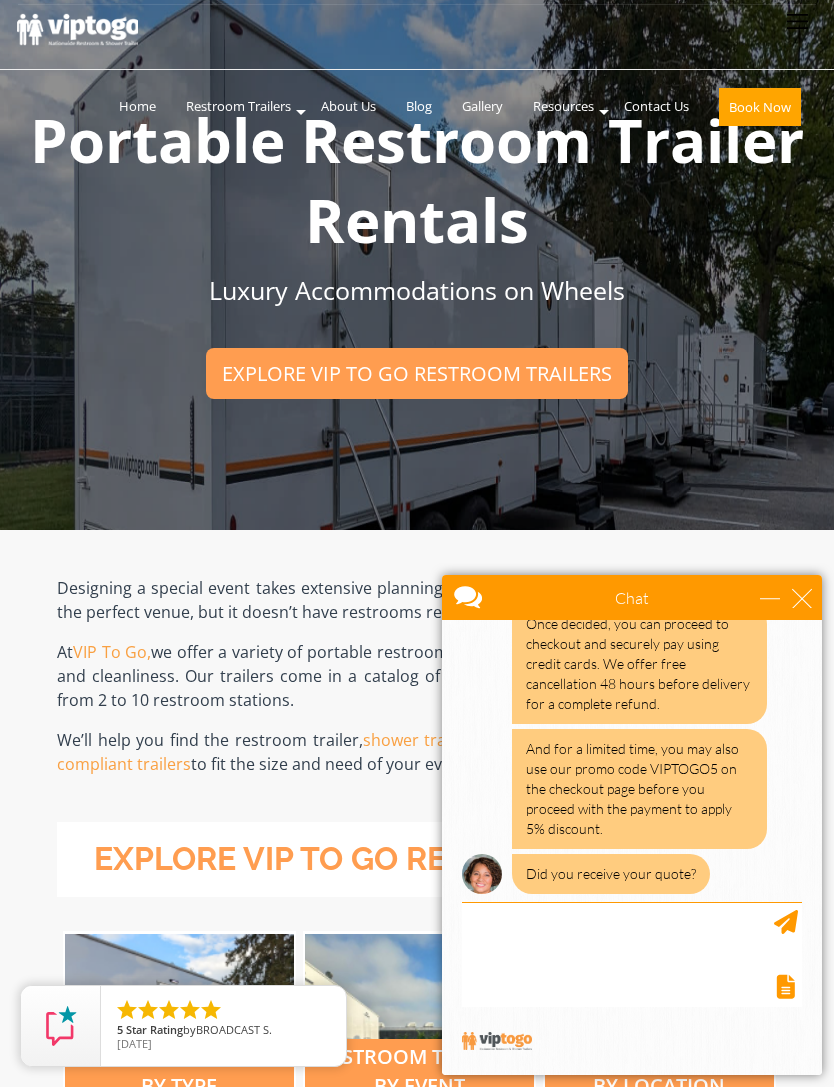 scroll, scrollTop: 1455, scrollLeft: 0, axis: vertical 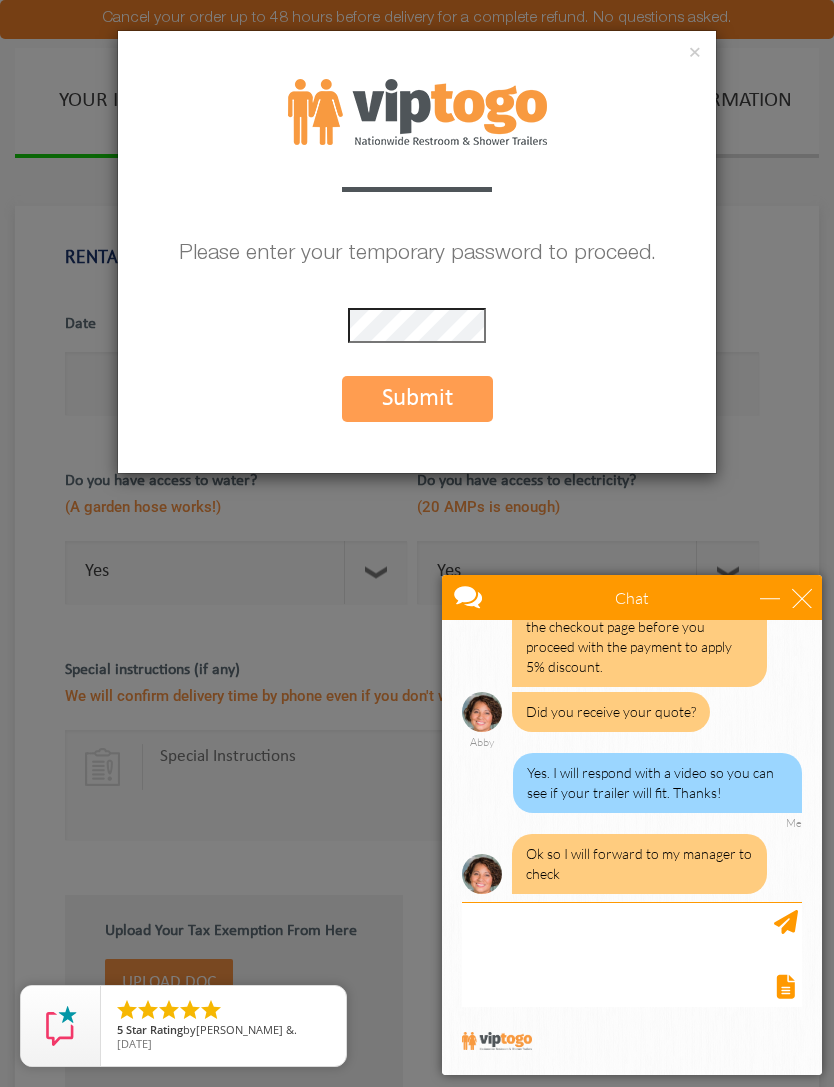 click on "Submit" at bounding box center (417, 399) 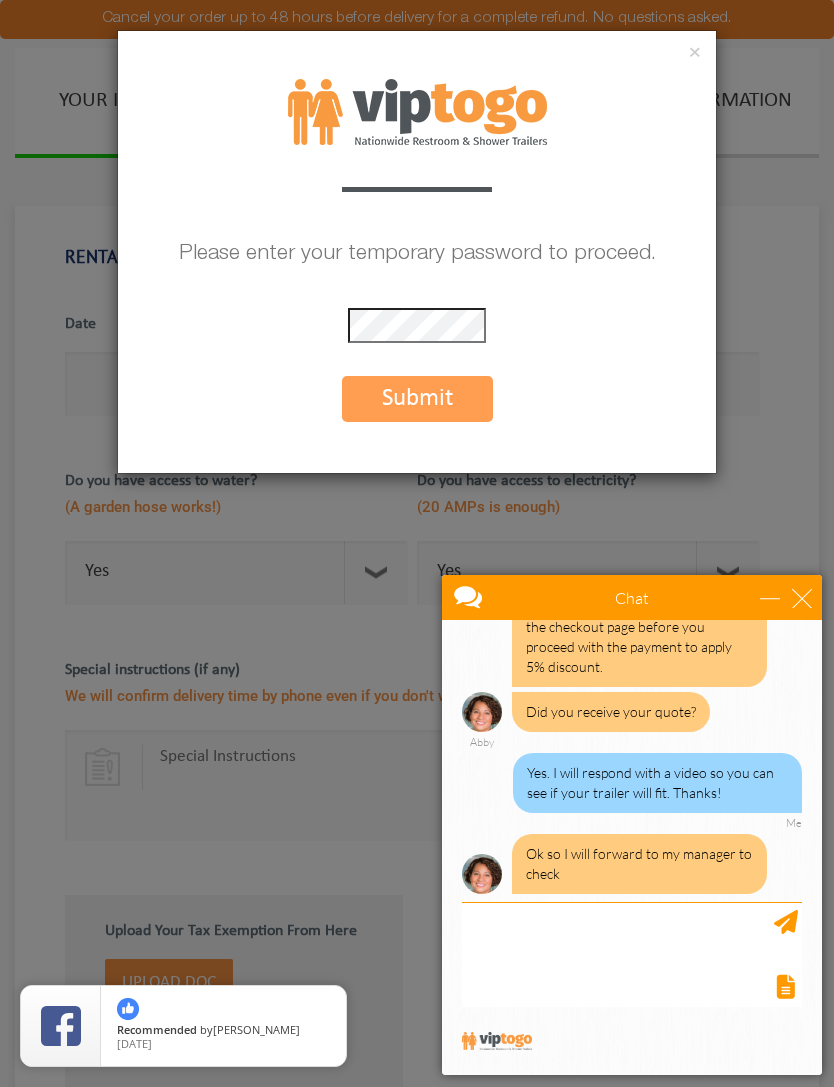 click on "Submit" 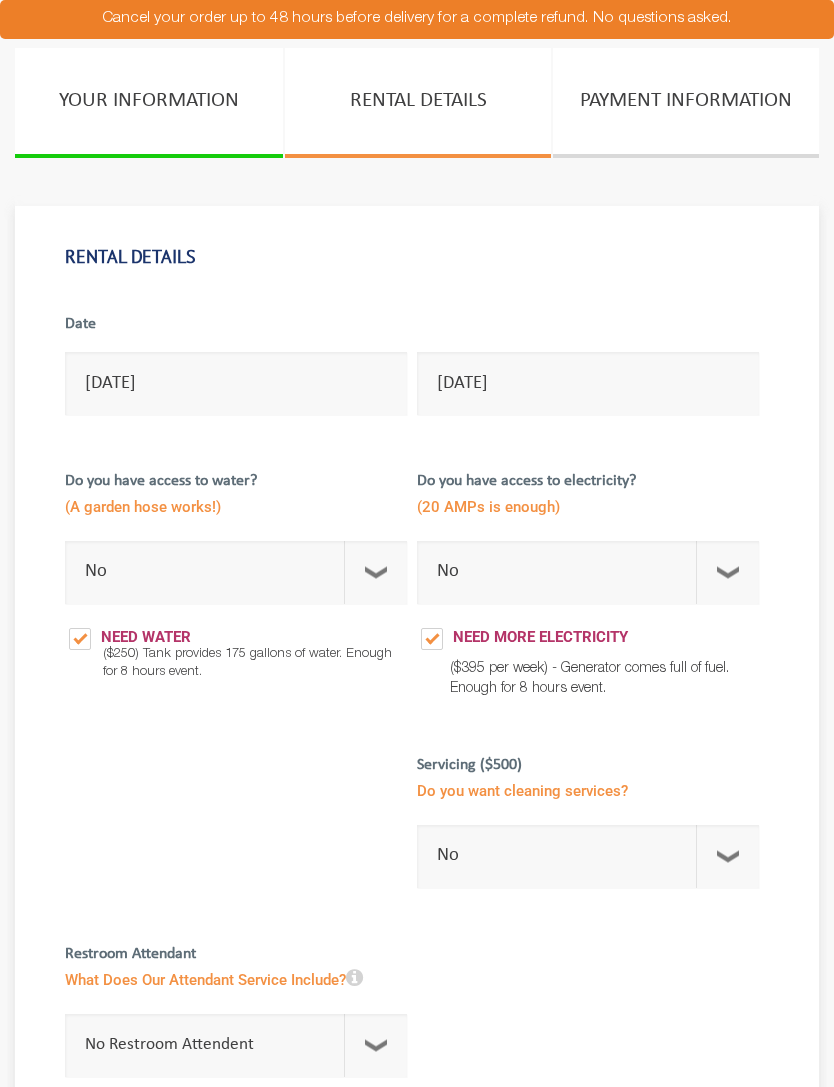 select on "No" 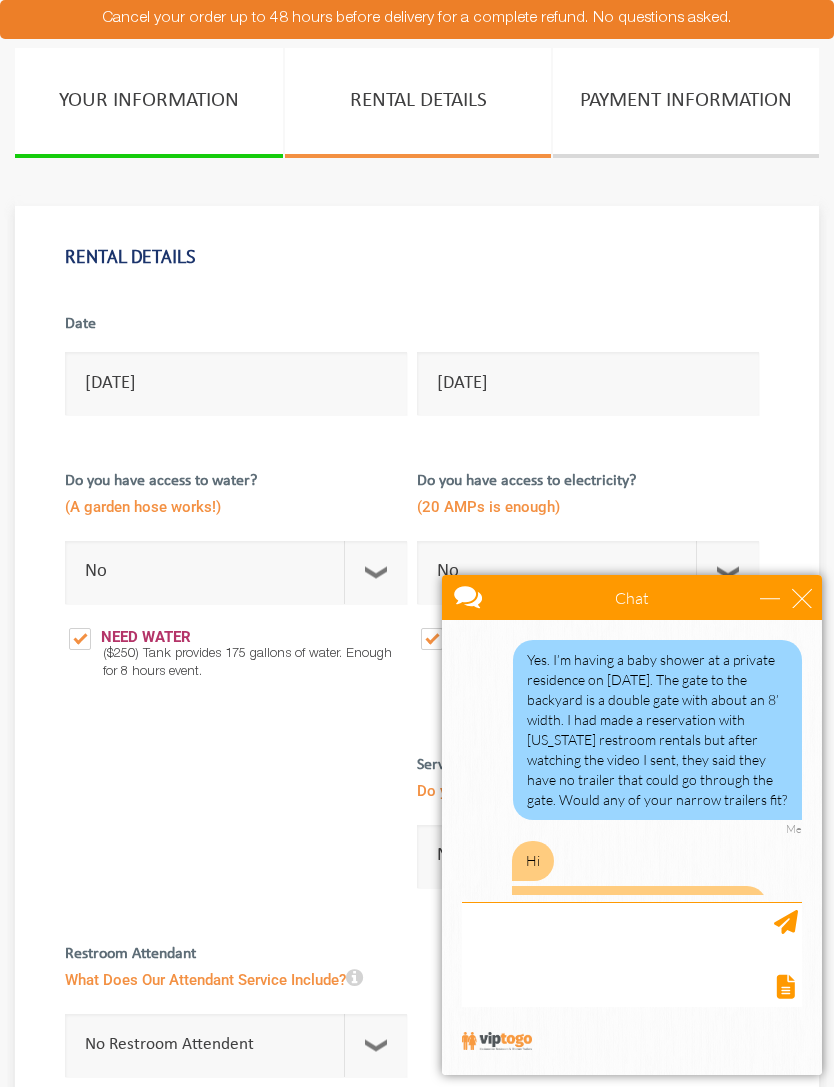 scroll, scrollTop: 0, scrollLeft: 0, axis: both 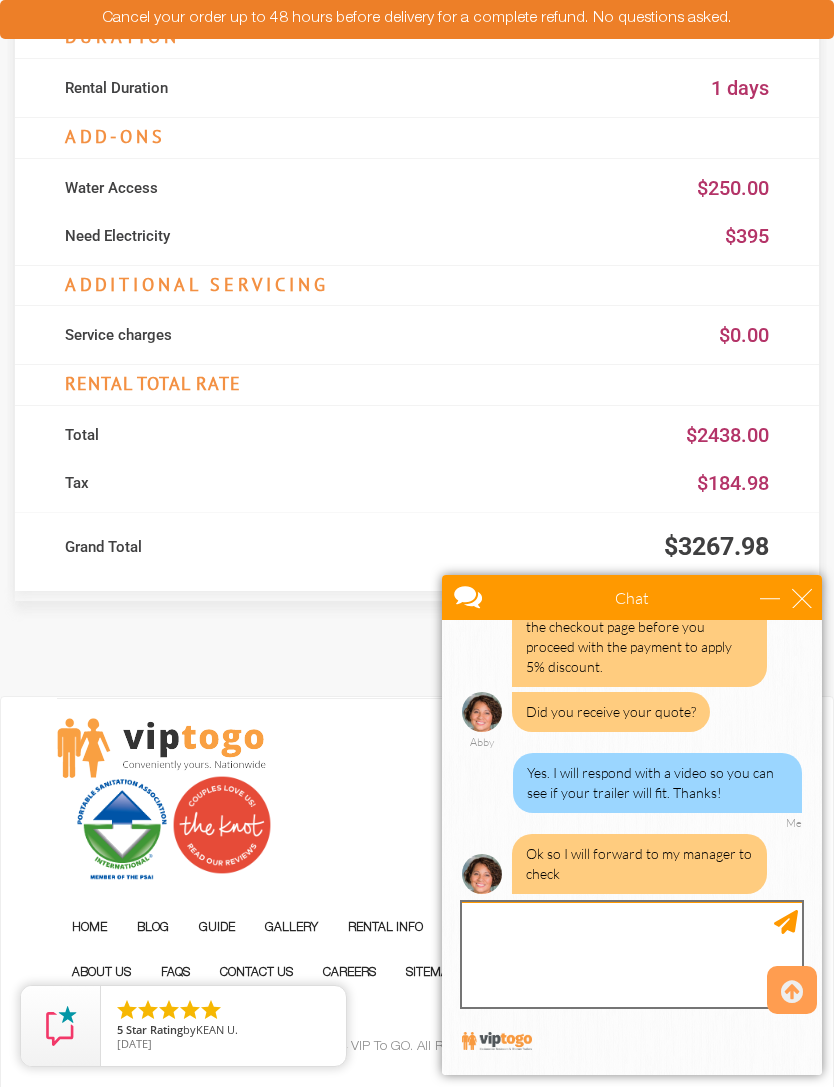 click at bounding box center [632, 954] 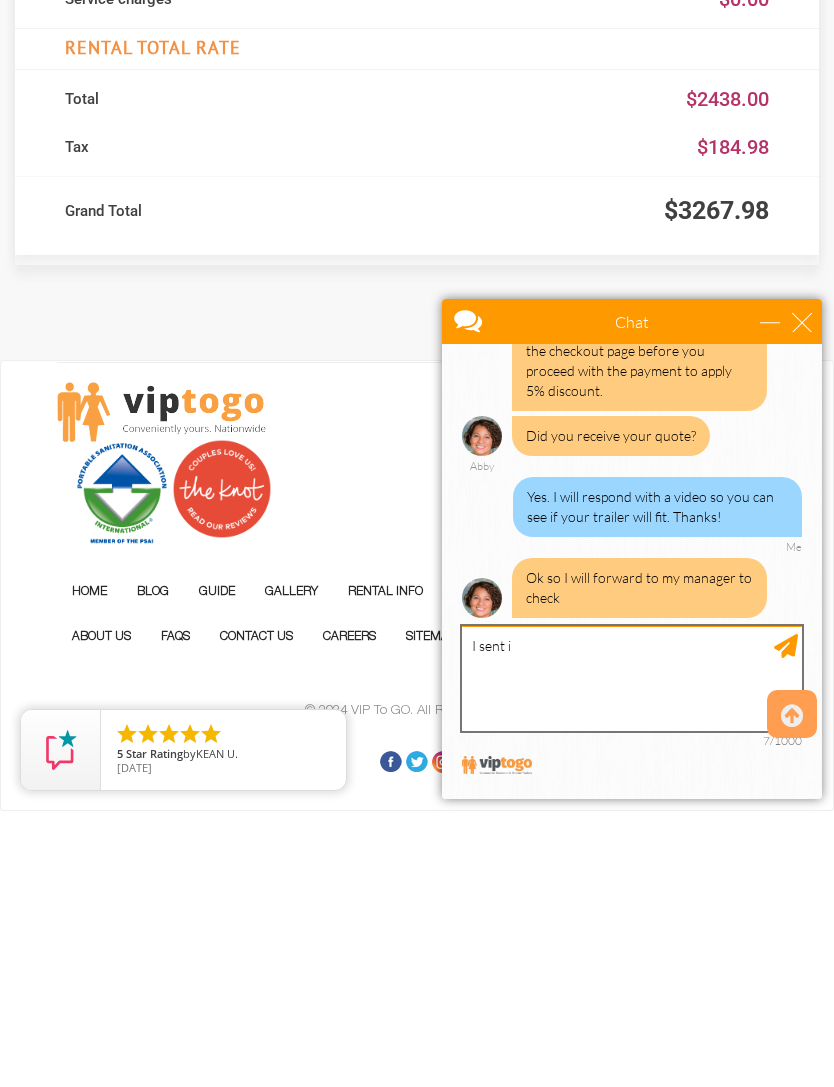 type on "I sent it" 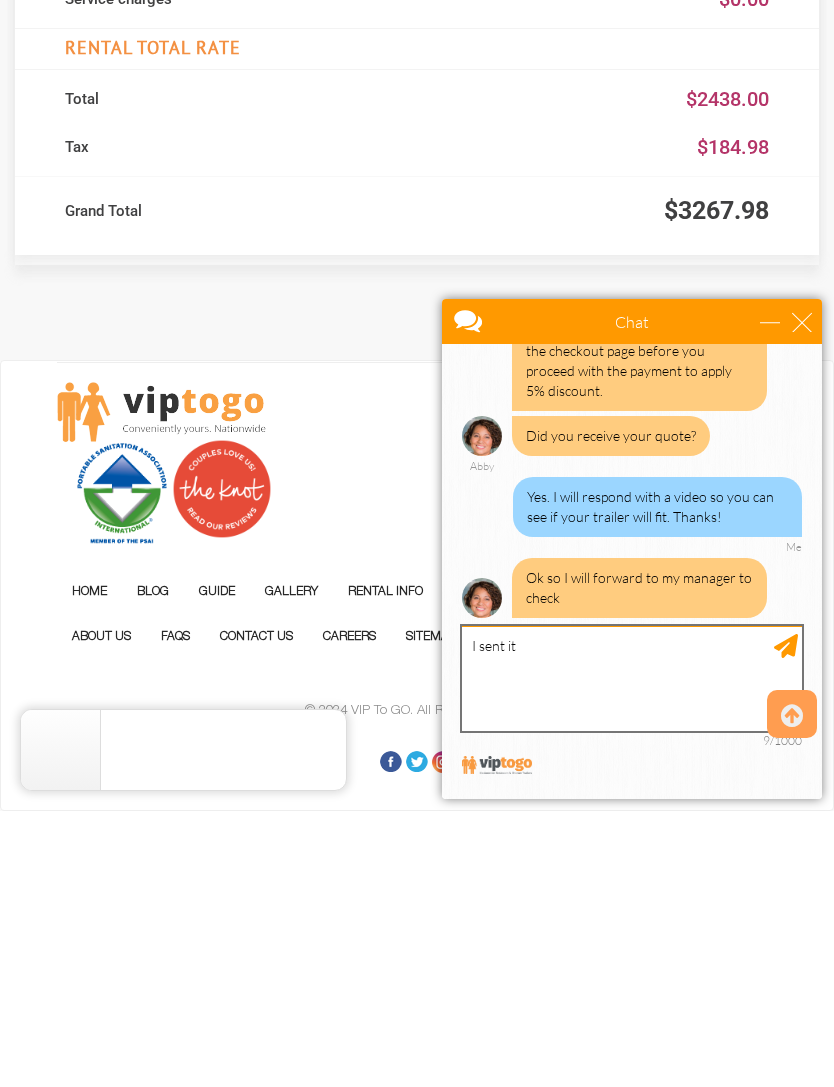 click on "I sent it" at bounding box center [632, 678] 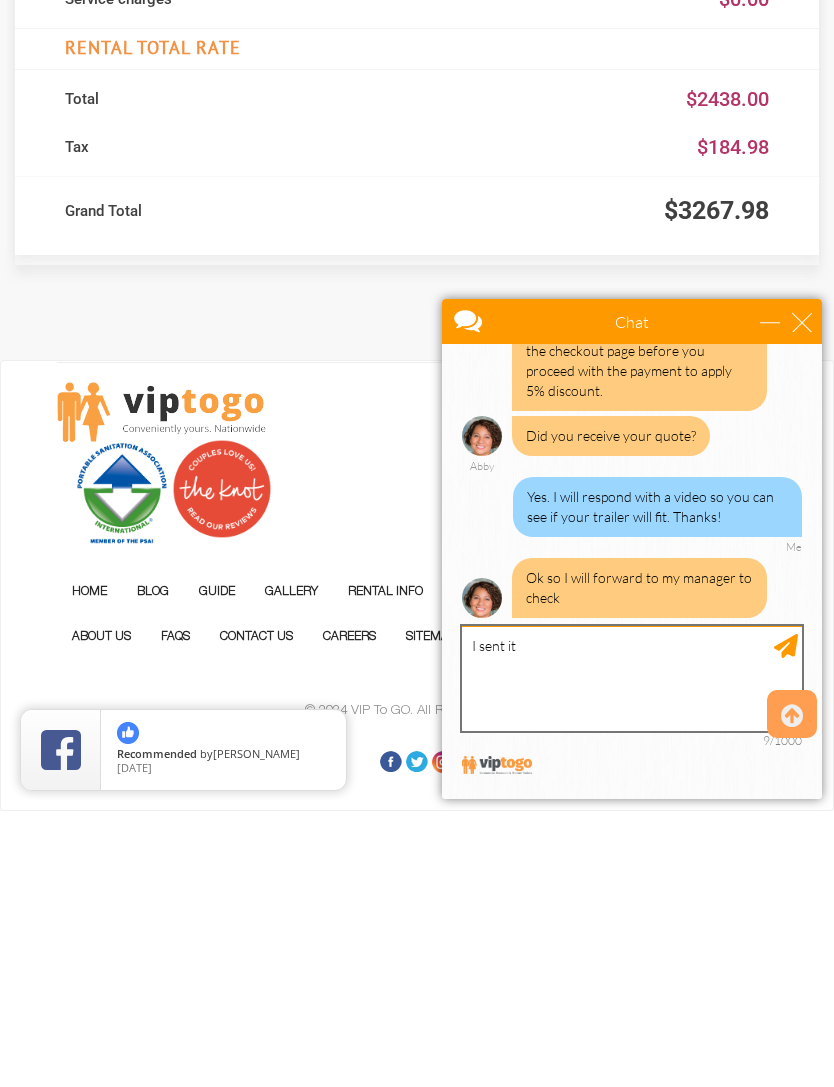 type 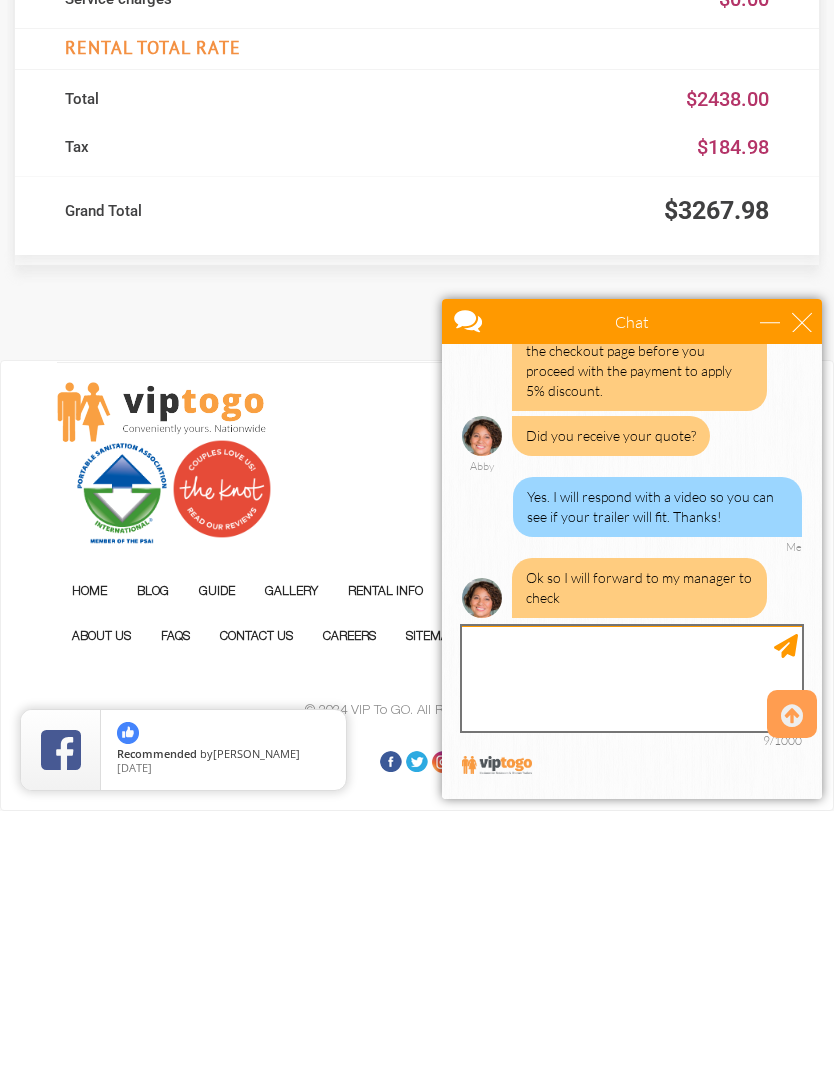 scroll, scrollTop: 1516, scrollLeft: 0, axis: vertical 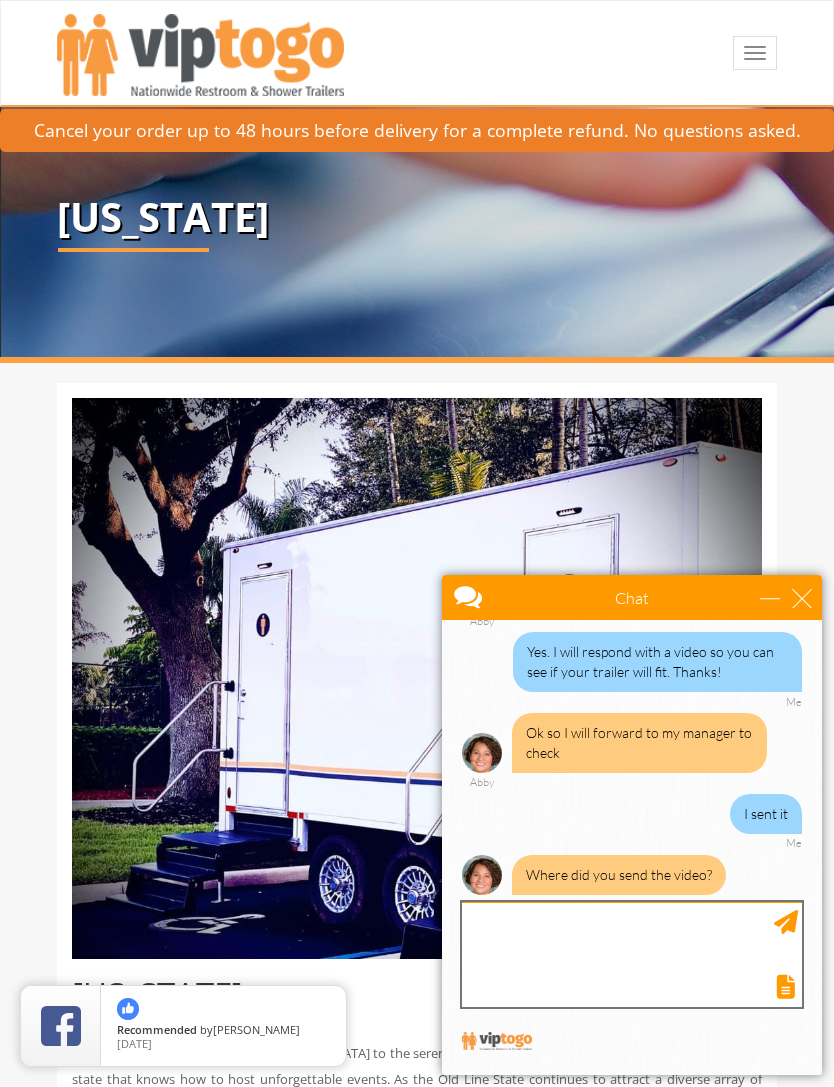 click at bounding box center (632, 954) 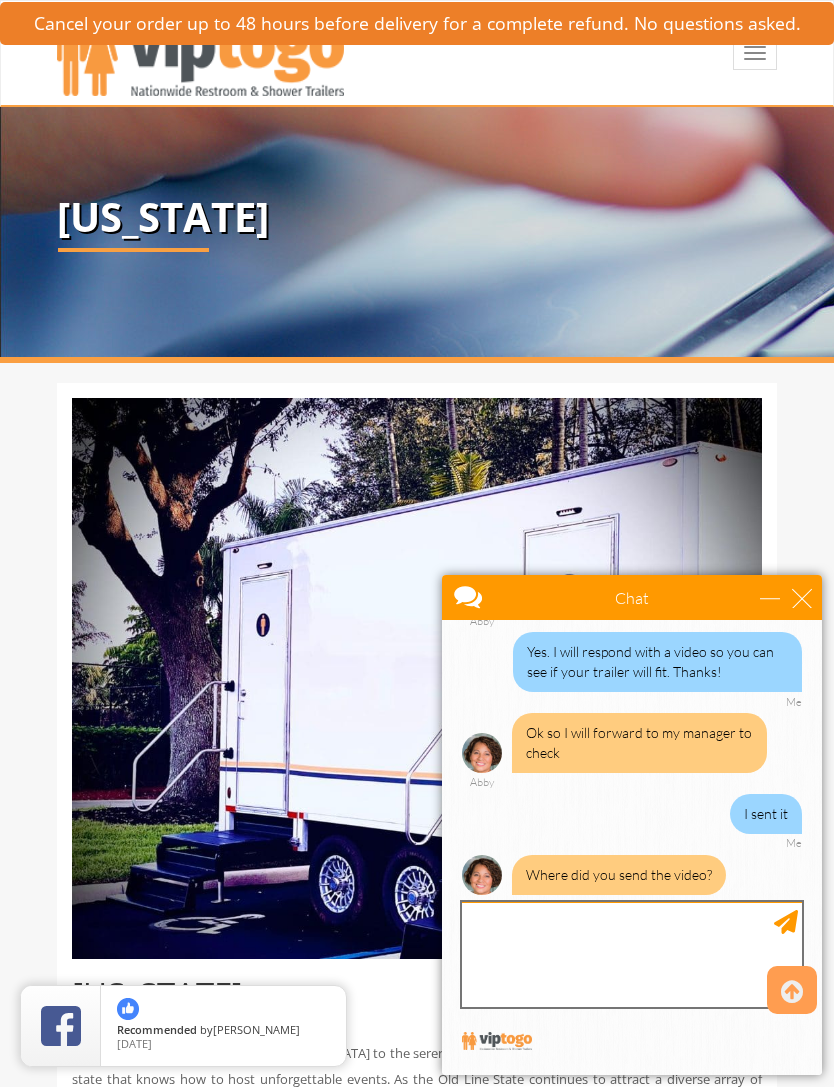 scroll, scrollTop: 241, scrollLeft: 0, axis: vertical 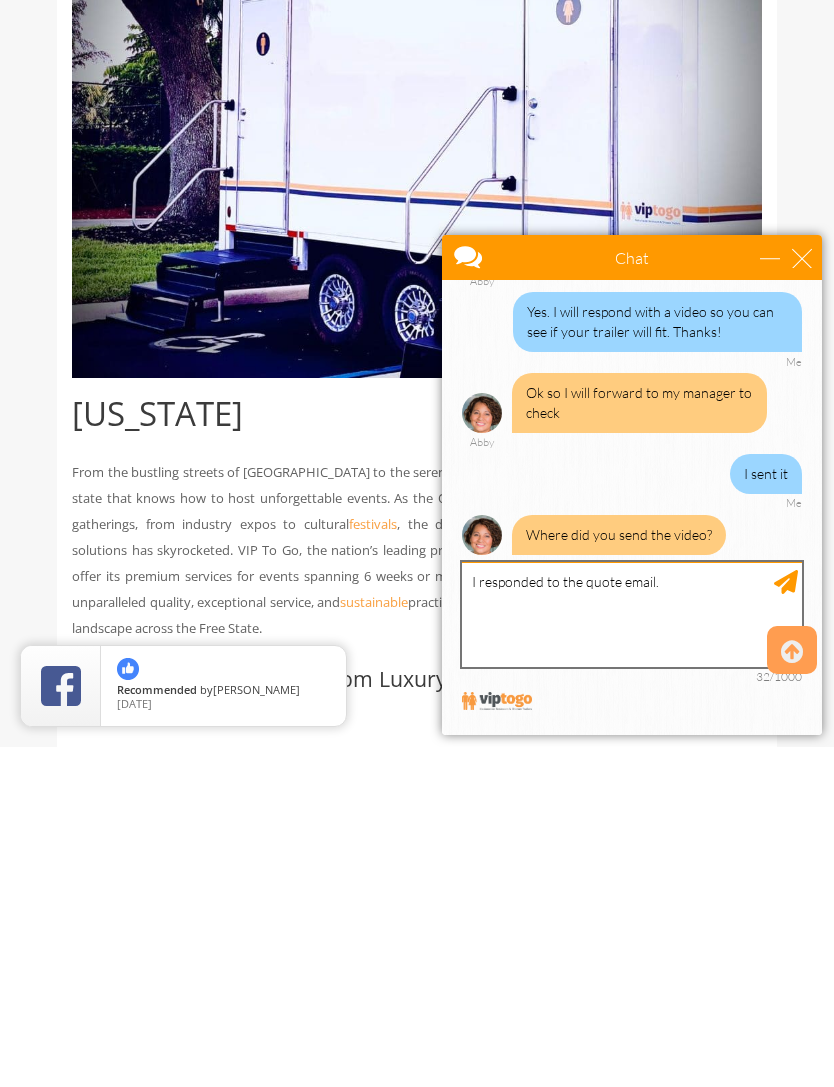 click on "I responded to the quote email." at bounding box center (632, 614) 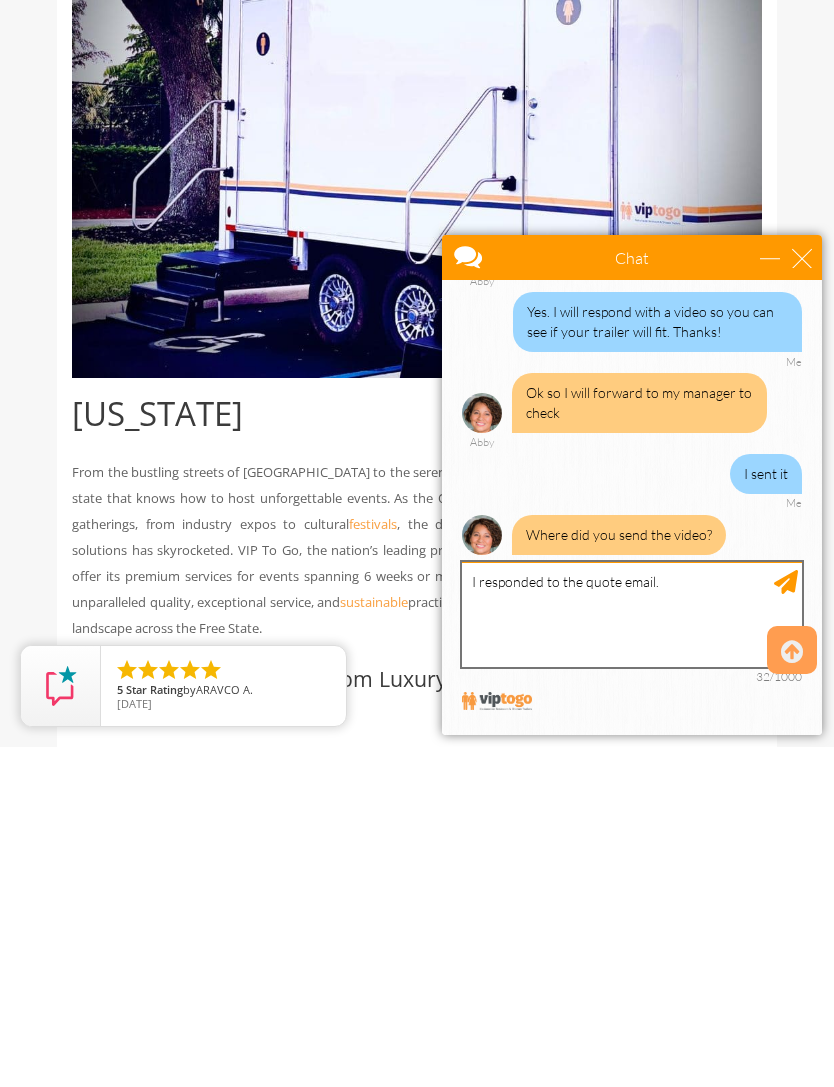 click on "I responded to the quote email." at bounding box center (632, 614) 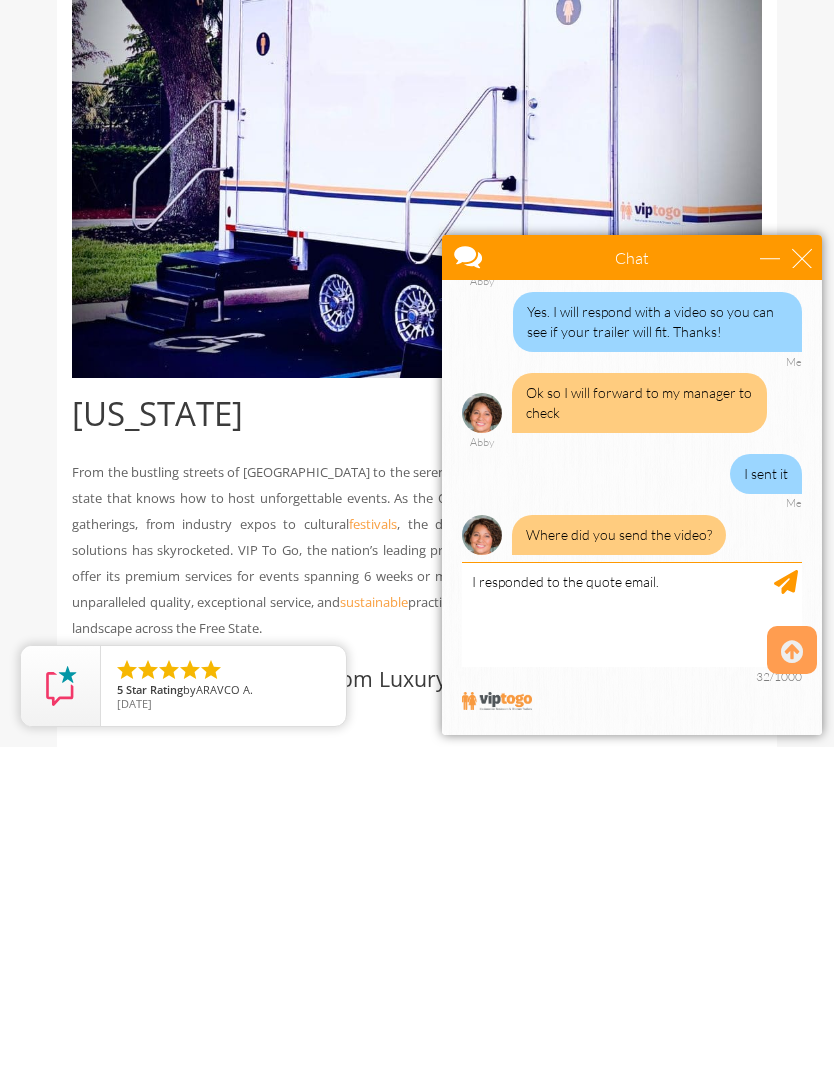click at bounding box center [632, 507] 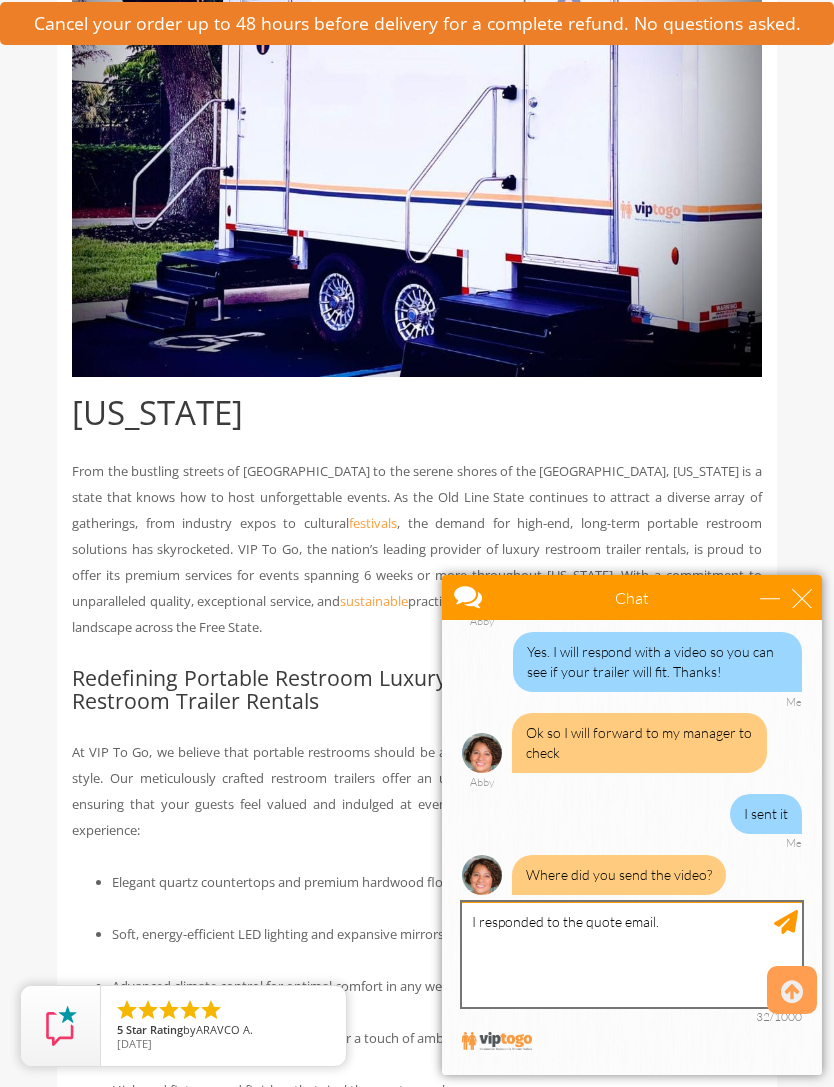 click on "I responded to the quote email." at bounding box center (632, 954) 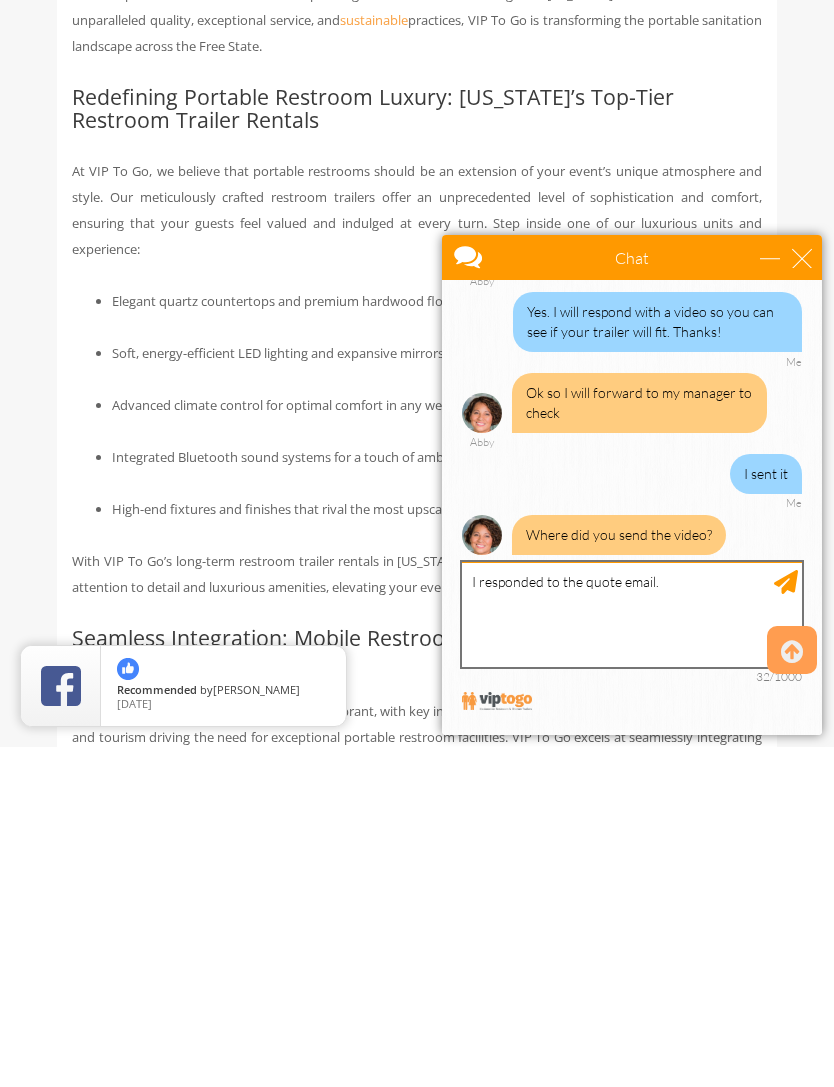 click on "I responded to the quote email." at bounding box center (632, 614) 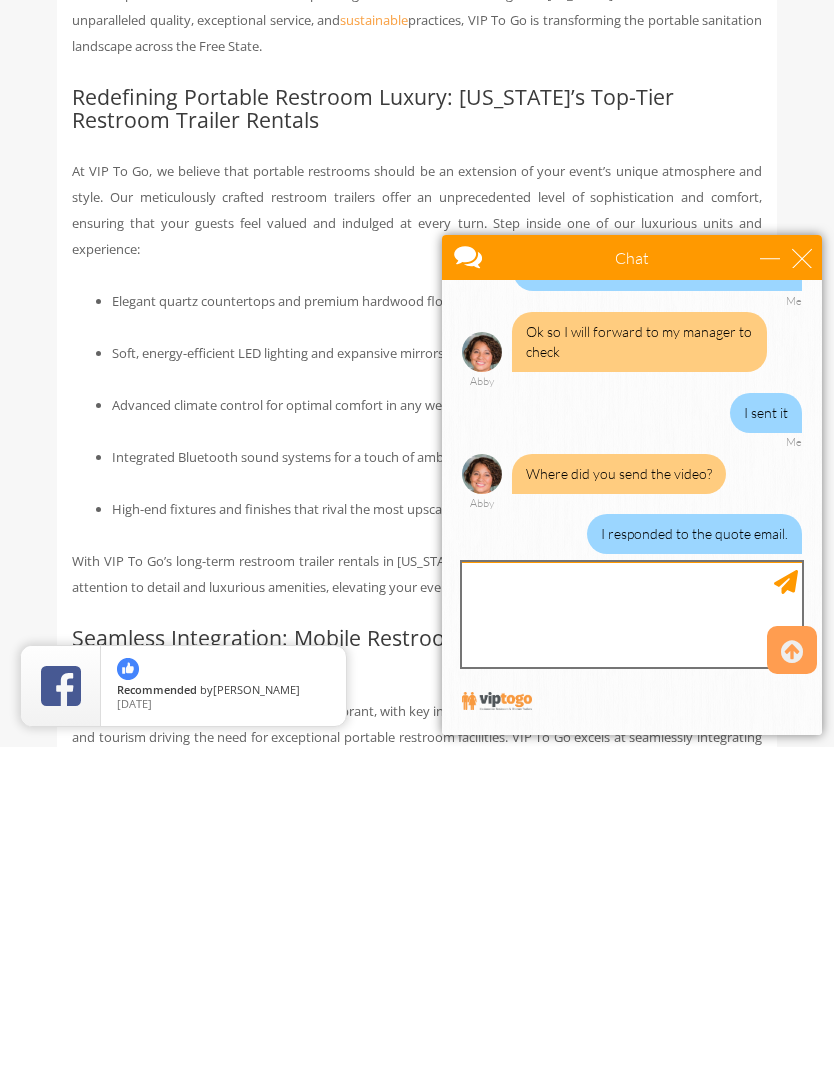 scroll, scrollTop: 1698, scrollLeft: 0, axis: vertical 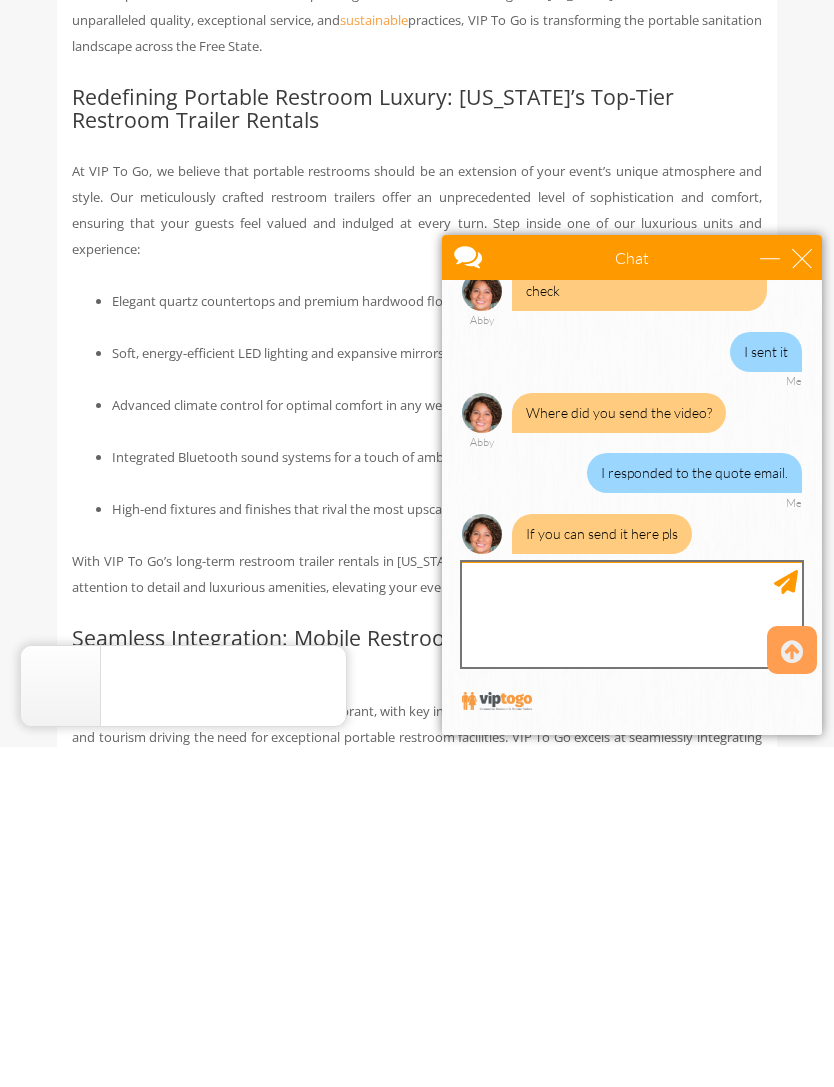 click at bounding box center [632, 614] 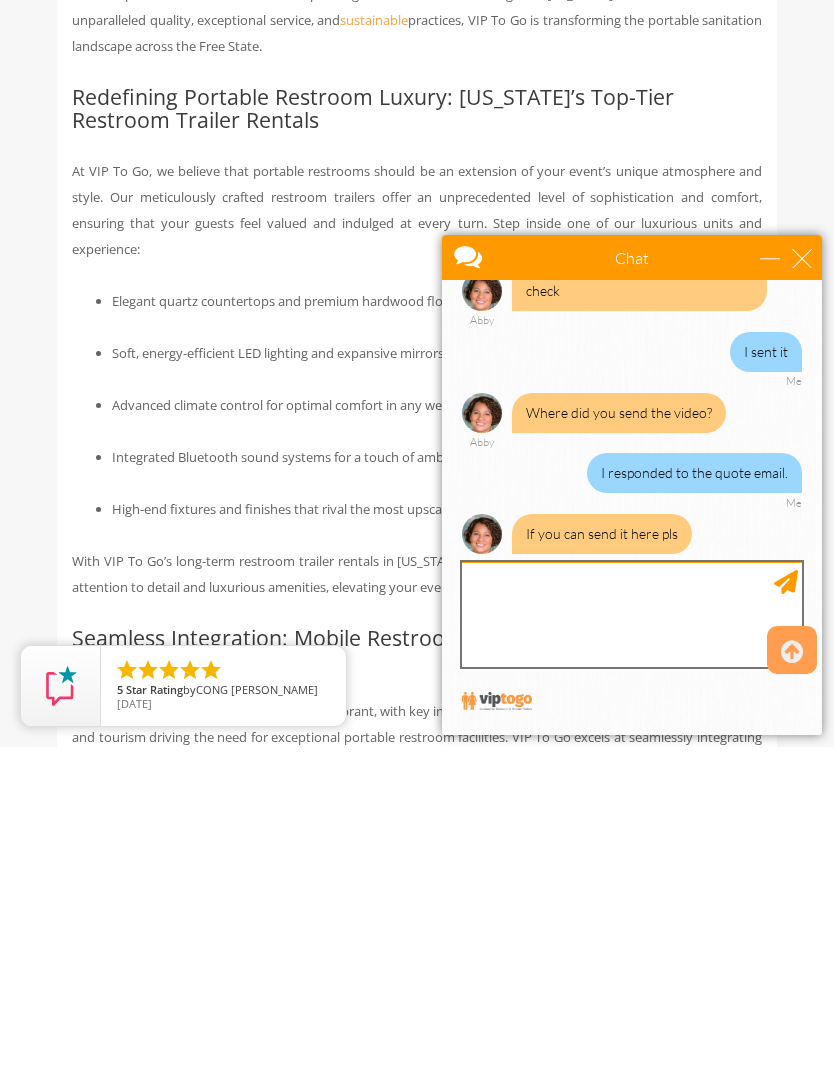 click at bounding box center [632, 614] 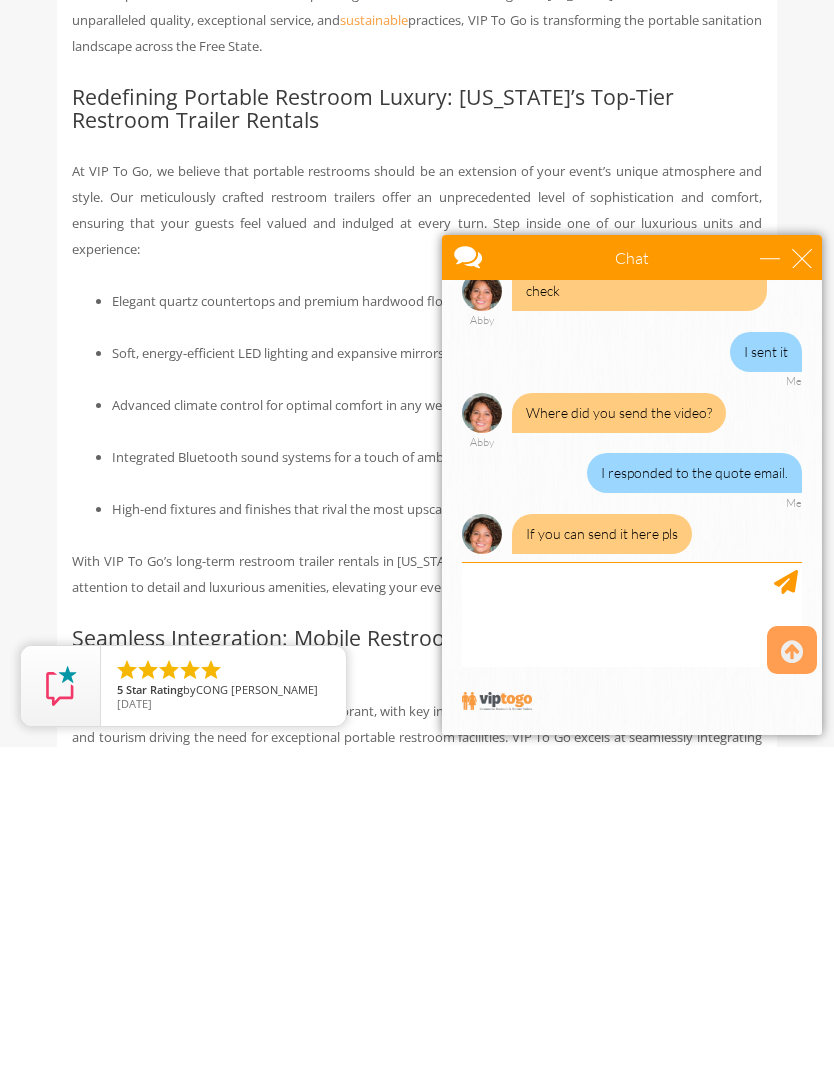 scroll, scrollTop: 1164, scrollLeft: 0, axis: vertical 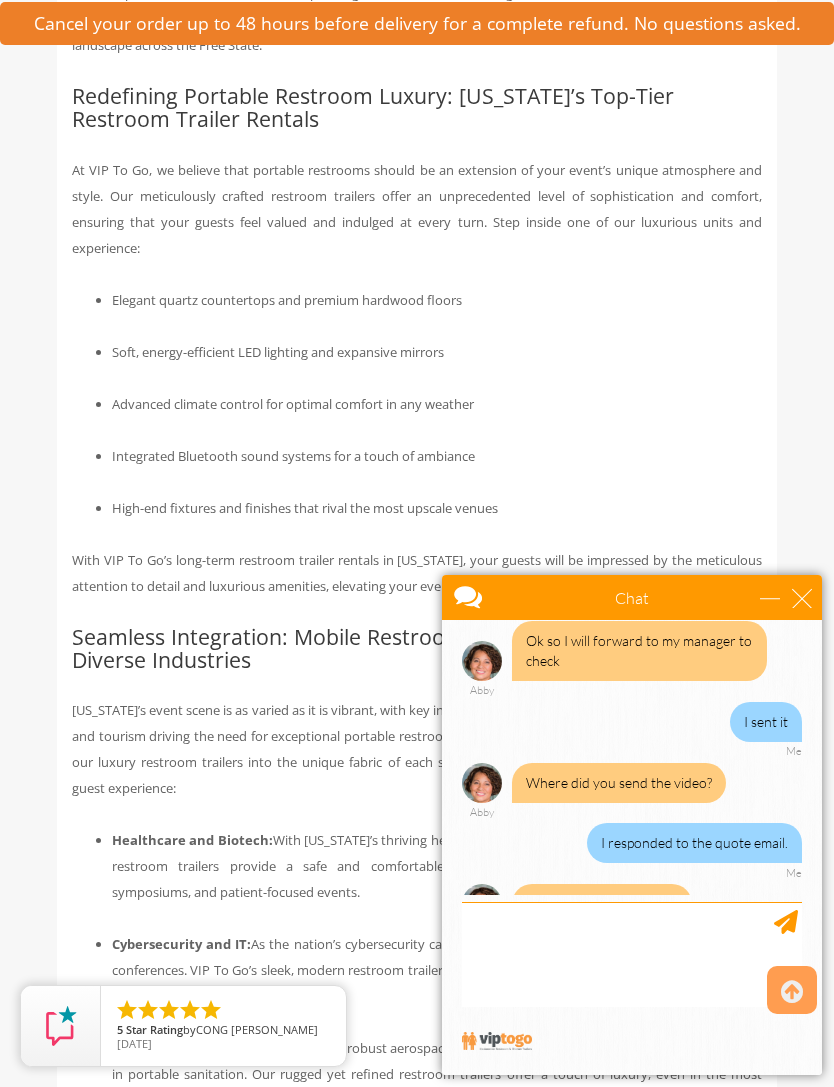 click at bounding box center [596, 599] 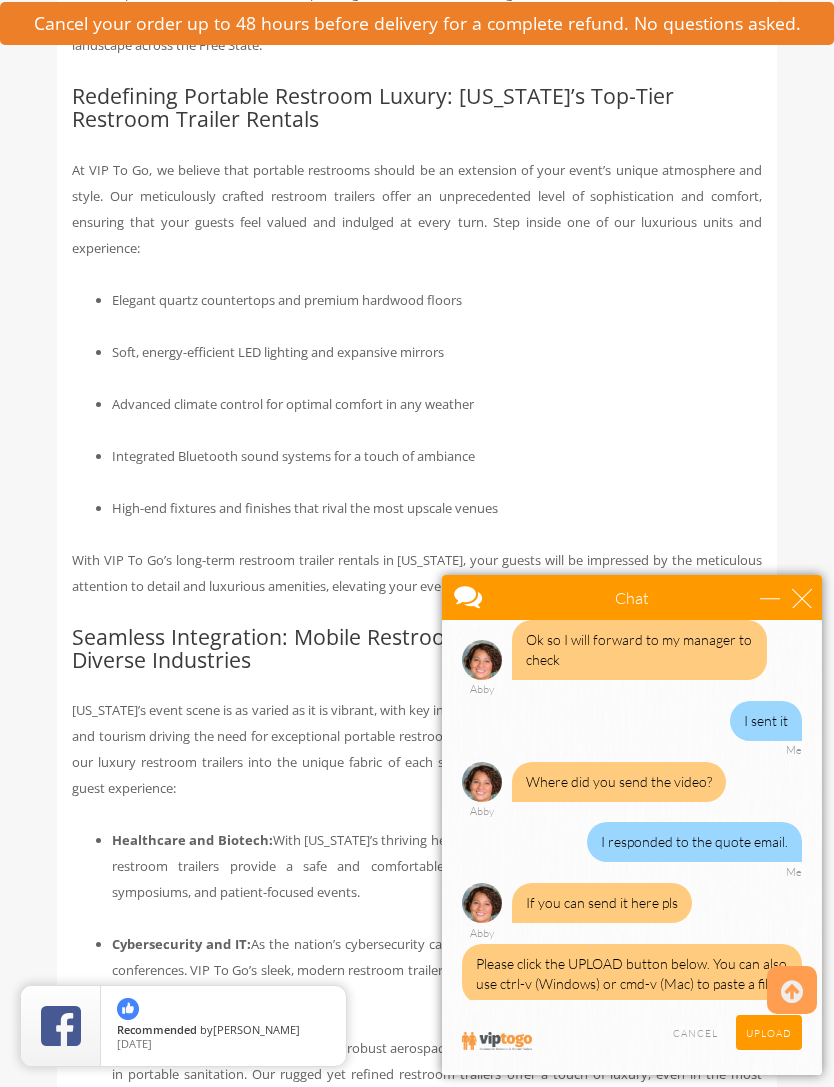 scroll, scrollTop: 1668, scrollLeft: 0, axis: vertical 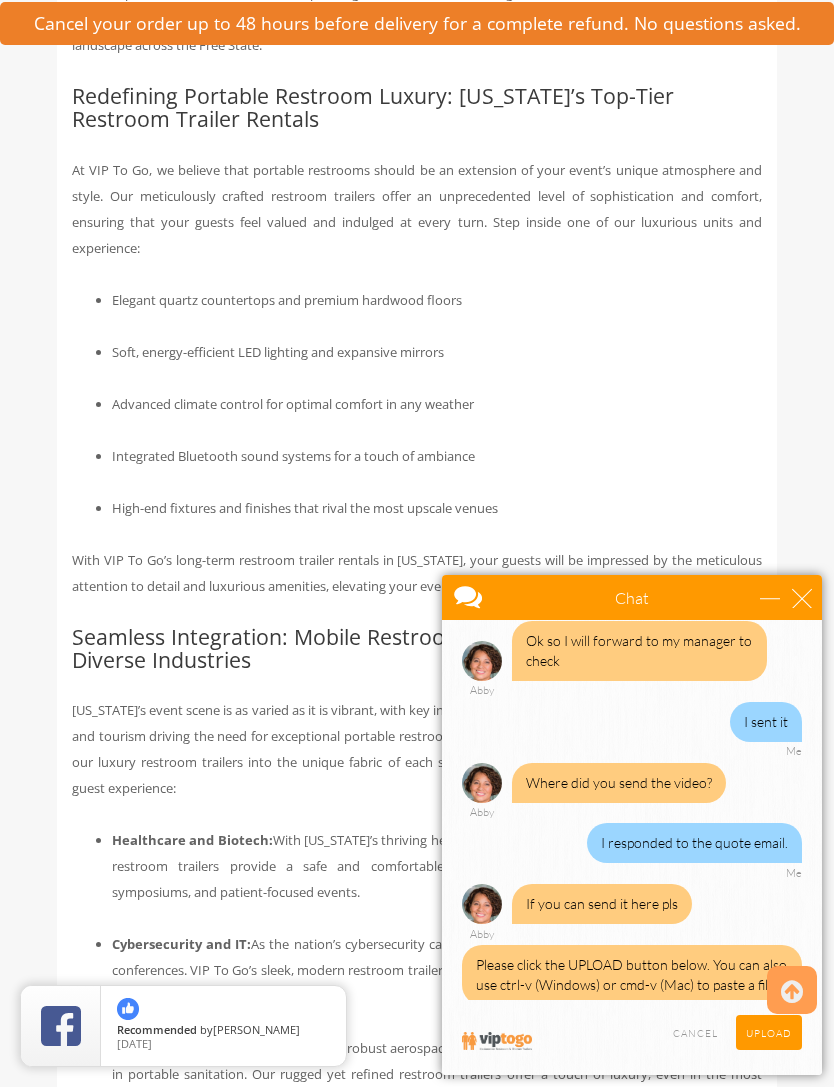 click on "CANCEL" at bounding box center [695, 1032] 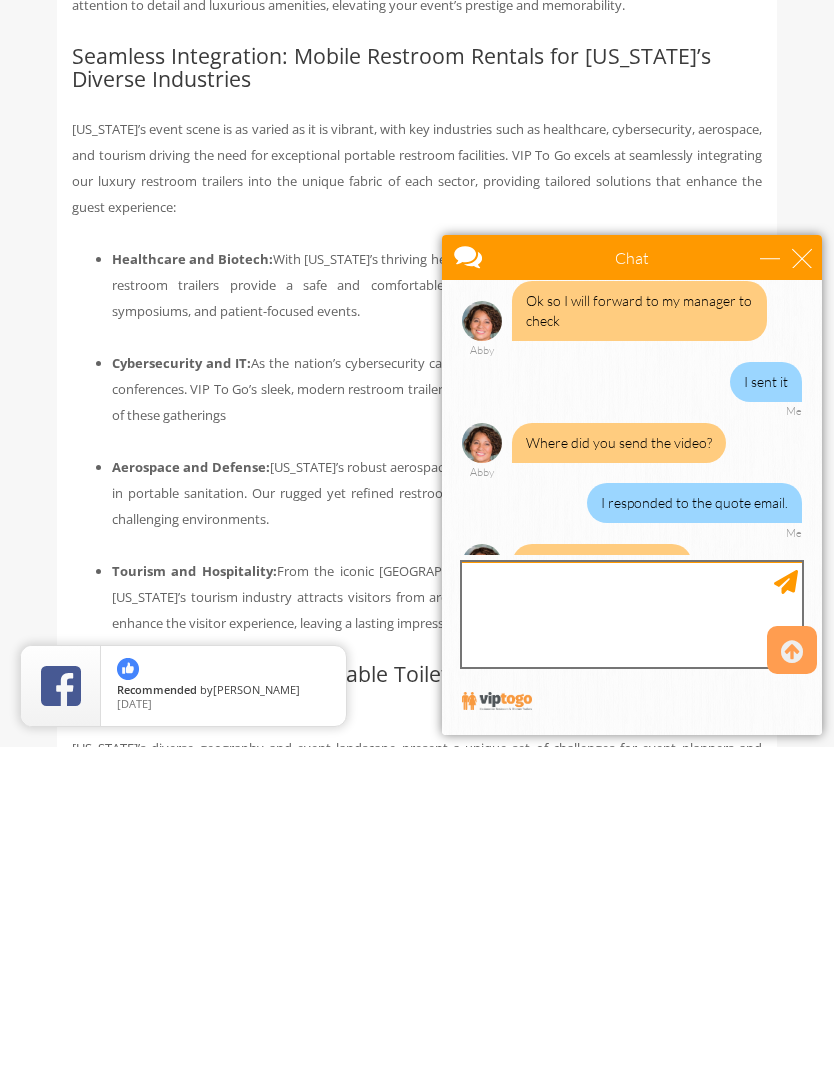 scroll, scrollTop: 1698, scrollLeft: 0, axis: vertical 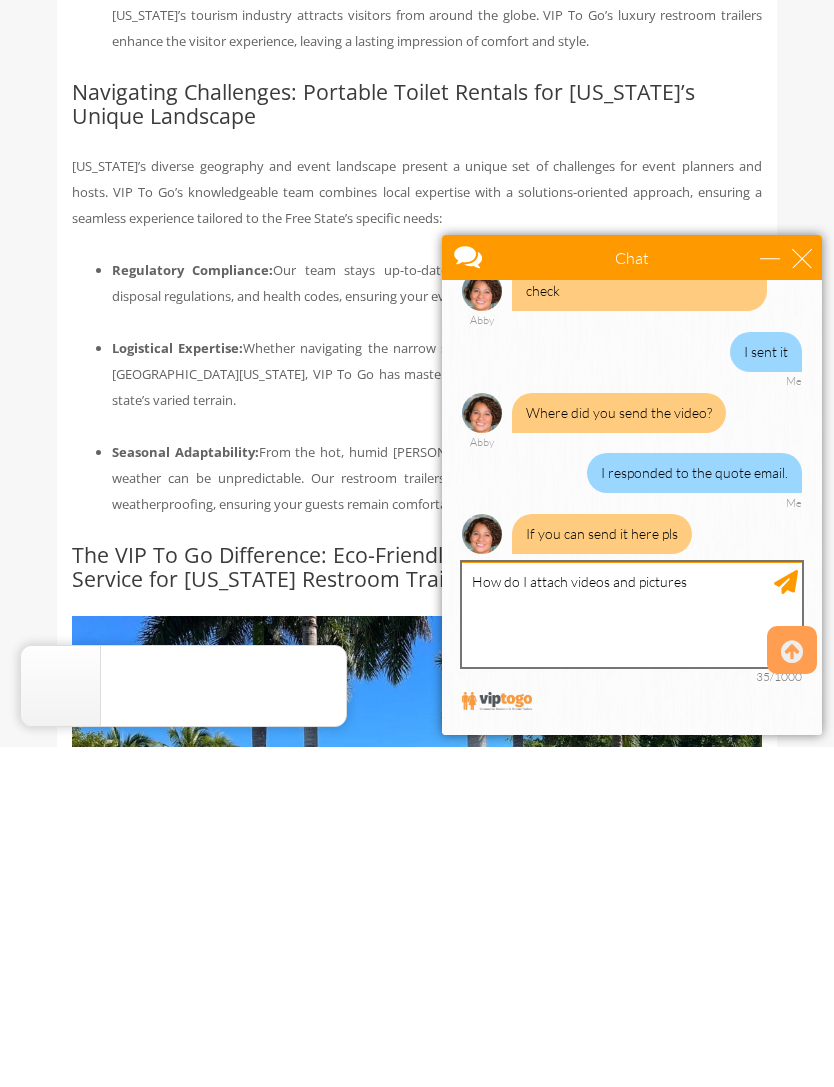 type on "How do I attach videos and pictures" 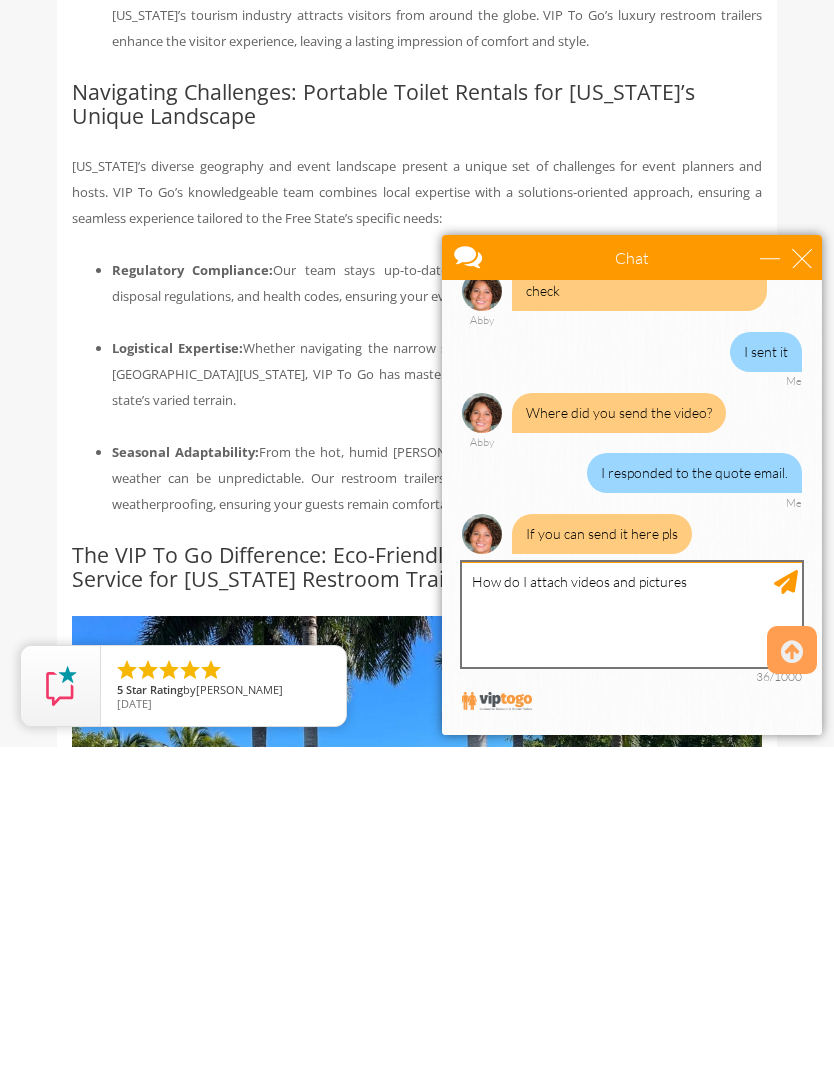 click on "How do I attach videos and pictures" at bounding box center (632, 614) 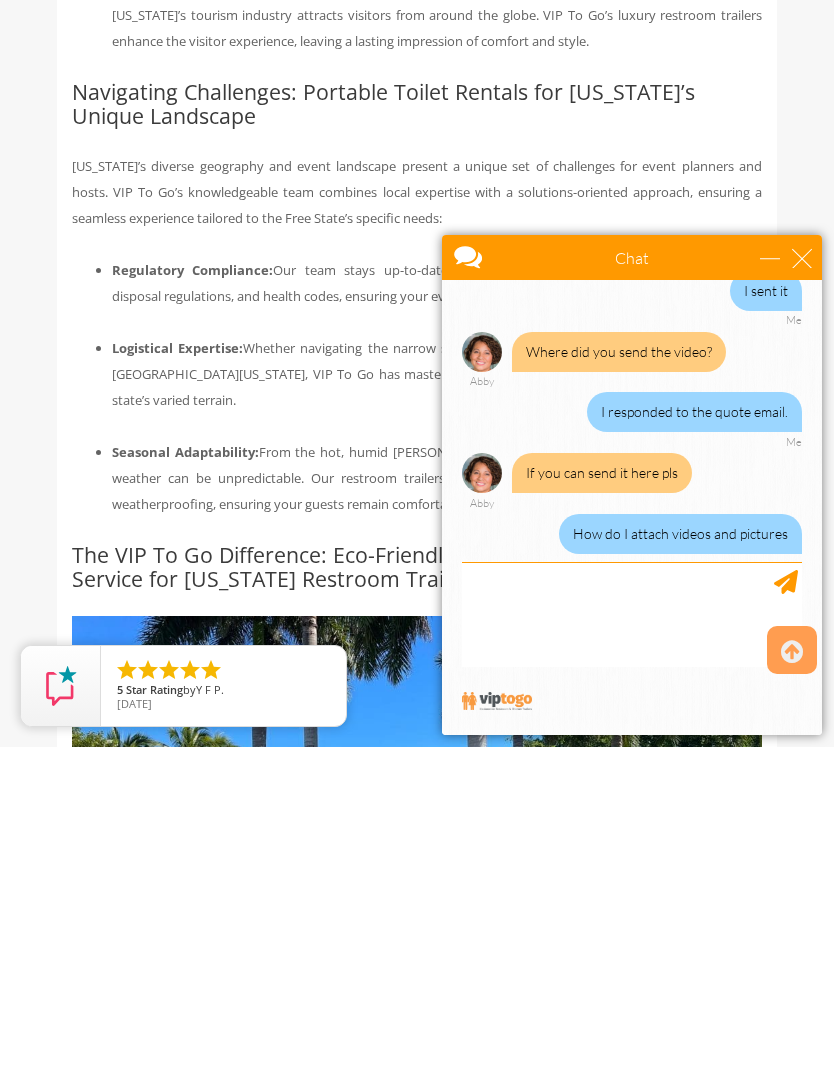 scroll, scrollTop: 1729, scrollLeft: 0, axis: vertical 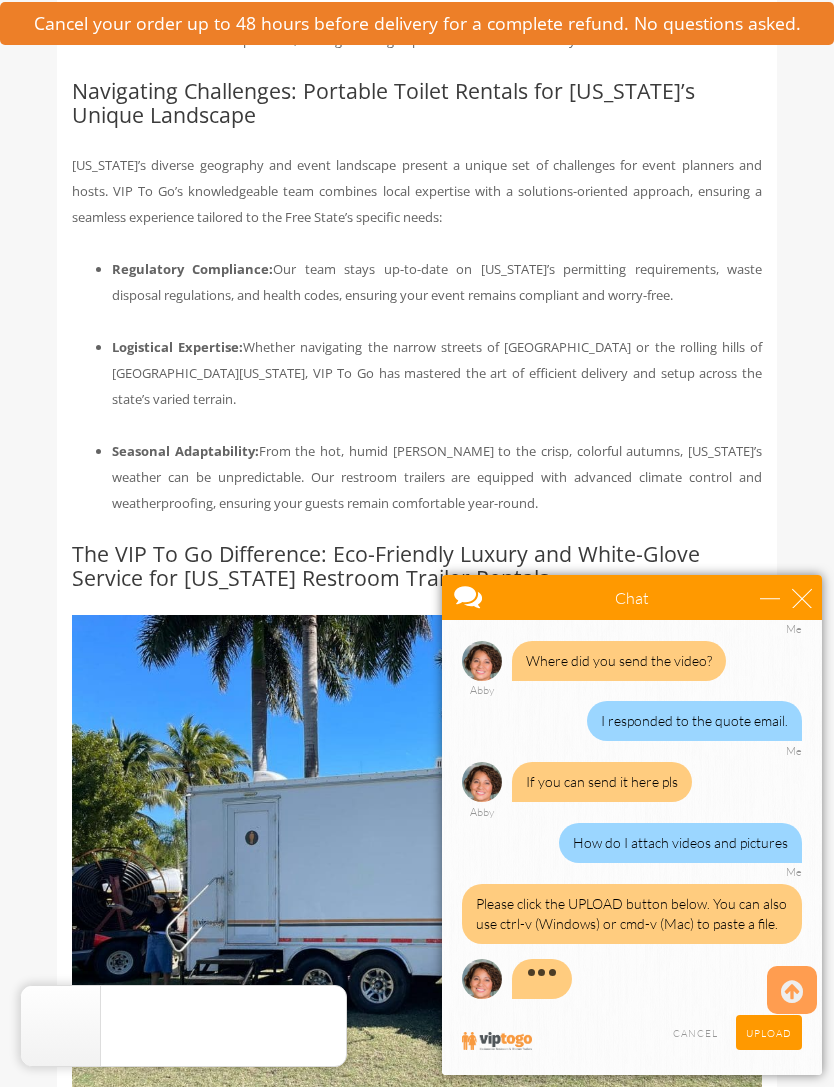 click on "UPLOAD" at bounding box center (769, 1032) 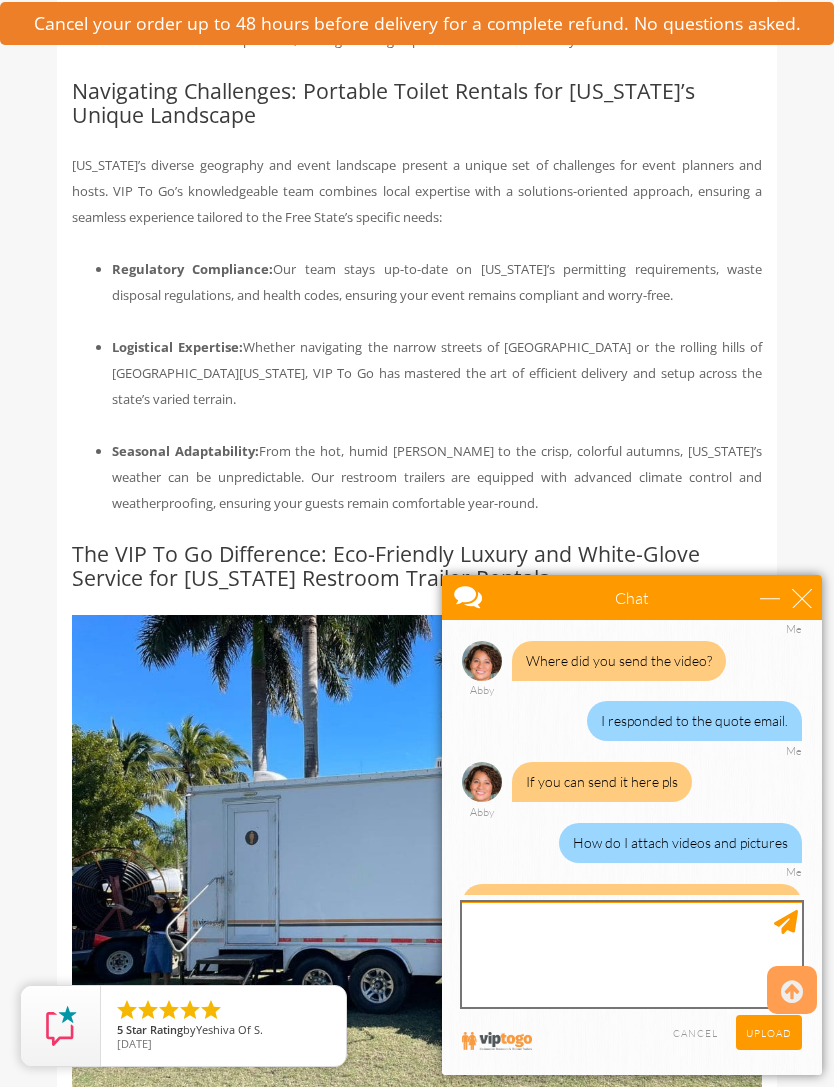 scroll, scrollTop: 1895, scrollLeft: 0, axis: vertical 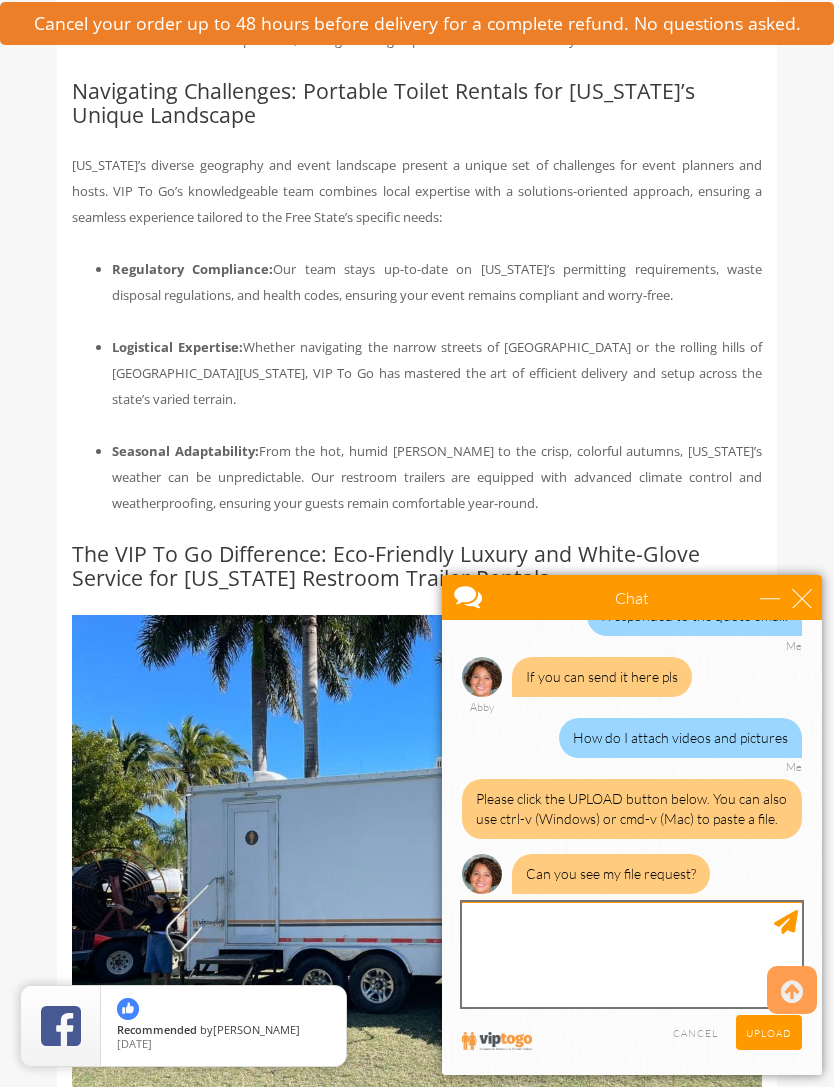 type on "C:\fakepath\IMG_1478.mov" 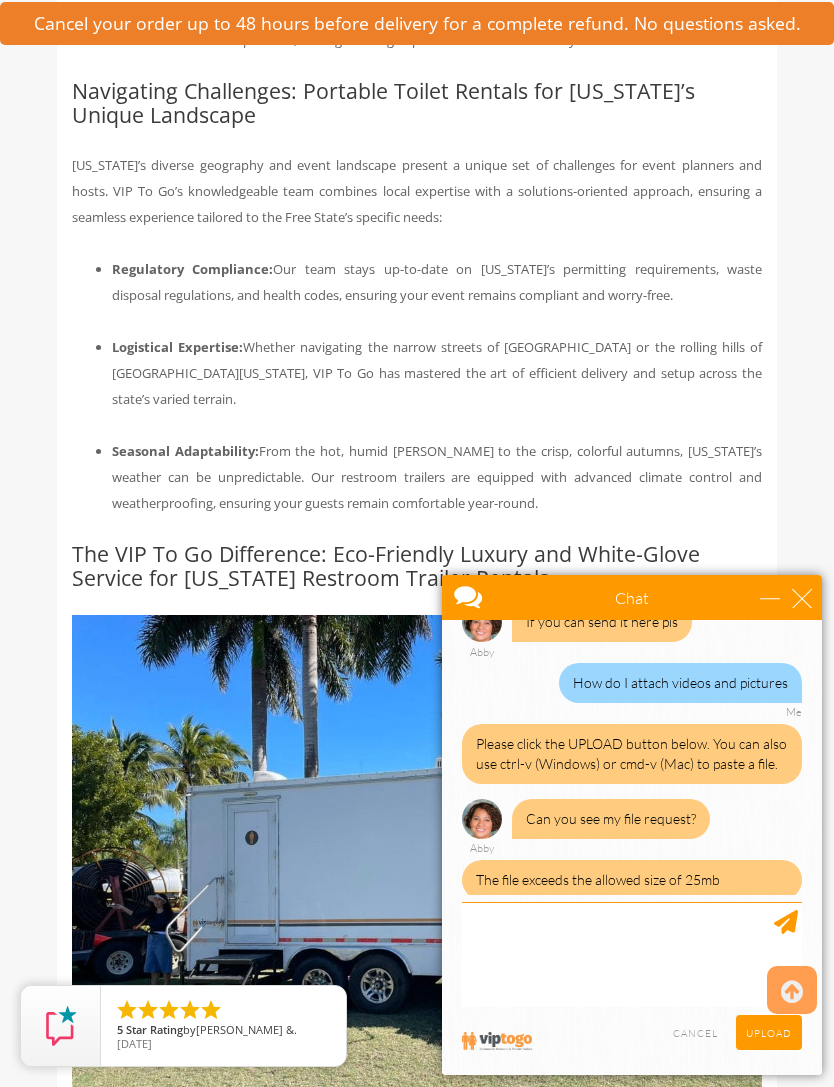 click on "UPLOAD" at bounding box center [769, 1032] 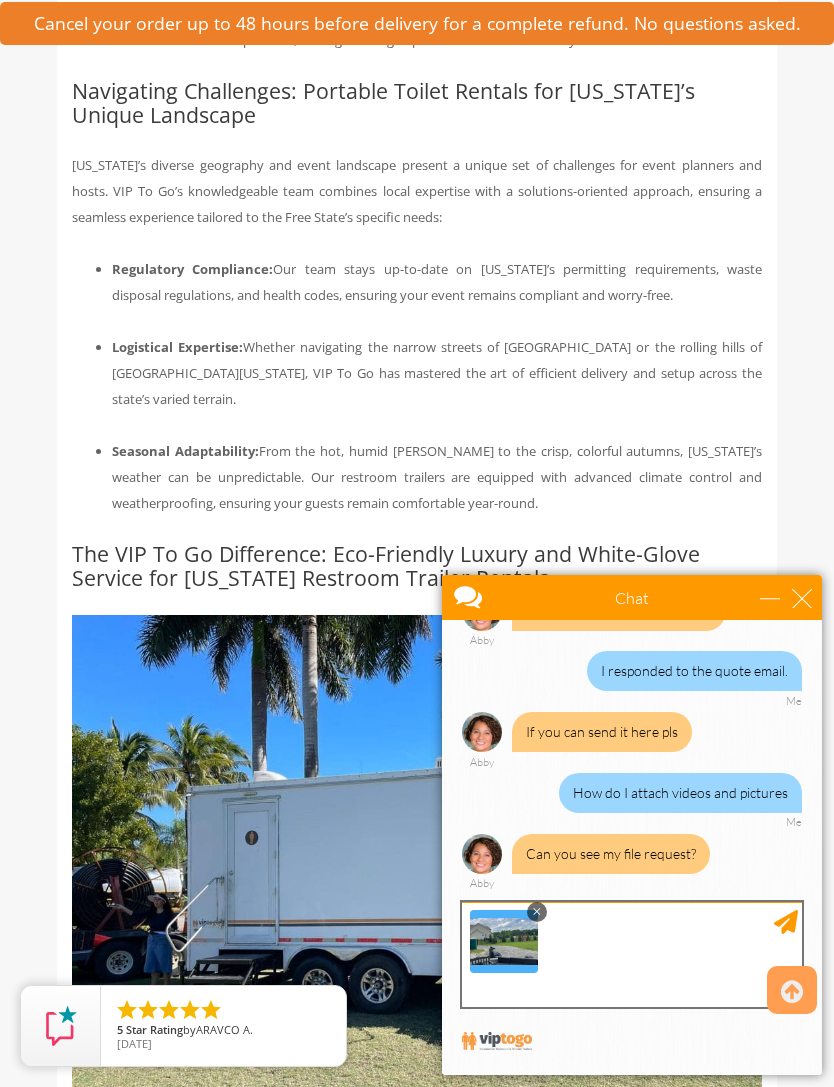 scroll, scrollTop: 1820, scrollLeft: 0, axis: vertical 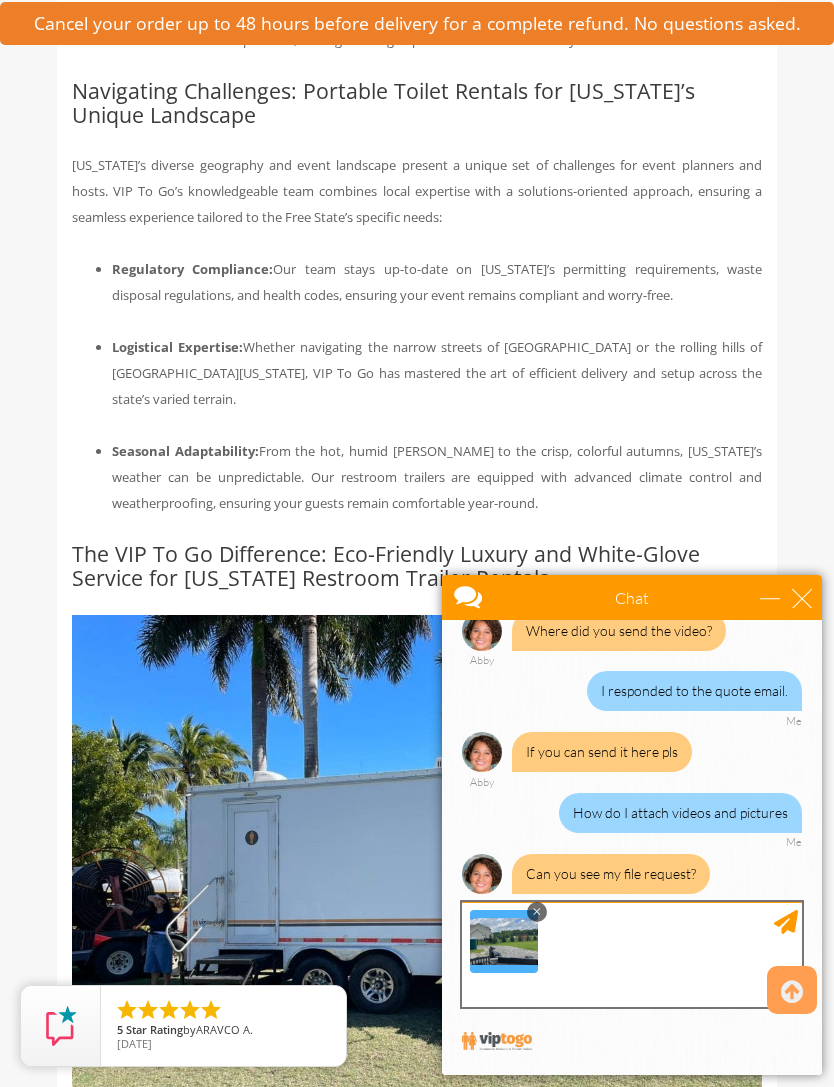 click at bounding box center [632, 954] 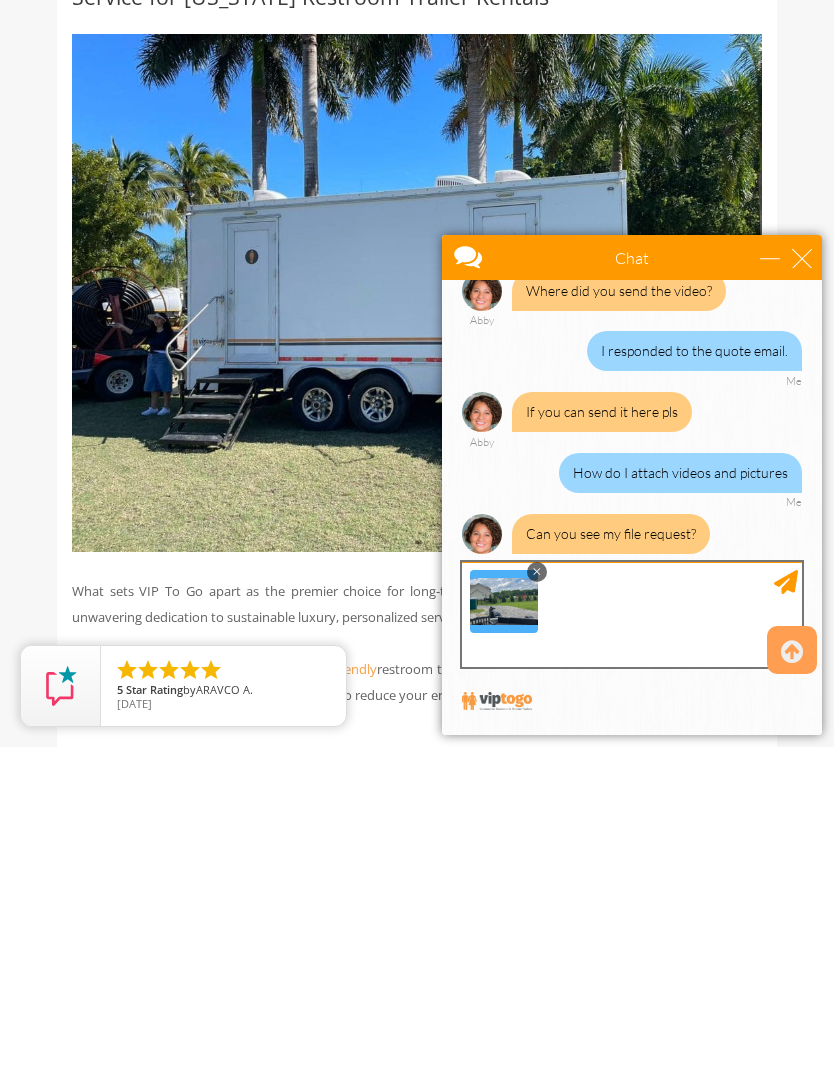 click at bounding box center (632, 614) 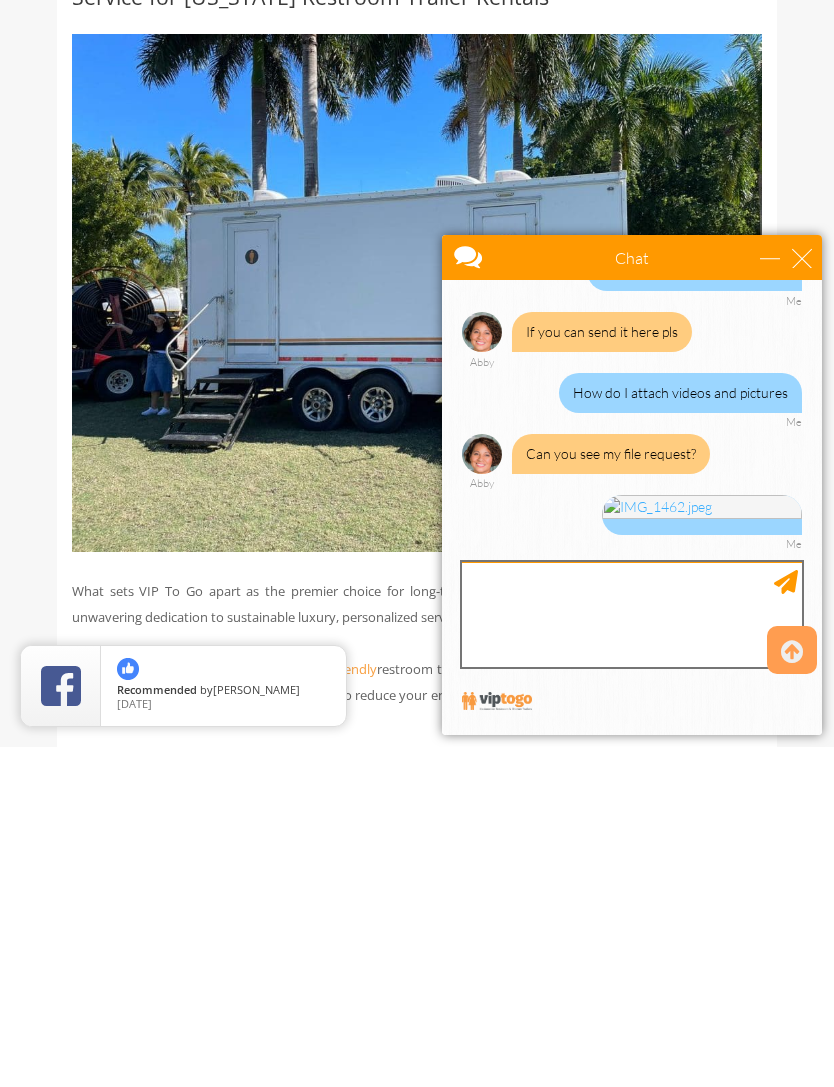 scroll, scrollTop: 1880, scrollLeft: 0, axis: vertical 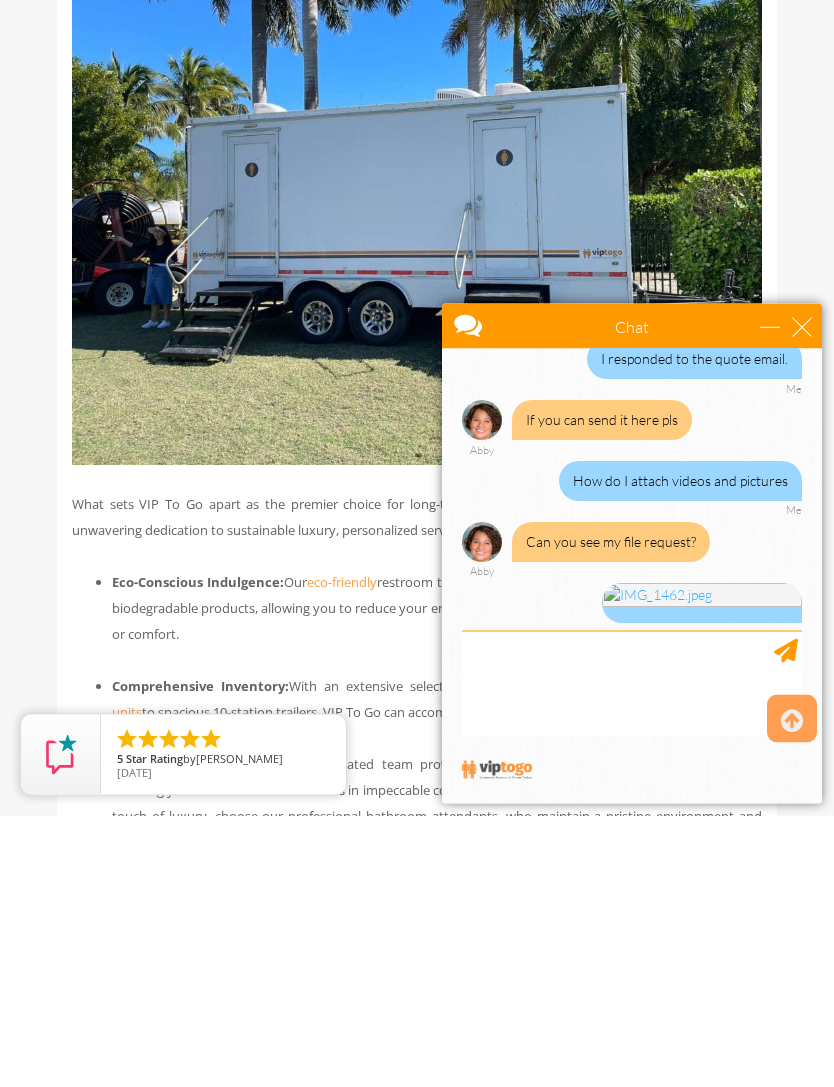 click at bounding box center [792, 992] 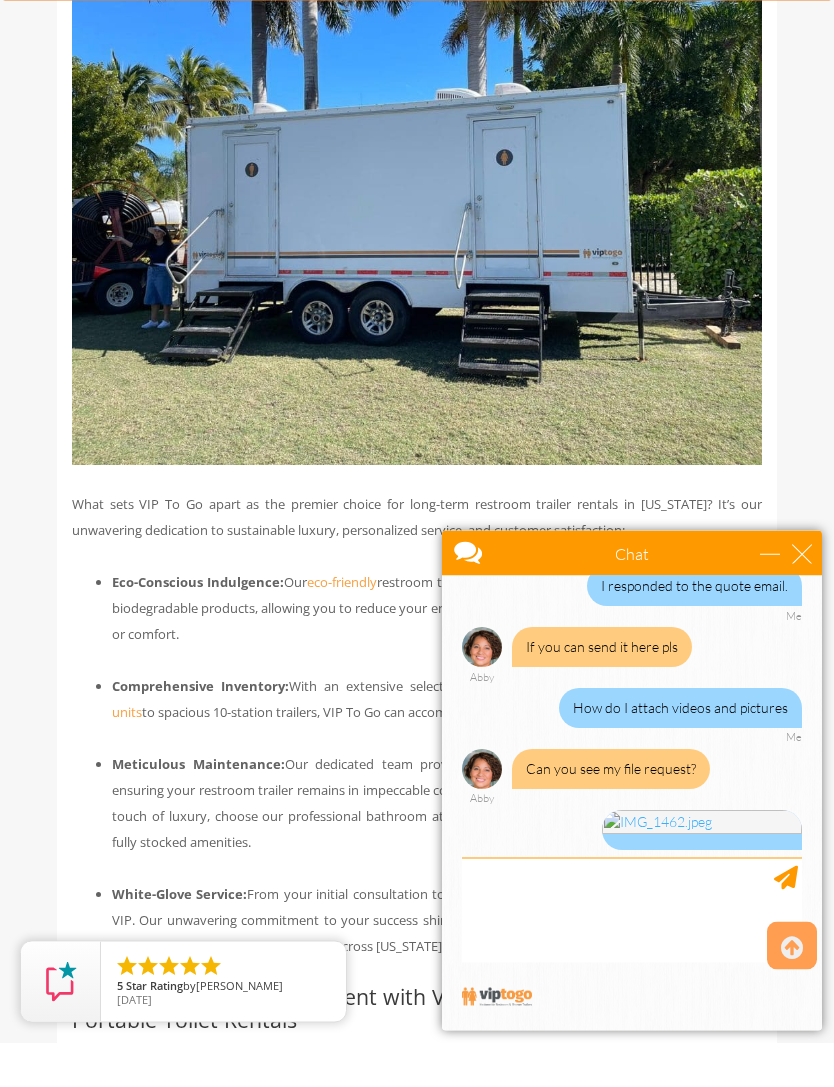 scroll, scrollTop: 2168, scrollLeft: 0, axis: vertical 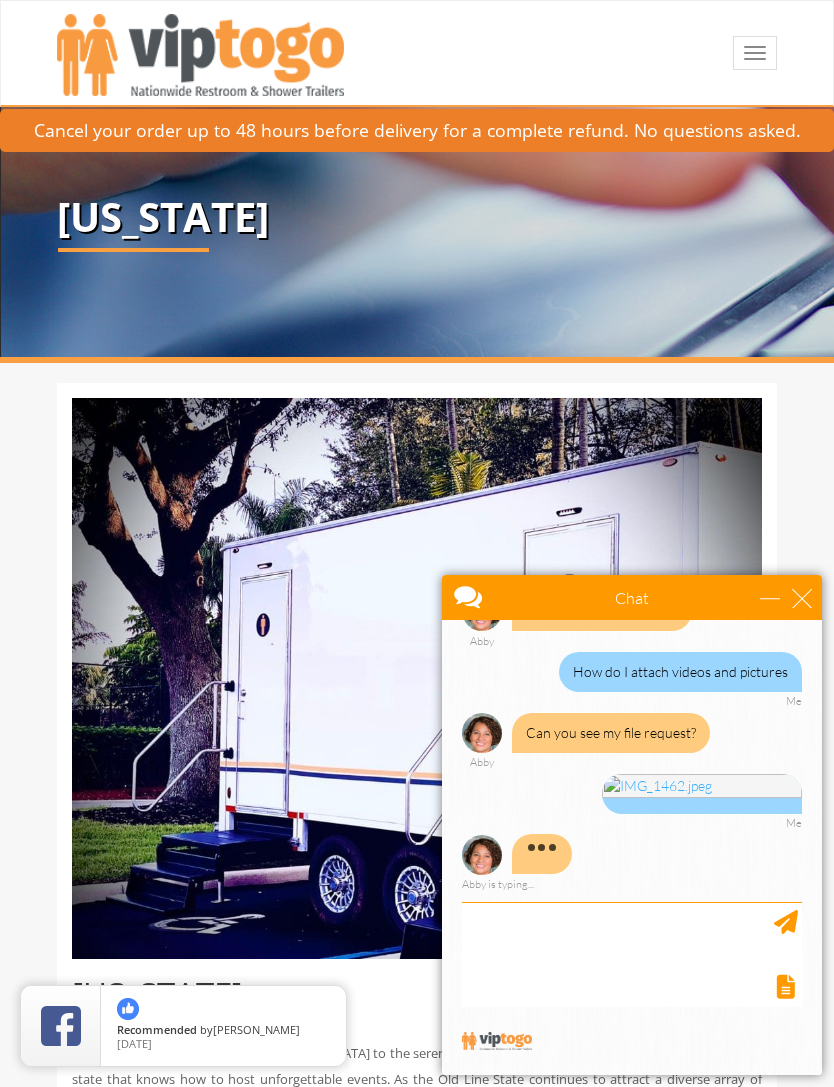 click on "CLOSE RETURN TO CHAT CANCEL UPLOAD MESSAGE NOT FOUND: [EN][63]. MESSAGE NOT FOUND: [EN][62]." at bounding box center (632, 1045) 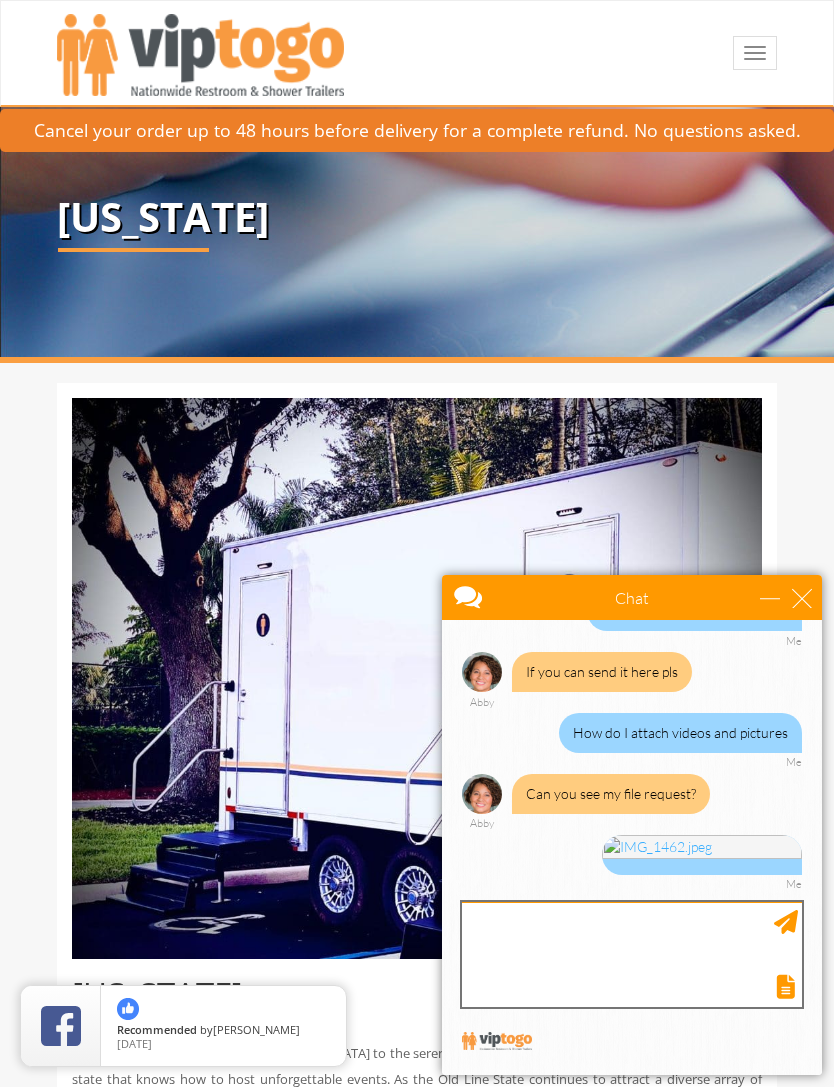 click at bounding box center [632, 954] 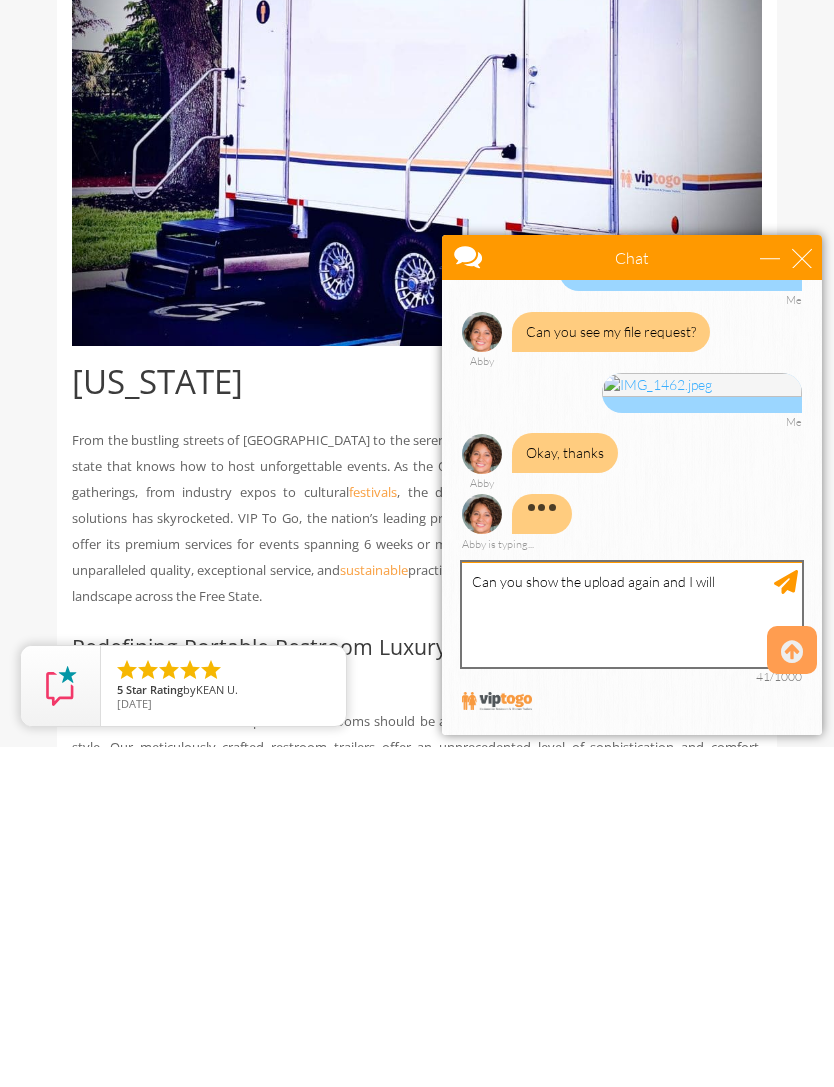 scroll, scrollTop: 2229, scrollLeft: 0, axis: vertical 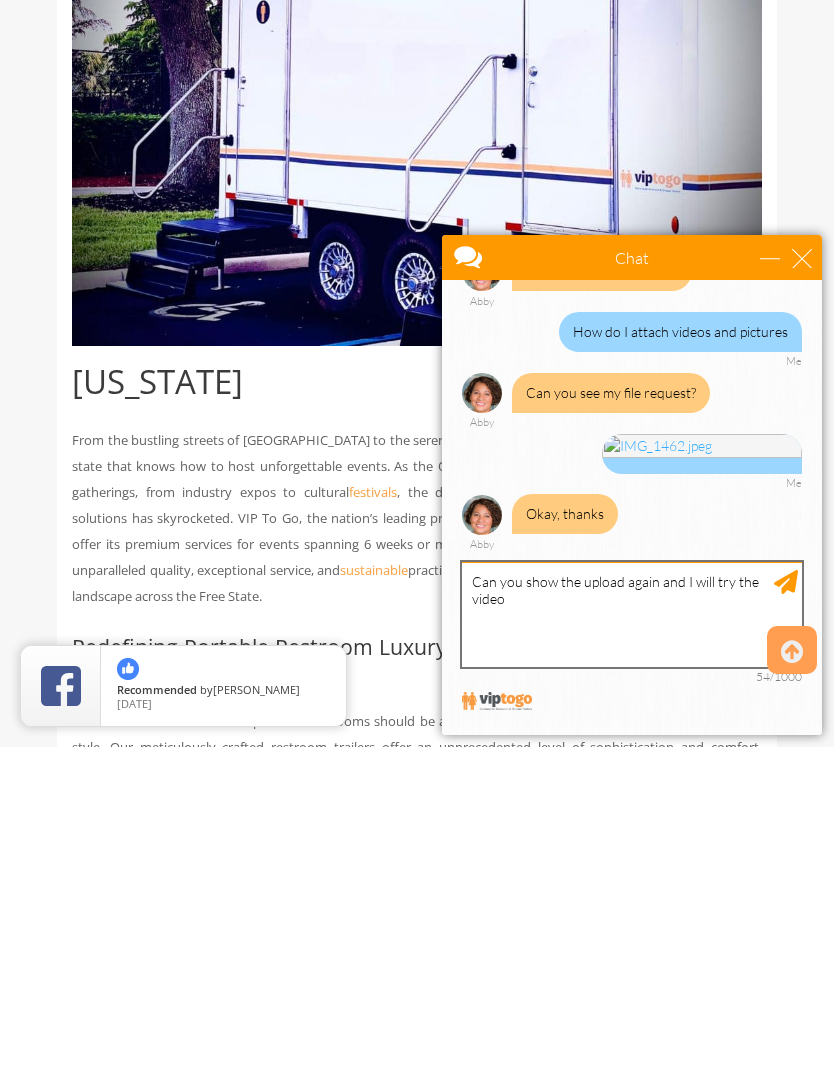 click on "Can you show the upload again and I will try the video" at bounding box center [632, 614] 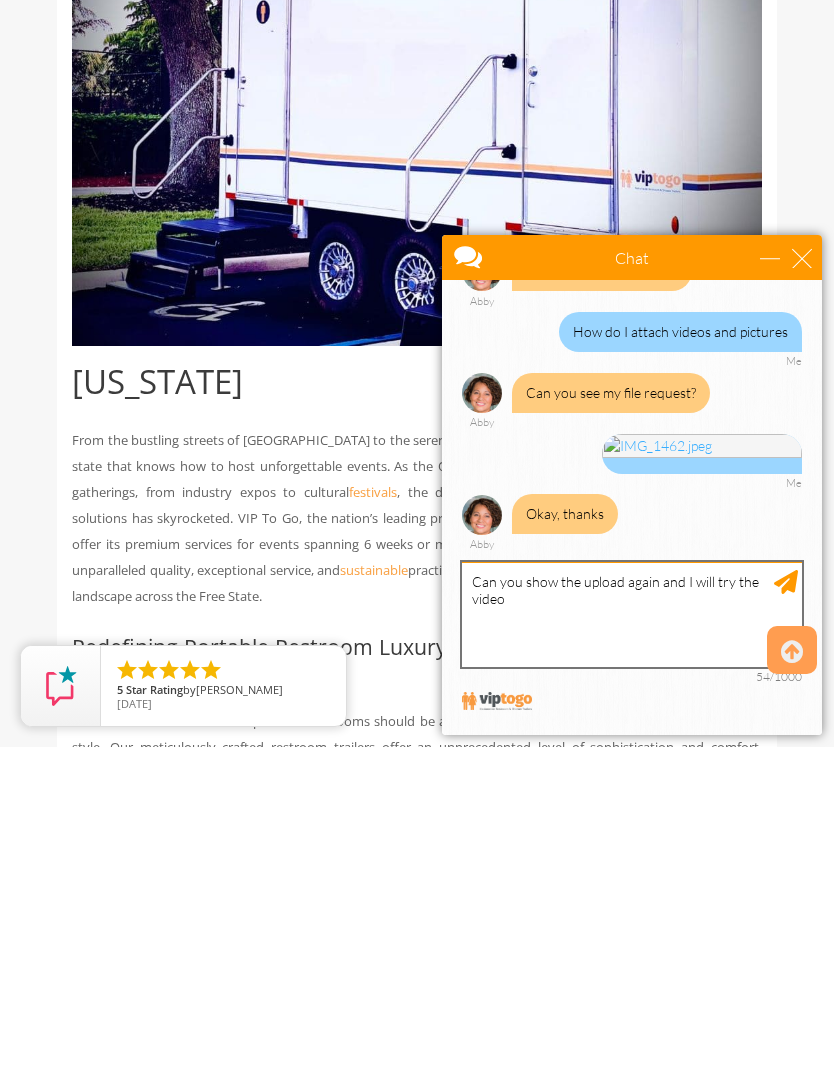 click on "Can you show the upload again and I will try the video" at bounding box center (632, 614) 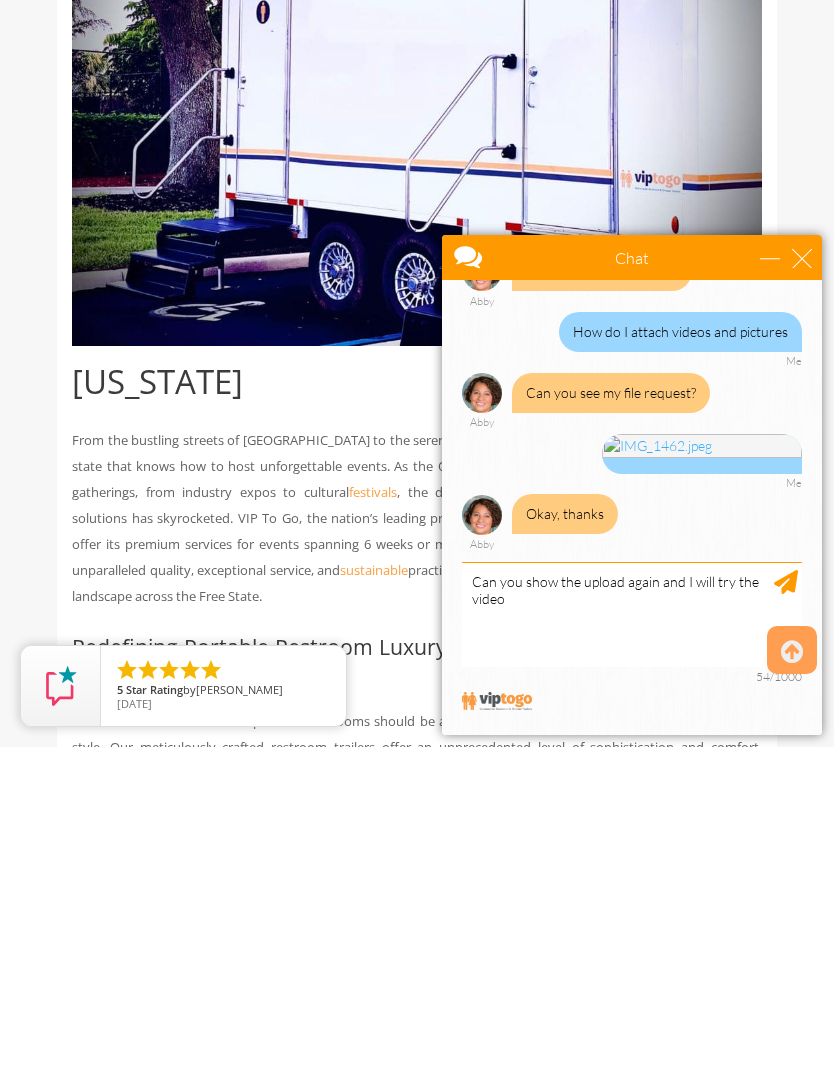 click on "Yes.  I’m having a baby shower at a private residence on [DATE].  The gate to the backyard is a double gate with about an 8’ width.  I had made a reservation with [US_STATE] restroom rentals but after watching the video I sent, they said they have no trailer that could go through the gate.  Would any of your narrow trailers fit? Me Hi Sure, let us check. Can I get your email address to send your own custom quote? Our smallest trailer is 7' x 8' [PERSON_NAME] My email is [PERSON_NAME][EMAIL_ADDRESS][DOMAIN_NAME].  I can send the video once you email me to see if will fit Me Thanks Where do you need it? City and state will do Yes, pls send I will coordinate with my manager to confirm [PERSON_NAME], MD on [DATE] Me Will you have easy access to water and electricity or you want them to include on the quote? Abby Include on the wuote Me I am now working on your quote you are about to receive in a few minutes. What name and phone number shall we put on the quote? [PERSON_NAME] [PERSON_NAME] [PHONE_NUMBER] Me Did you receive your quote? Abby Me Abby" at bounding box center (632, 417) 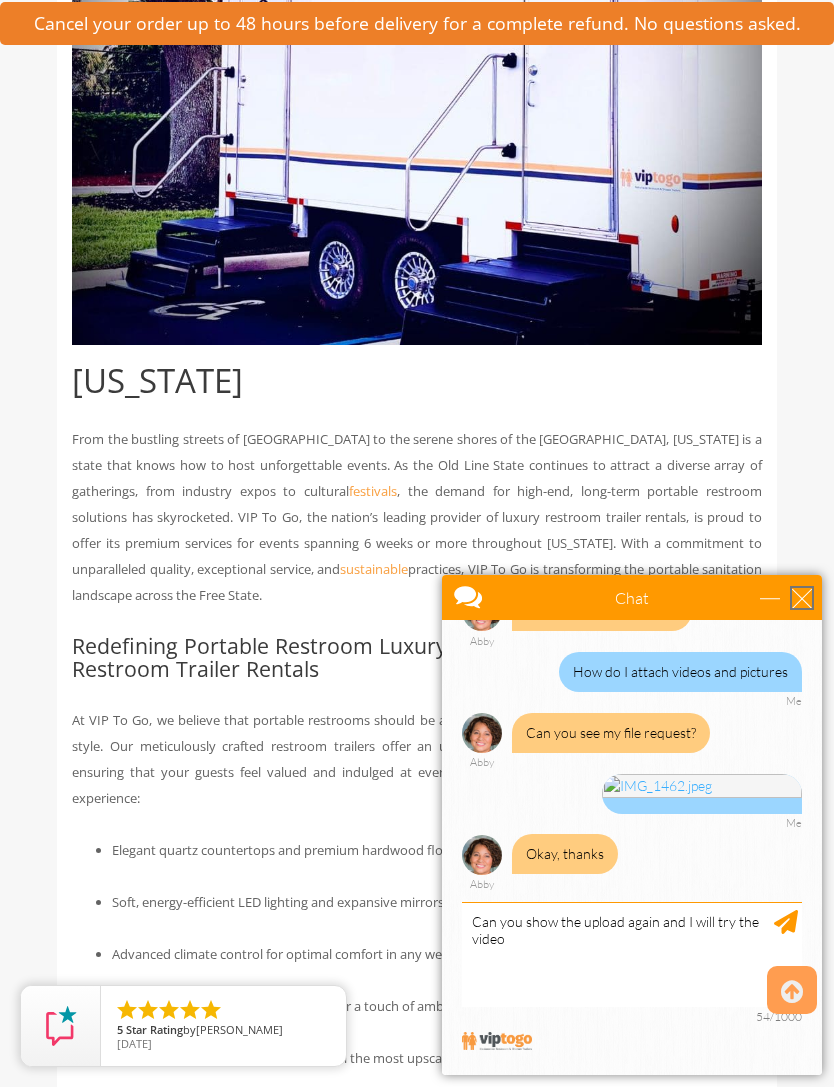 click at bounding box center (802, 598) 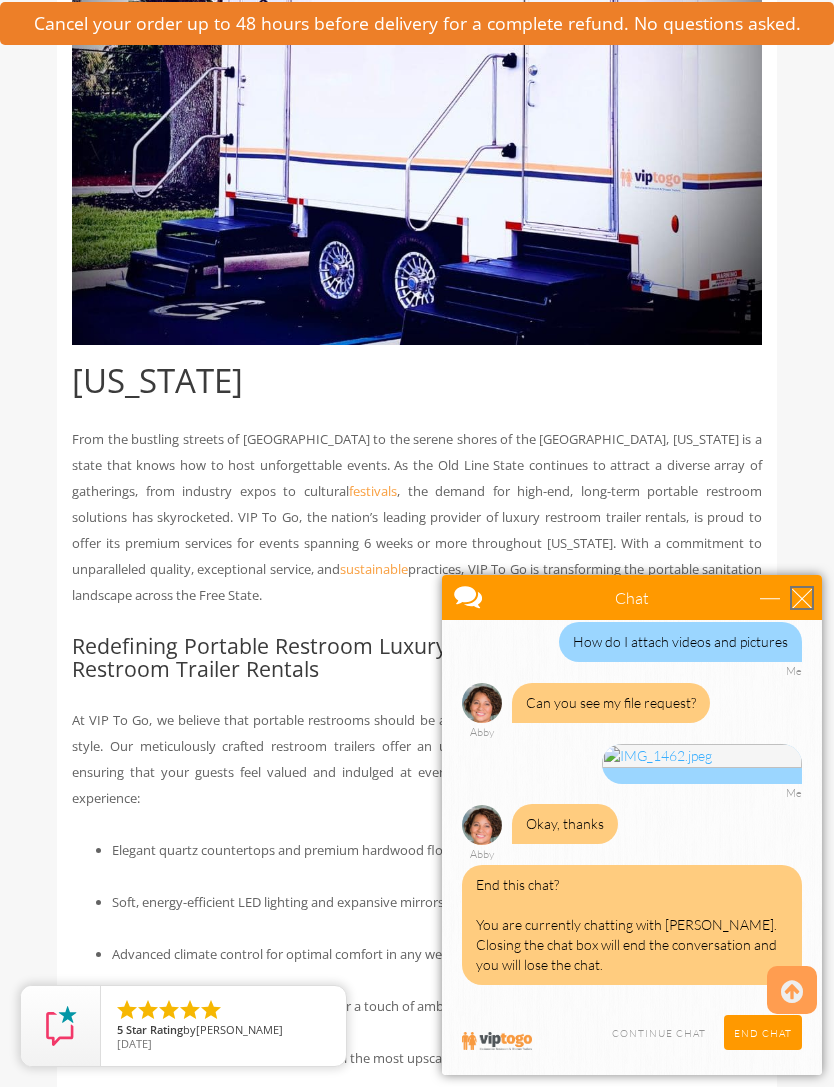 scroll, scrollTop: 2198, scrollLeft: 0, axis: vertical 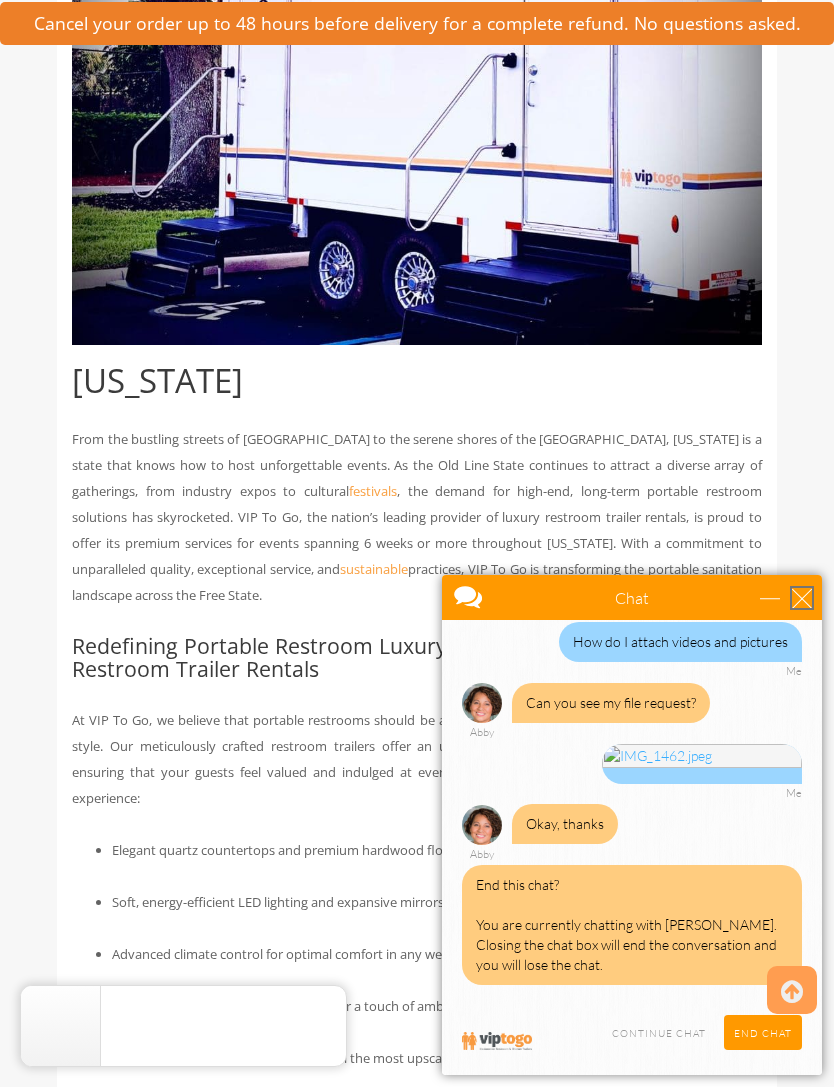click on "Continue Chat" at bounding box center (659, 1032) 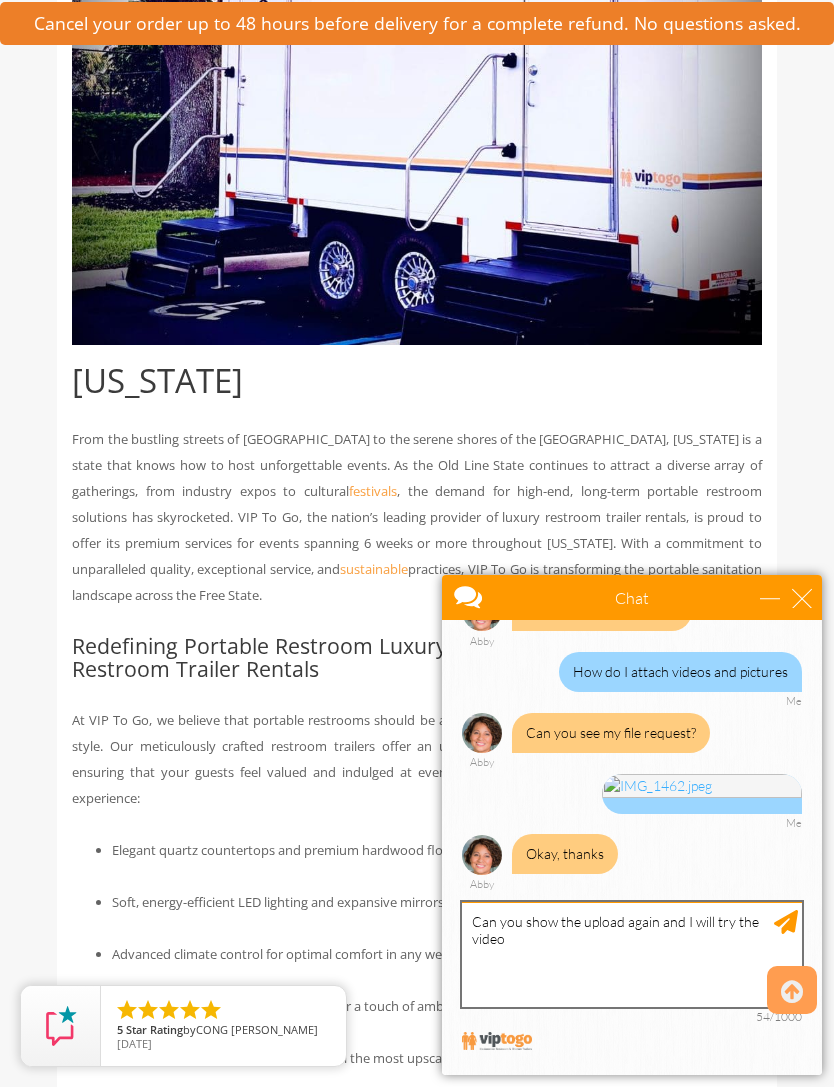 scroll, scrollTop: 2168, scrollLeft: 0, axis: vertical 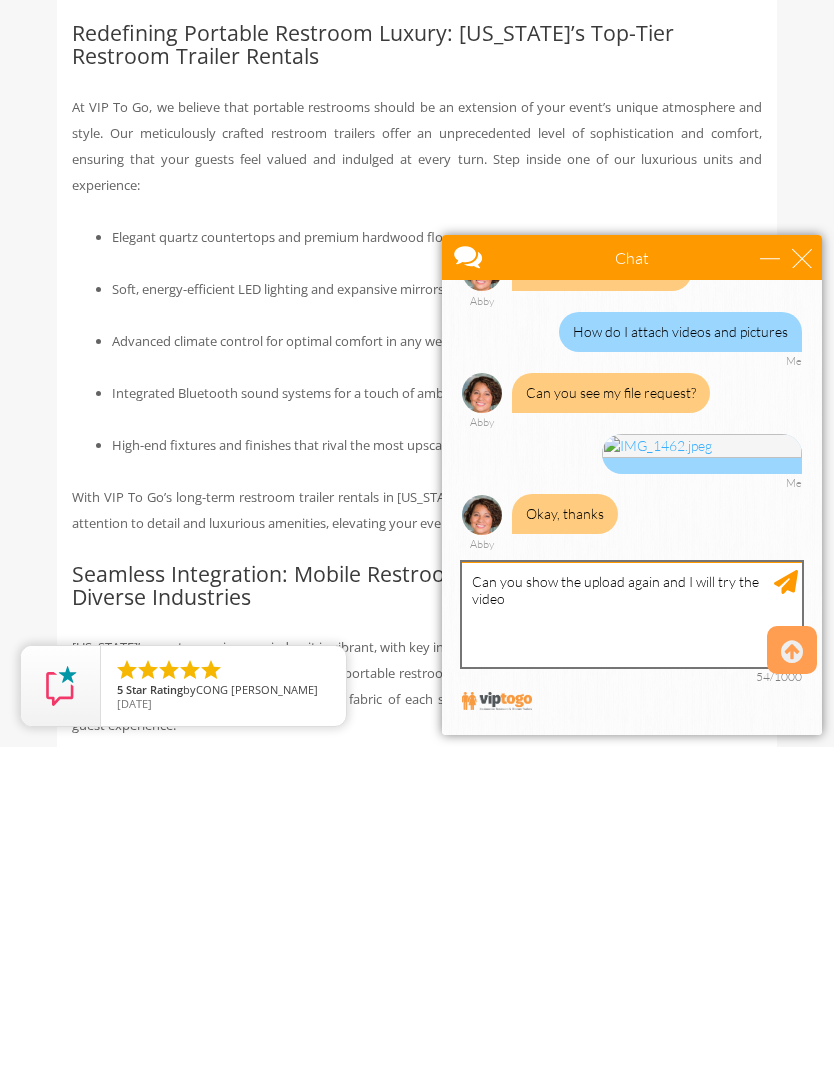 click on "Can you show the upload again and I will try the video" at bounding box center [632, 614] 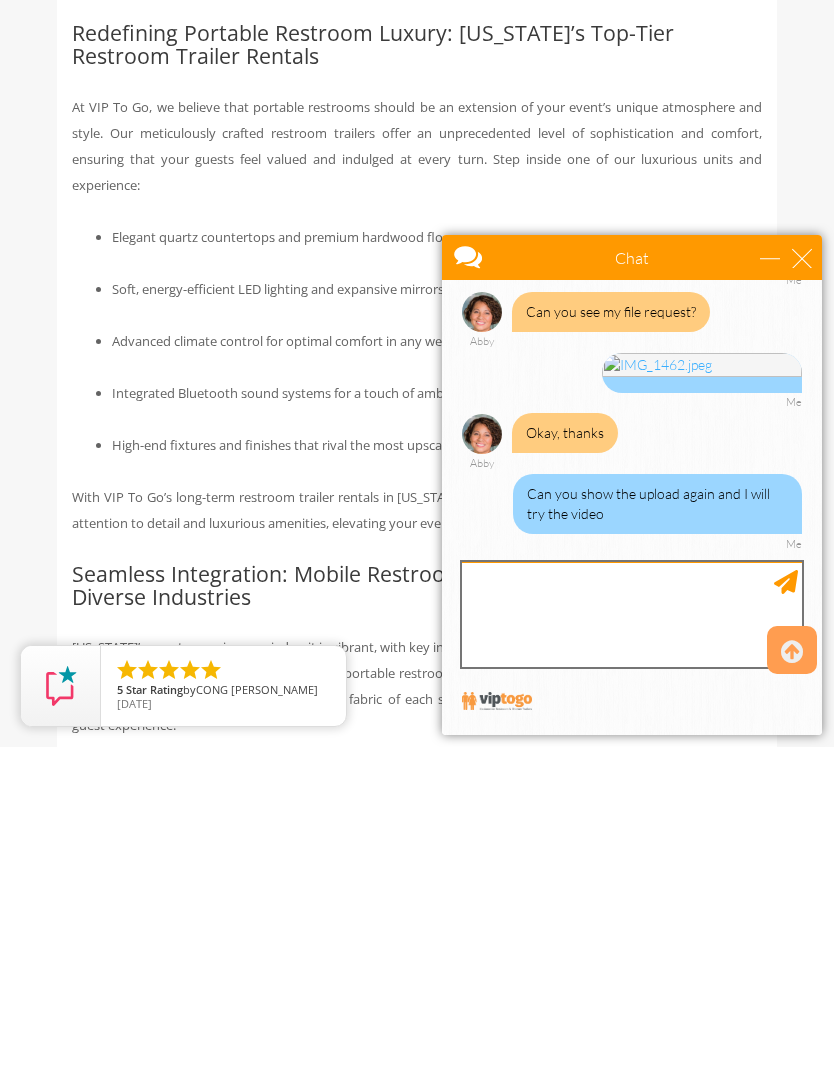 scroll, scrollTop: 2249, scrollLeft: 0, axis: vertical 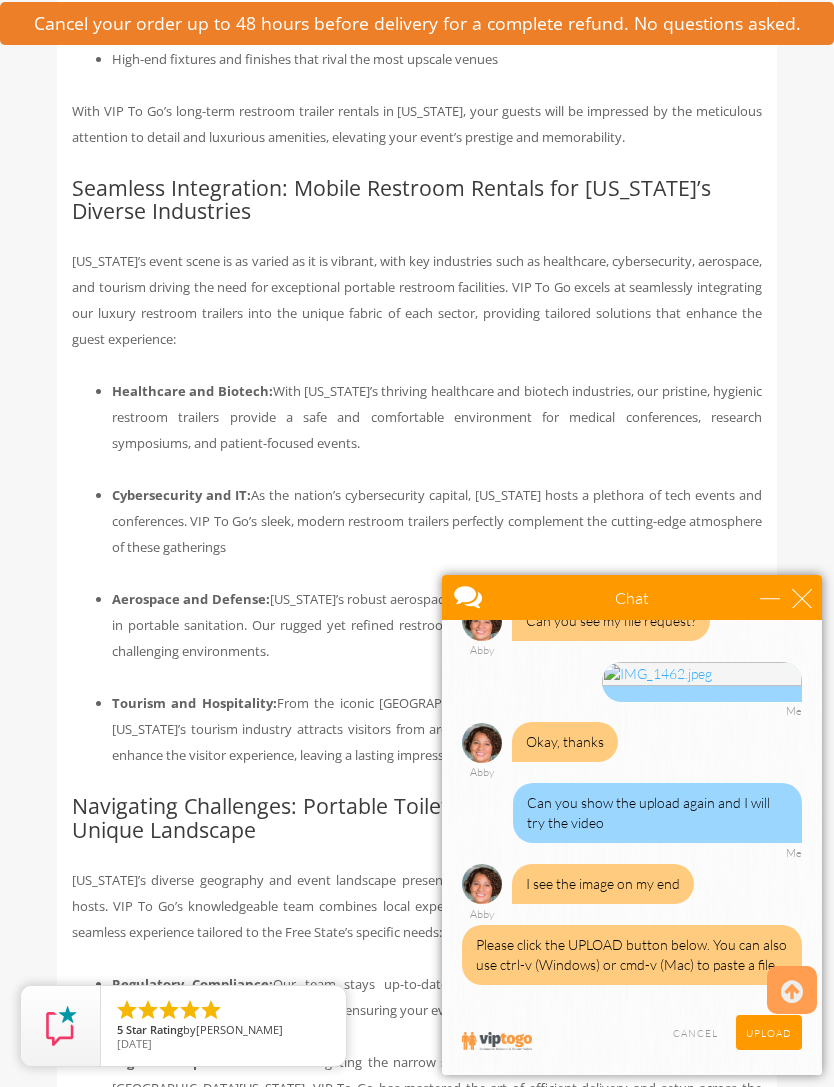 click on "Continue Chat End Chat CLOSE RETURN TO CHAT CANCEL UPLOAD MESSAGE NOT FOUND: [EN][63]. MESSAGE NOT FOUND: [EN][62]." at bounding box center [632, 1045] 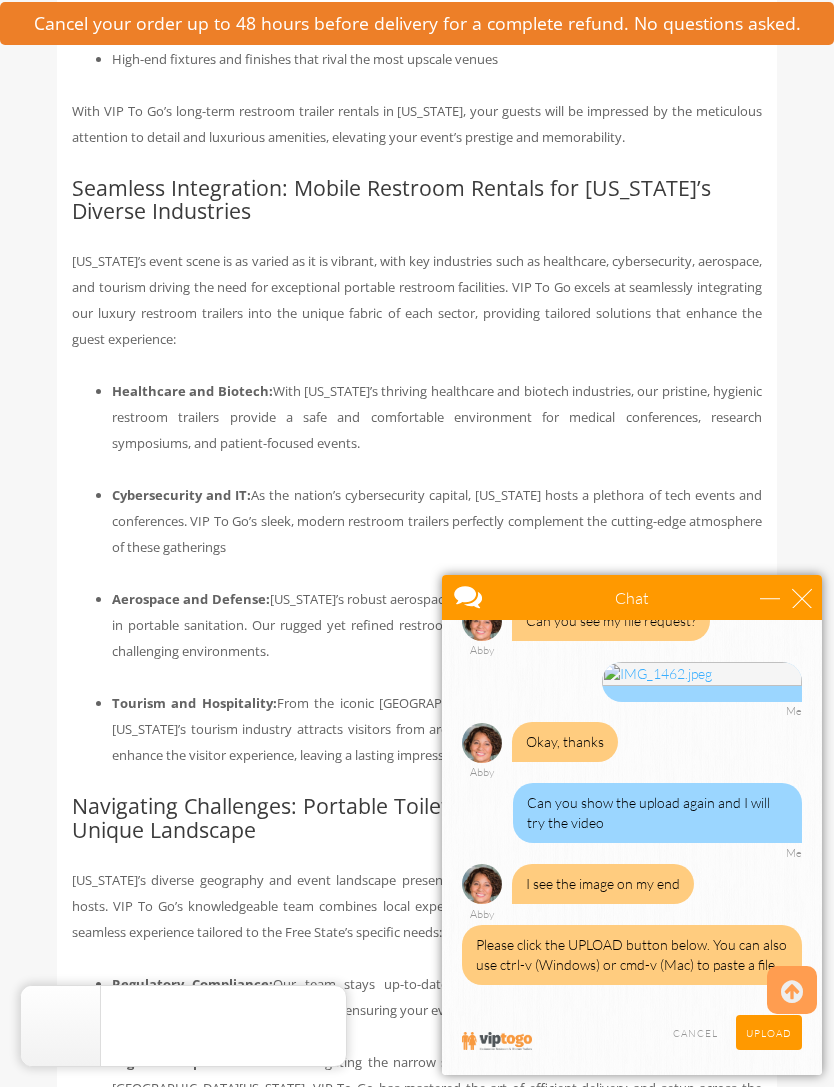 click on "CANCEL" at bounding box center (695, 1032) 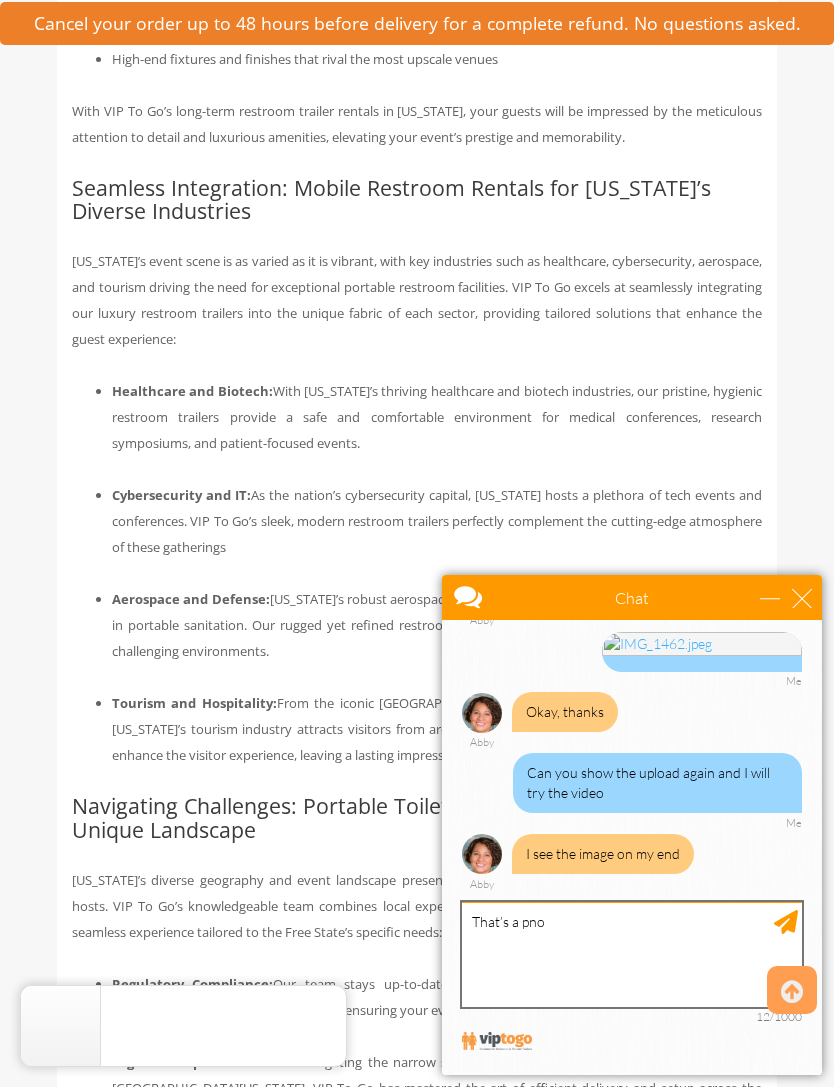 scroll, scrollTop: 1886, scrollLeft: 0, axis: vertical 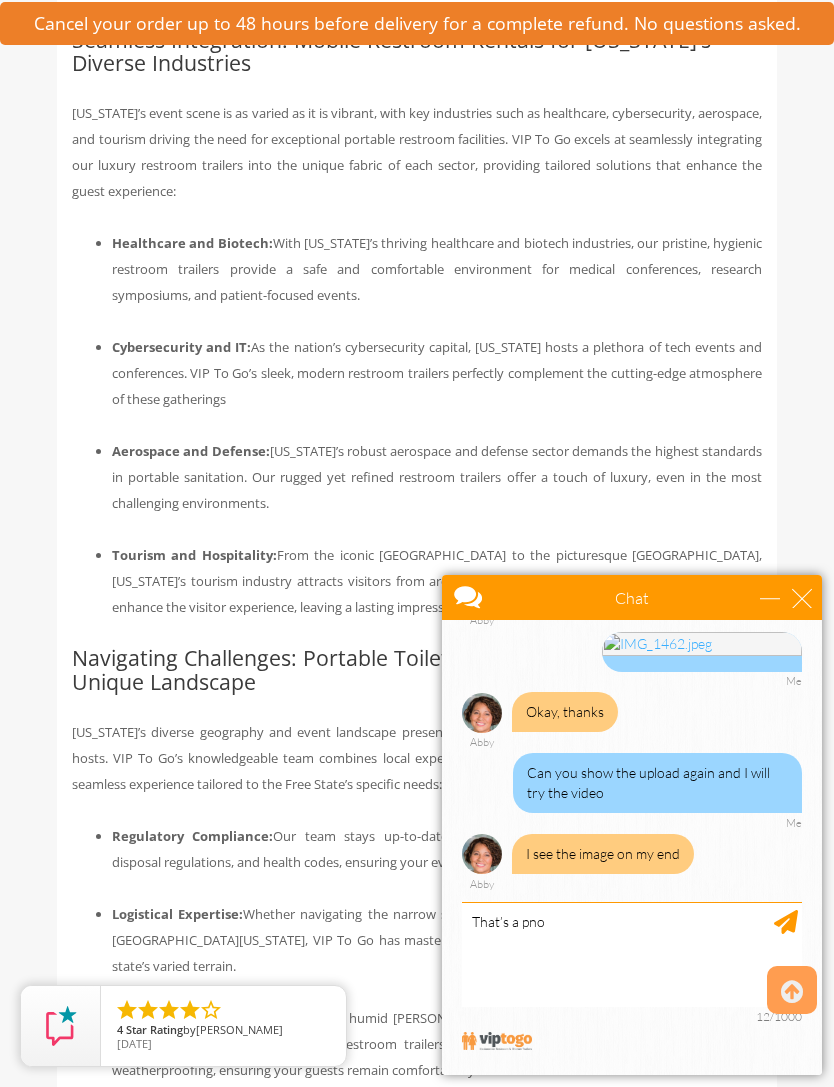 click at bounding box center (792, 990) 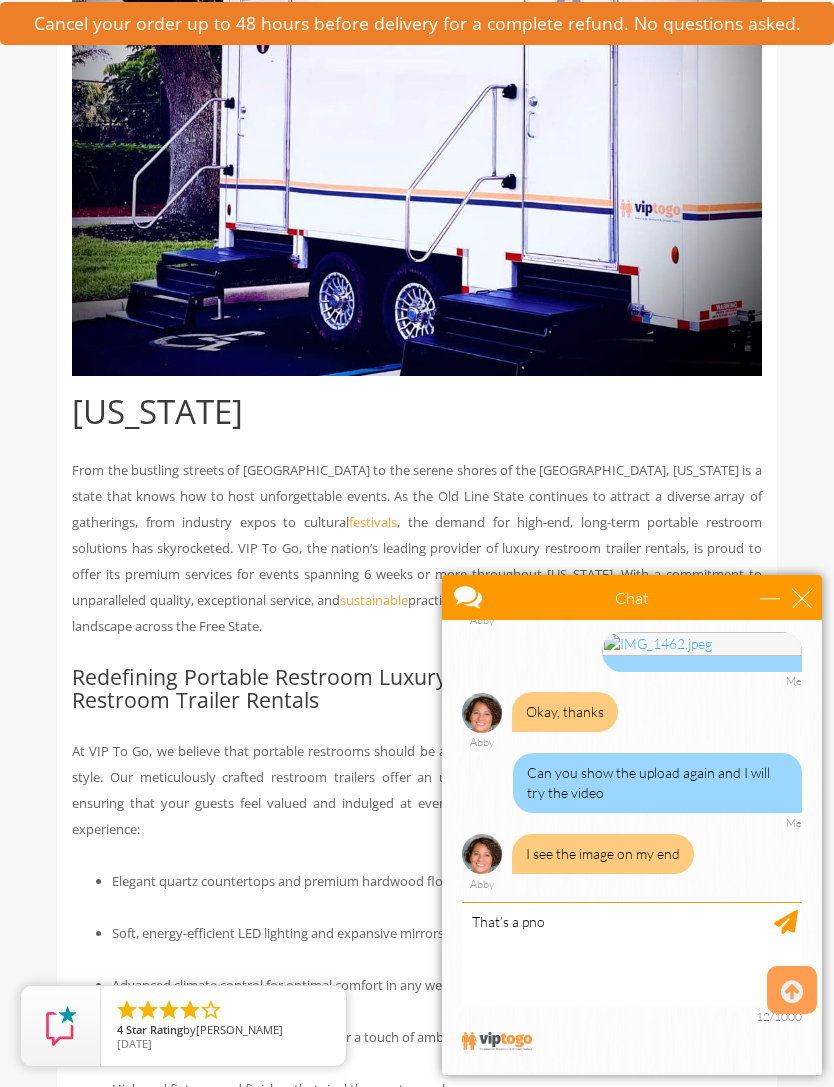 scroll, scrollTop: 20, scrollLeft: 0, axis: vertical 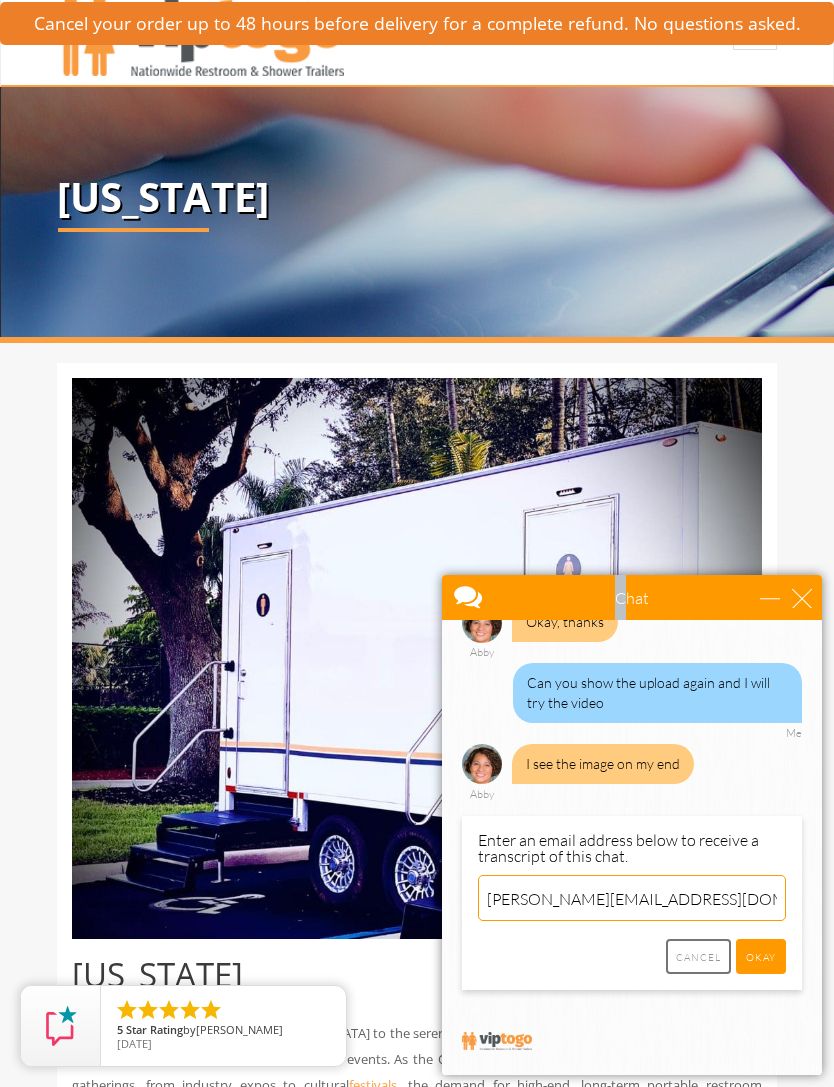 click on "Cancel" at bounding box center [698, 956] 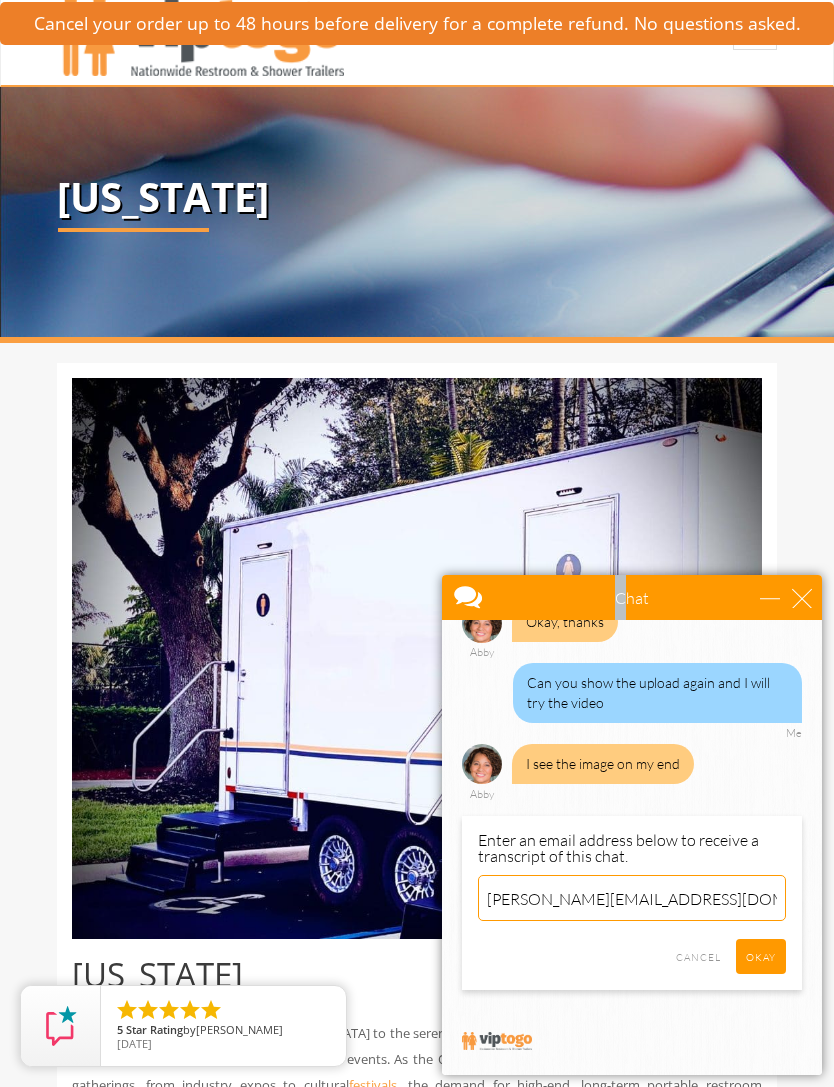 scroll, scrollTop: 2310, scrollLeft: 0, axis: vertical 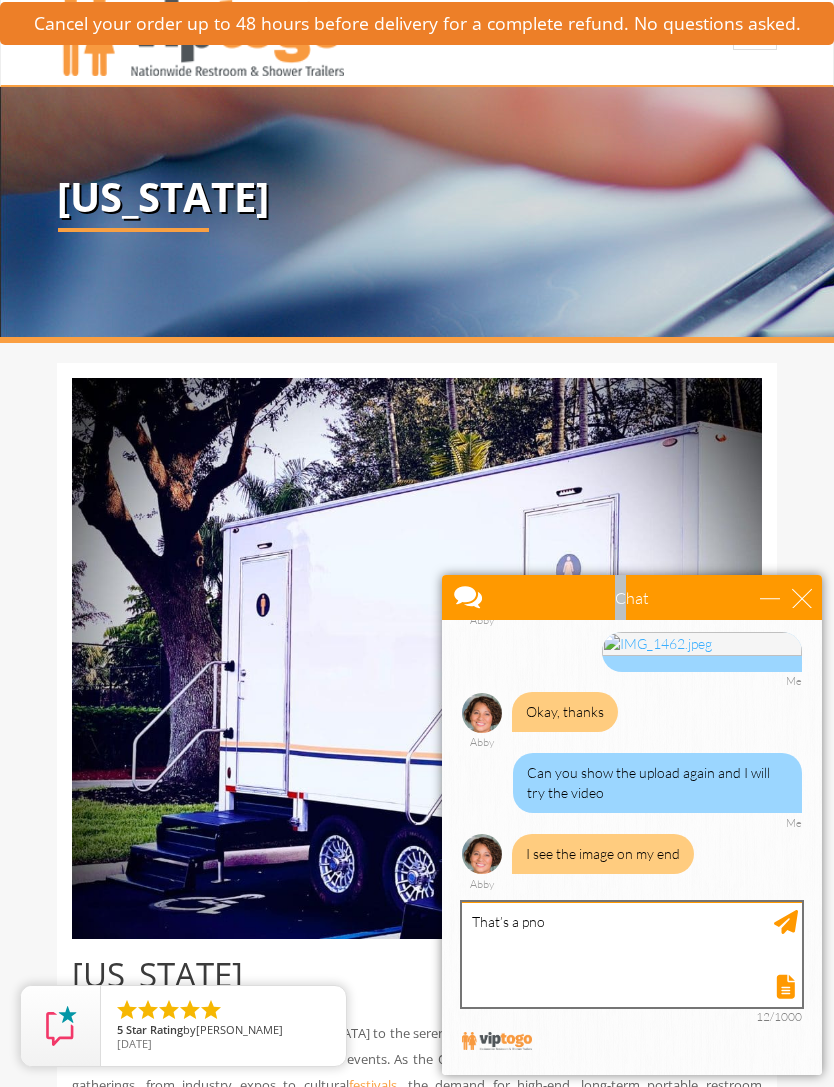 click on "That’s a pno" at bounding box center [632, 954] 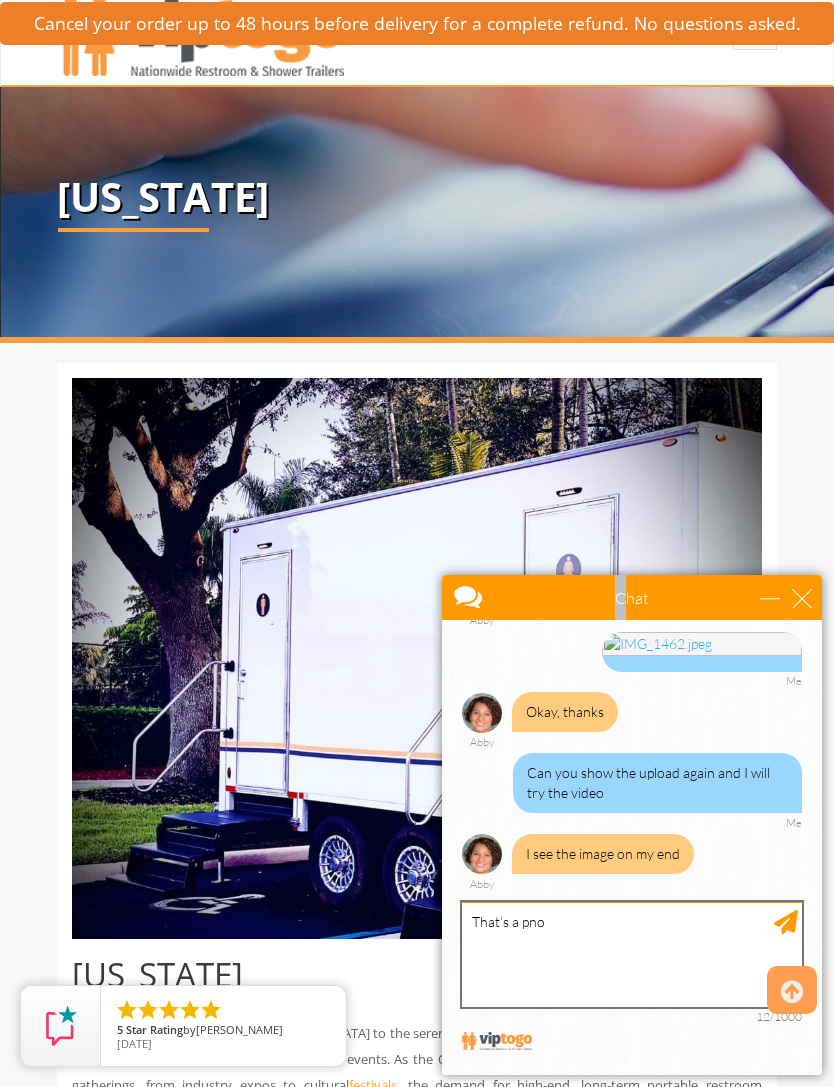 scroll, scrollTop: 261, scrollLeft: 0, axis: vertical 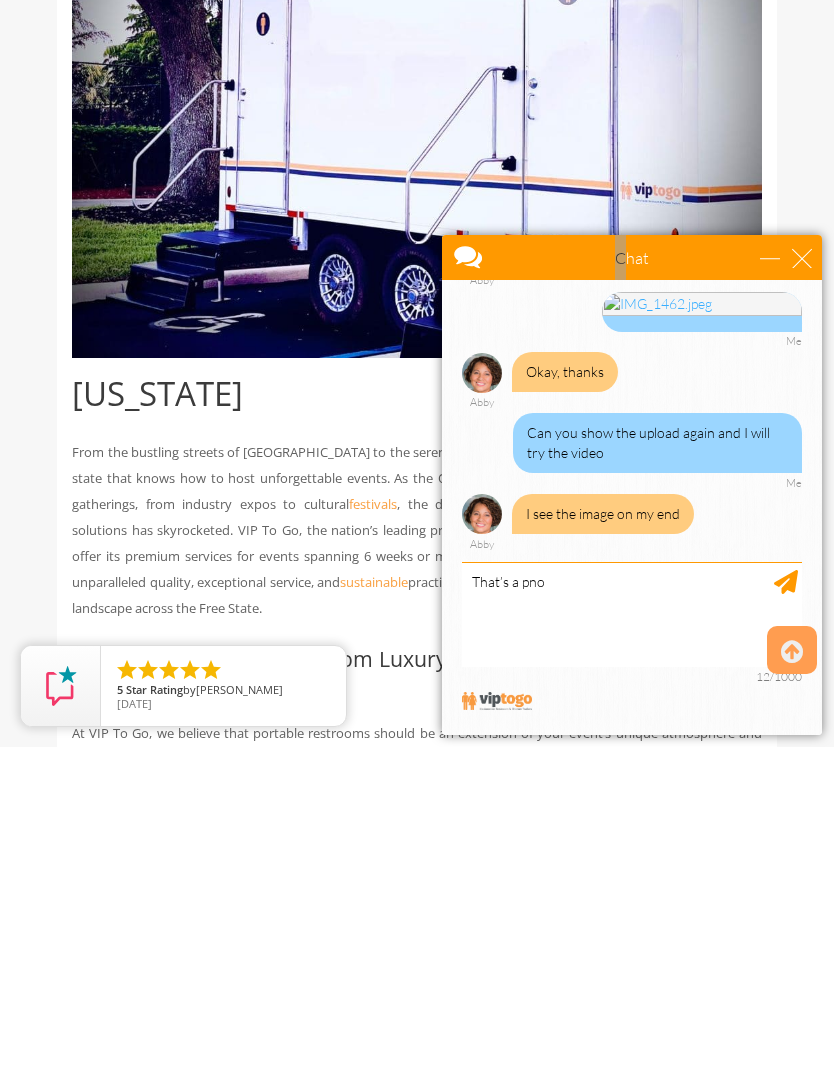 click at bounding box center [792, 992] 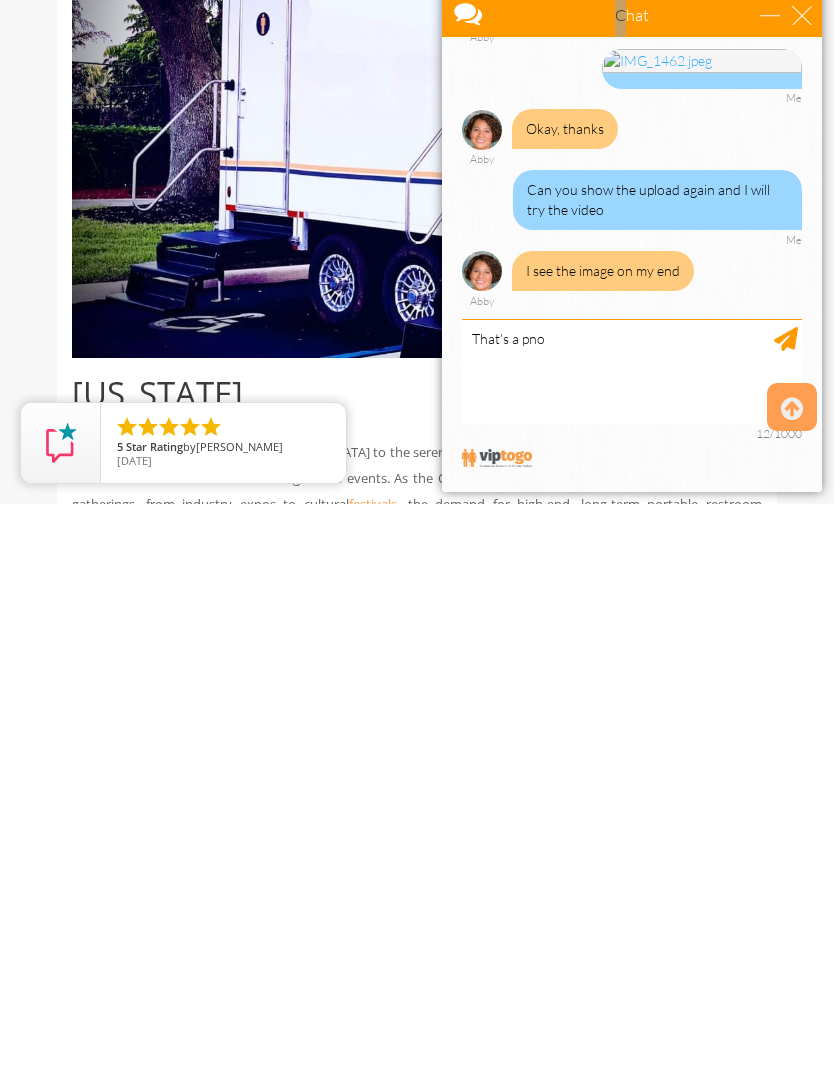 scroll, scrollTop: 261, scrollLeft: 0, axis: vertical 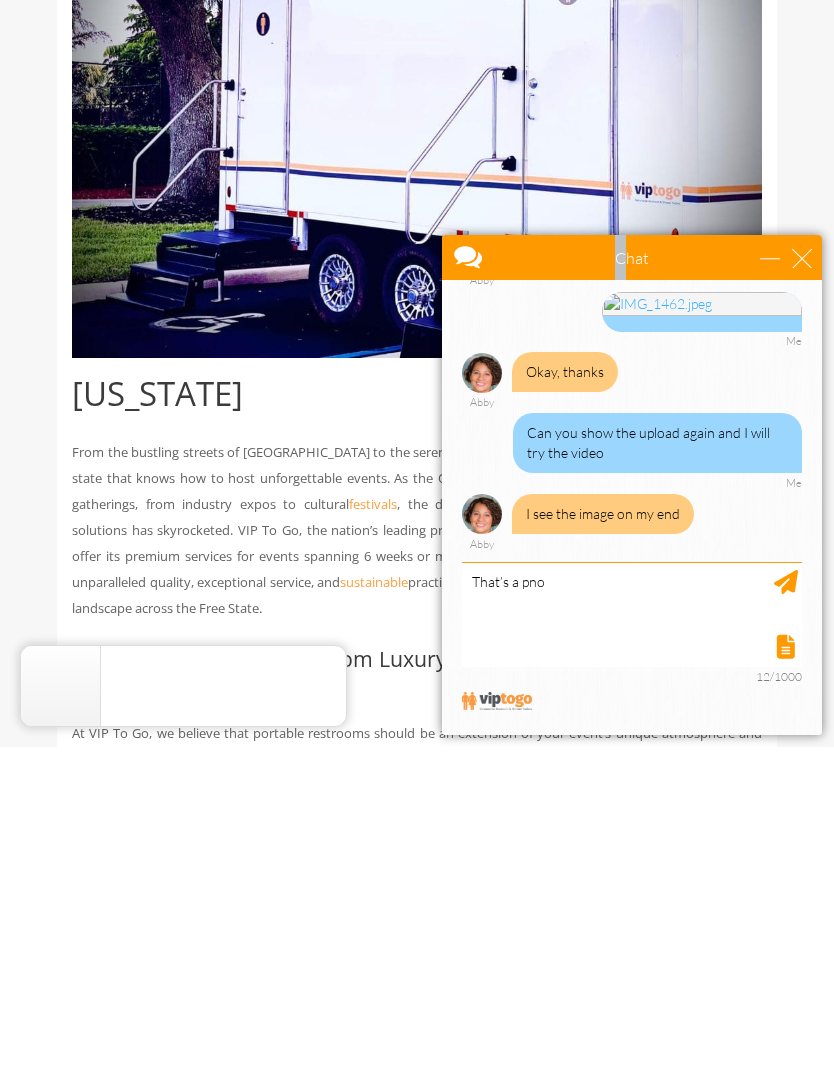 click at bounding box center [702, 304] 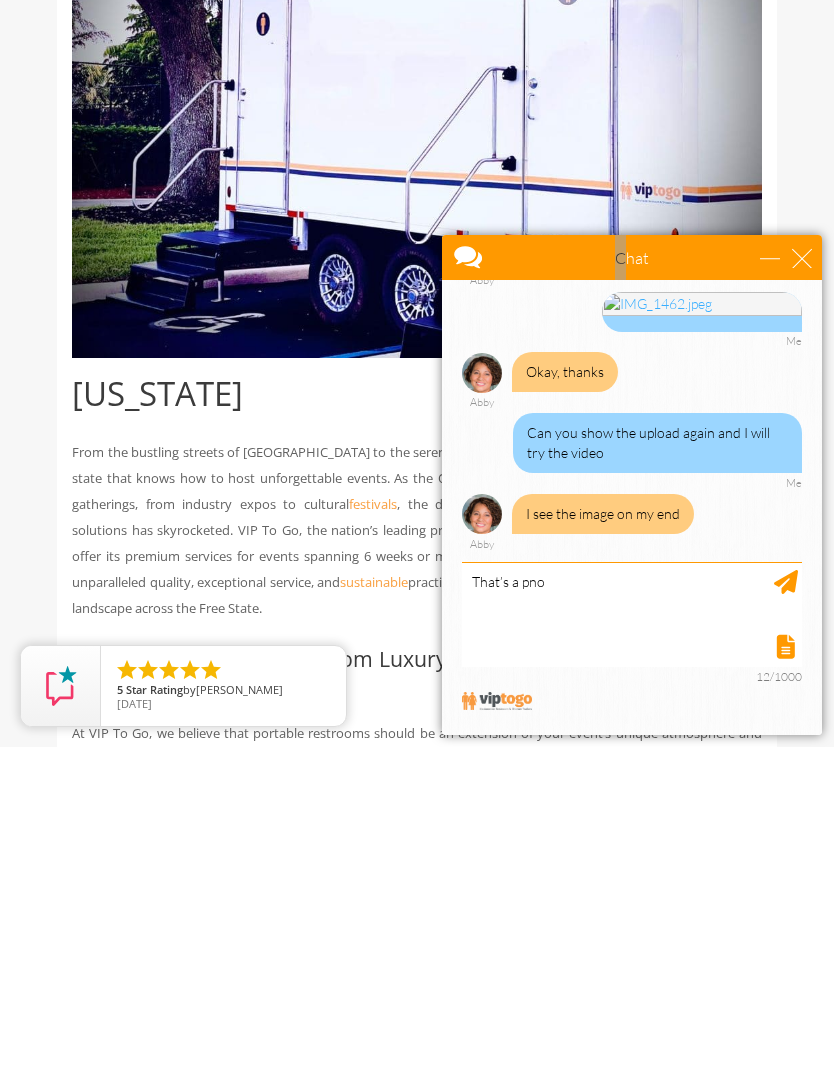 scroll, scrollTop: 0, scrollLeft: 0, axis: both 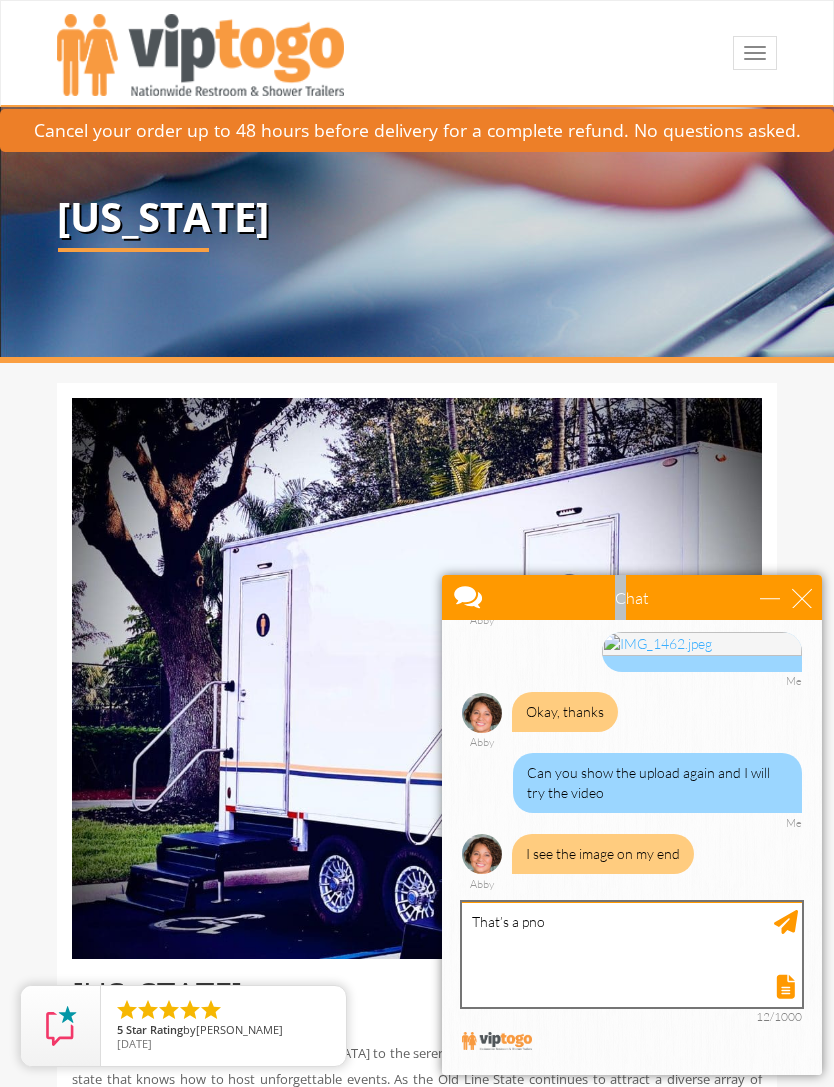 click on "That’s a pno" at bounding box center [632, 954] 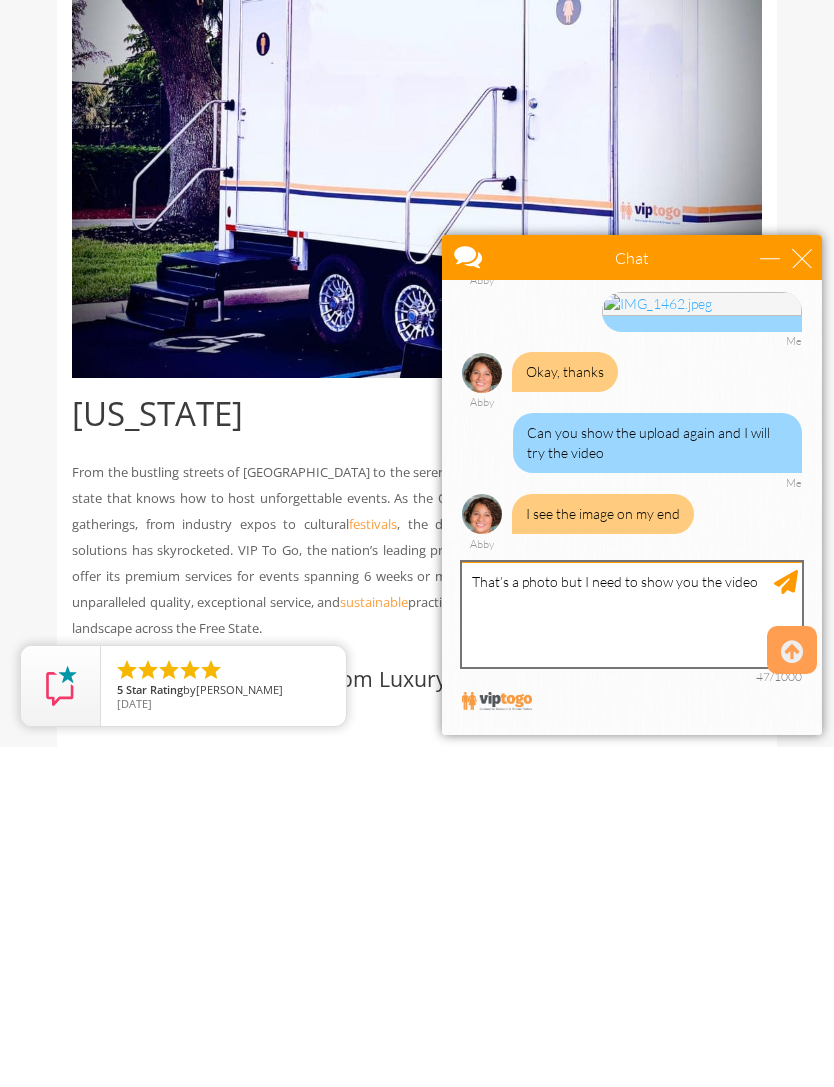 click on "That’s a photo but I need to show you the video" at bounding box center (632, 614) 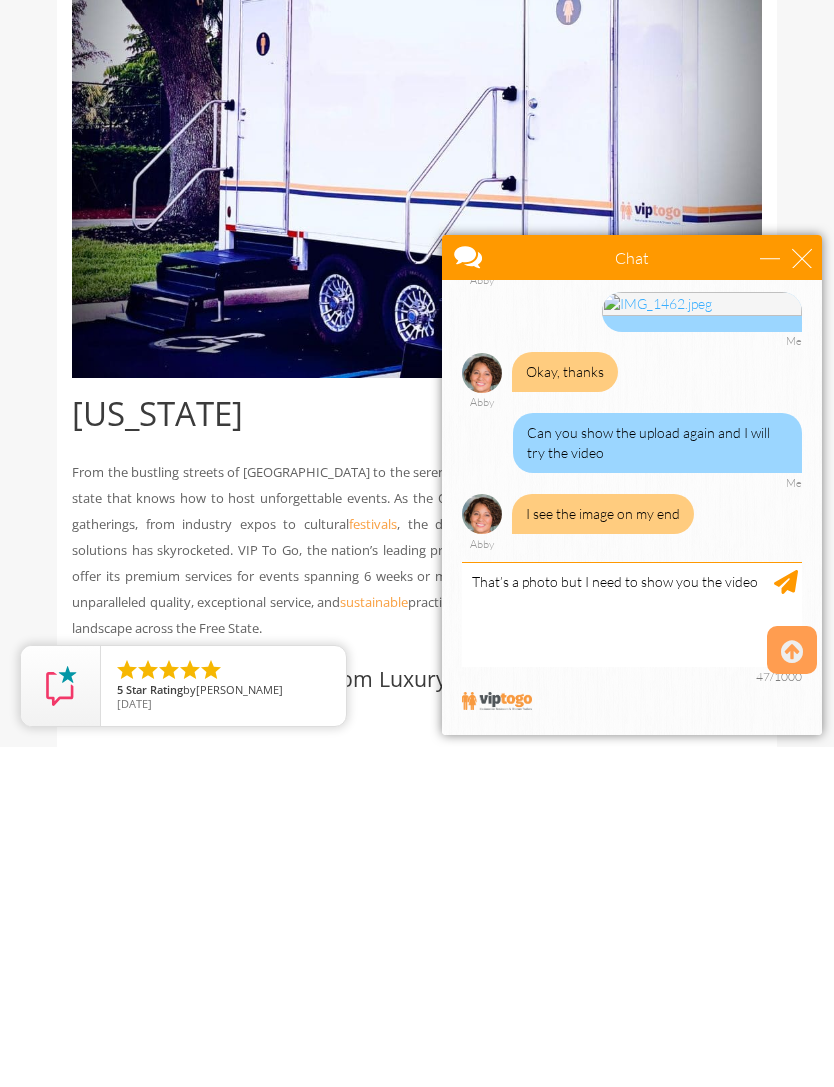 click at bounding box center (632, 507) 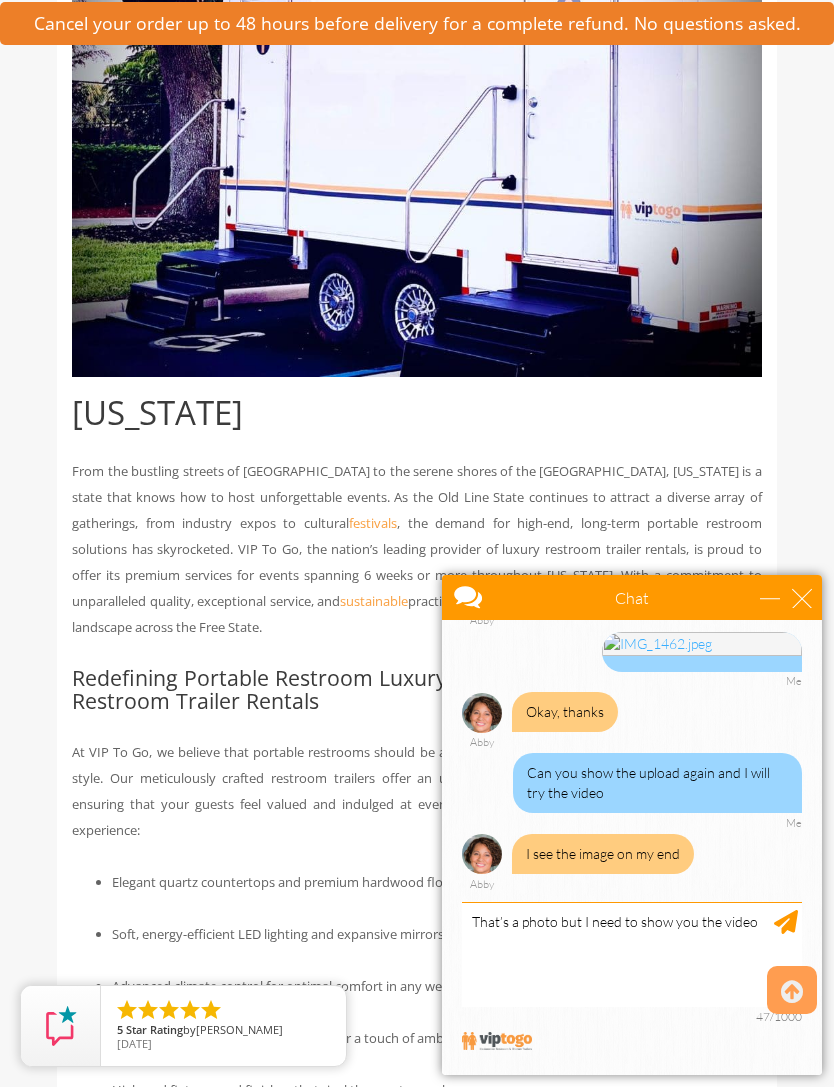 click on "Chat Email [PERSON_NAME][EMAIL_ADDRESS][DOMAIN_NAME] Your Question * Email * [PERSON_NAME][EMAIL_ADDRESS][DOMAIN_NAME] Your Question * Yes.  I’m having a baby shower at a private residence on [DATE].  The gate to the backyard is a double gate with about an 8’ width.  I had made a reservation with [US_STATE] restroom rentals but after watching the video I sent, they said they have no trailer that could go through the gate.  Would any of your narrow trailers fit? Me Hi Sure, let us check. Can I get your email address to send your own custom quote? Our smallest trailer is 7' x 8' [PERSON_NAME] My email is [PERSON_NAME][EMAIL_ADDRESS][DOMAIN_NAME].  I can send the video once you email me to see if will fit Me Thanks Where do you need it? City and state will do Yes, pls send I will coordinate with my manager to confirm [PERSON_NAME], MD on [DATE] Me Will you have easy access to water and electricity or you want them to include on the quote? Abby Include on the wuote Me I am now working on your quote you are about to receive in a few minutes. Abby Me Abby Me Abby Me Abby" at bounding box center [632, 825] 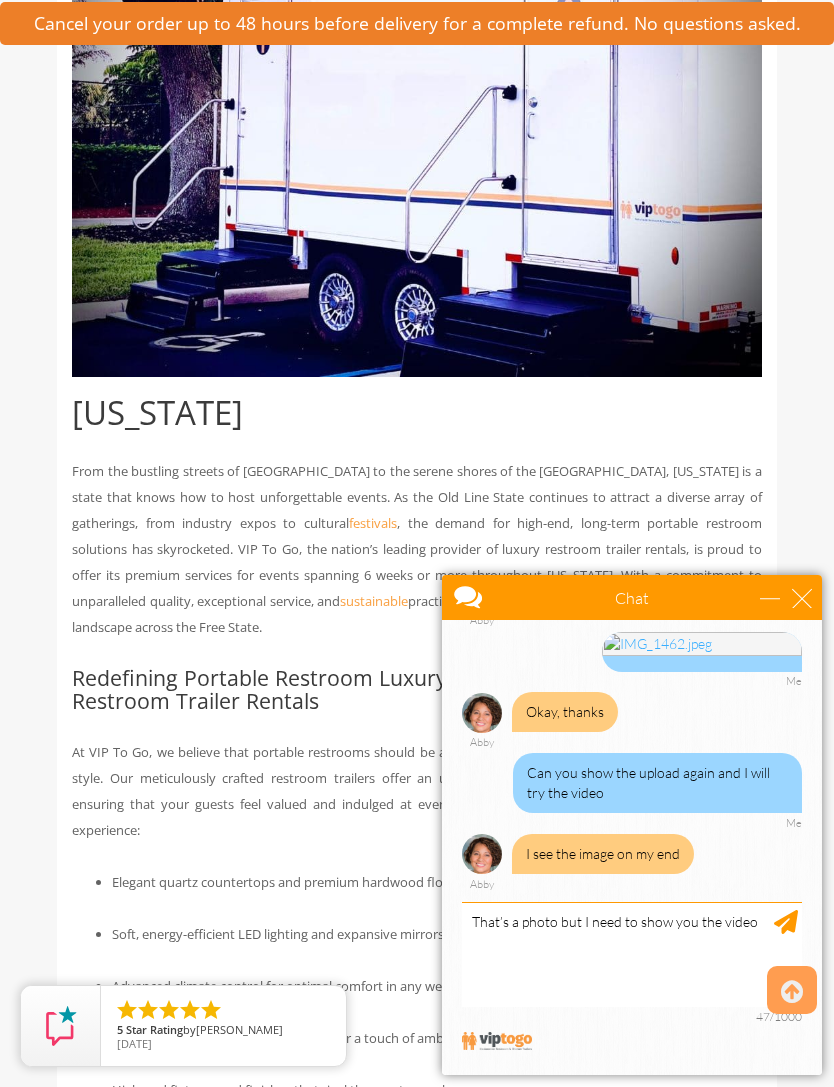 click on "Yes.  I’m having a baby shower at a private residence on [DATE].  The gate to the backyard is a double gate with about an 8’ width.  I had made a reservation with [US_STATE] restroom rentals but after watching the video I sent, they said they have no trailer that could go through the gate.  Would any of your narrow trailers fit? Me Hi Sure, let us check. Can I get your email address to send your own custom quote? Our smallest trailer is 7' x 8' [PERSON_NAME] My email is [PERSON_NAME][EMAIL_ADDRESS][DOMAIN_NAME].  I can send the video once you email me to see if will fit Me Thanks Where do you need it? City and state will do Yes, pls send I will coordinate with my manager to confirm [PERSON_NAME], MD on [DATE] Me Will you have easy access to water and electricity or you want them to include on the quote? Abby Include on the wuote Me I am now working on your quote you are about to receive in a few minutes. What name and phone number shall we put on the quote? [PERSON_NAME] [PERSON_NAME] [PHONE_NUMBER] Me Did you receive your quote? Abby Me Abby" at bounding box center (632, 757) 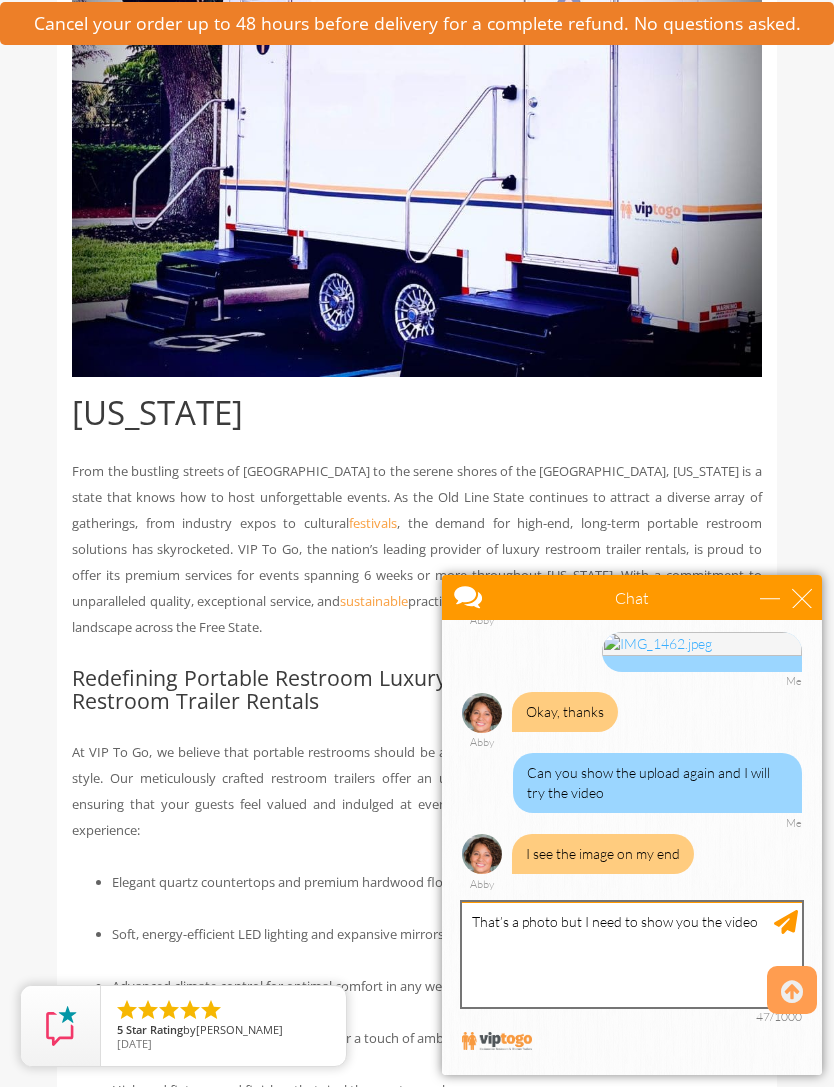 click on "That’s a photo but I need to show you the video" at bounding box center (632, 954) 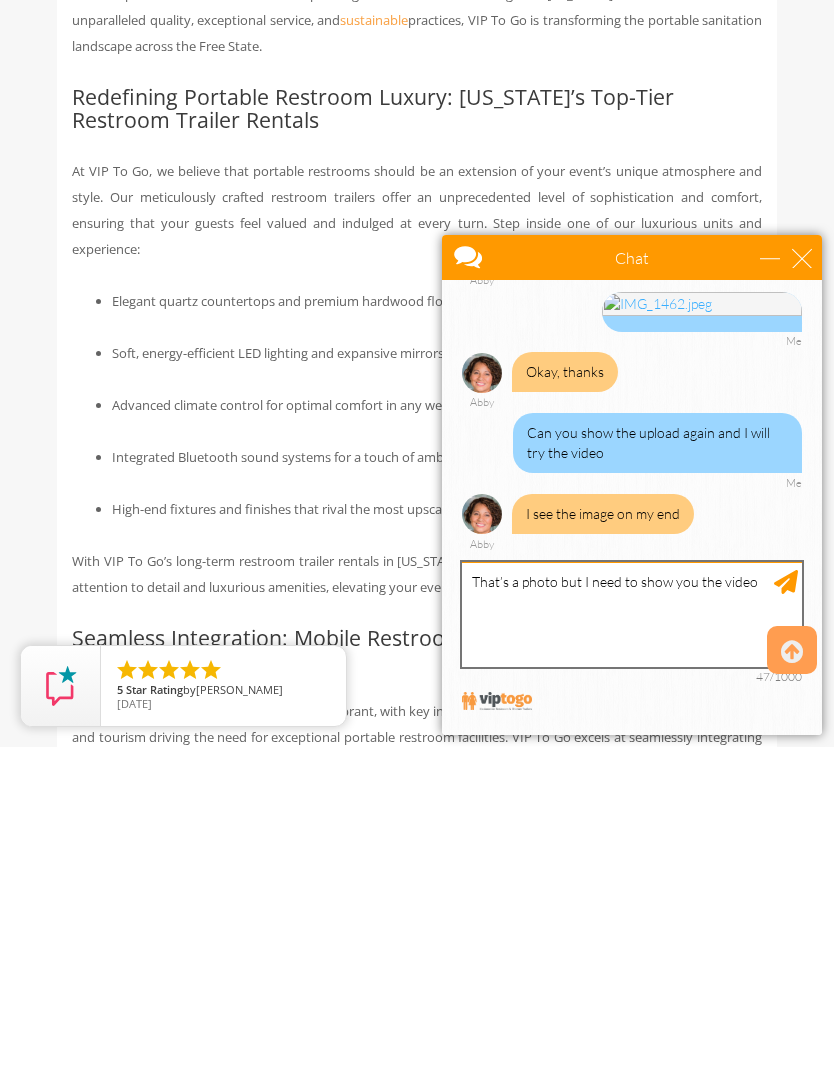 type 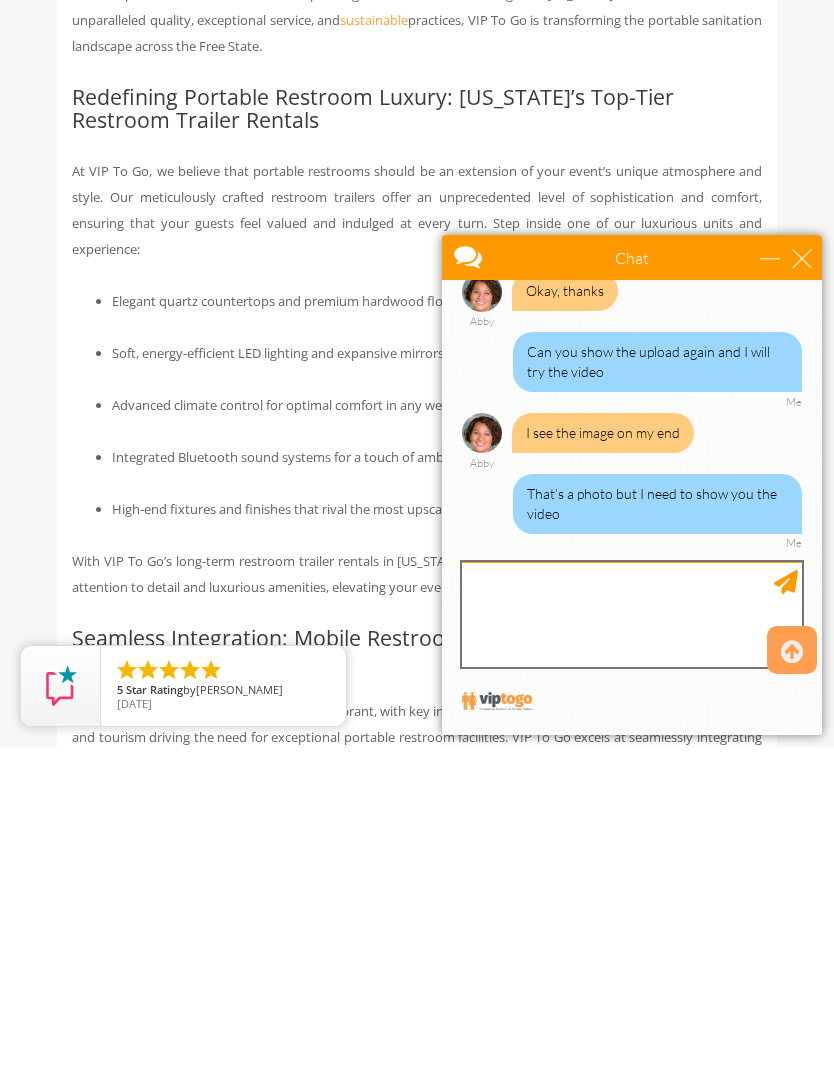 scroll, scrollTop: 2390, scrollLeft: 0, axis: vertical 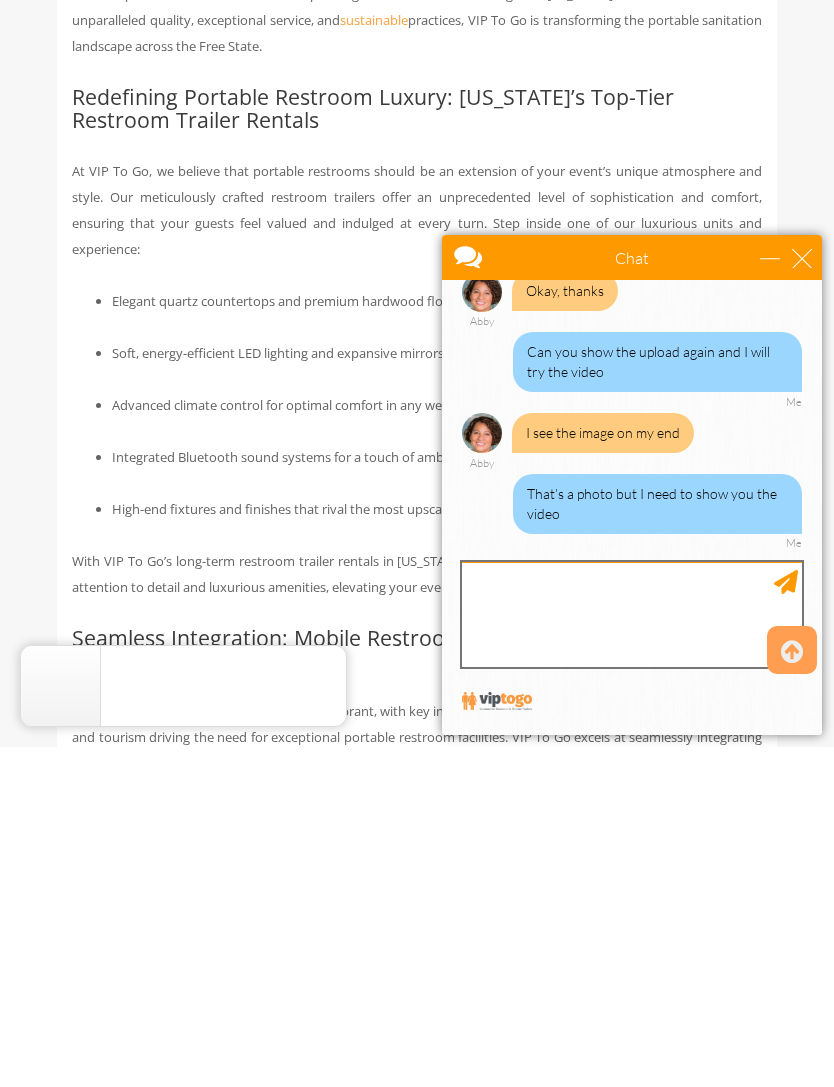 click at bounding box center [632, 614] 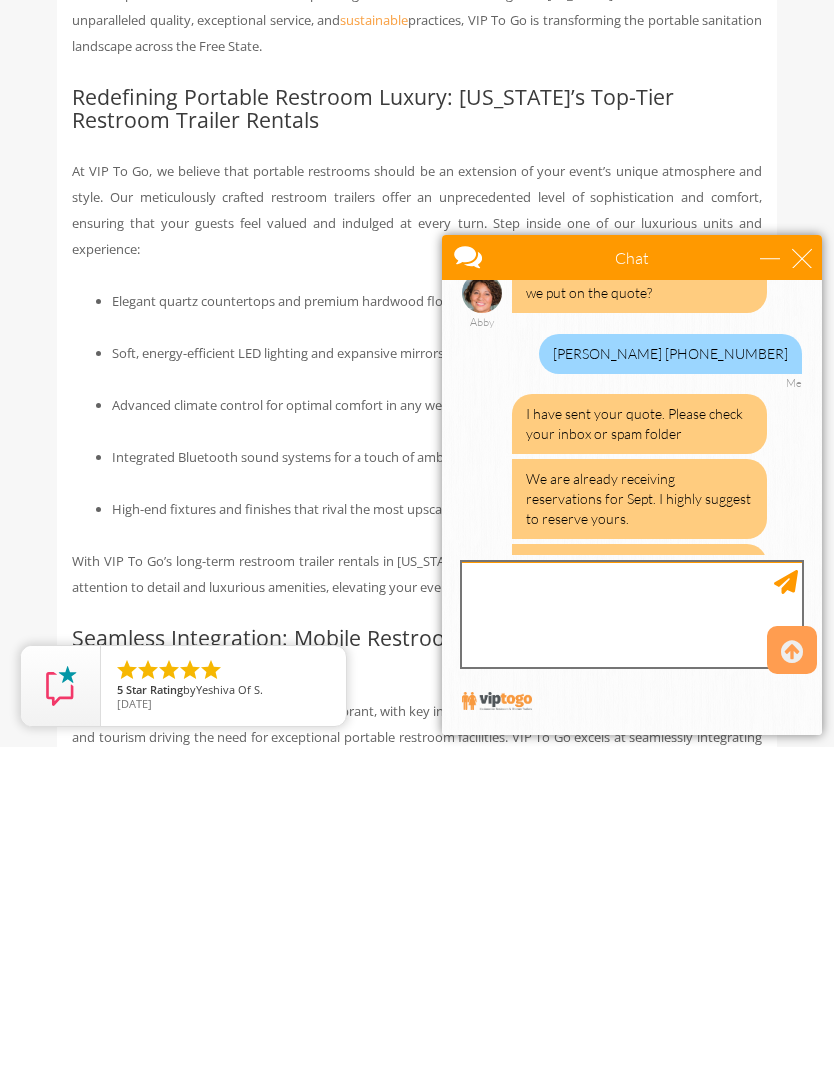 click at bounding box center [632, 614] 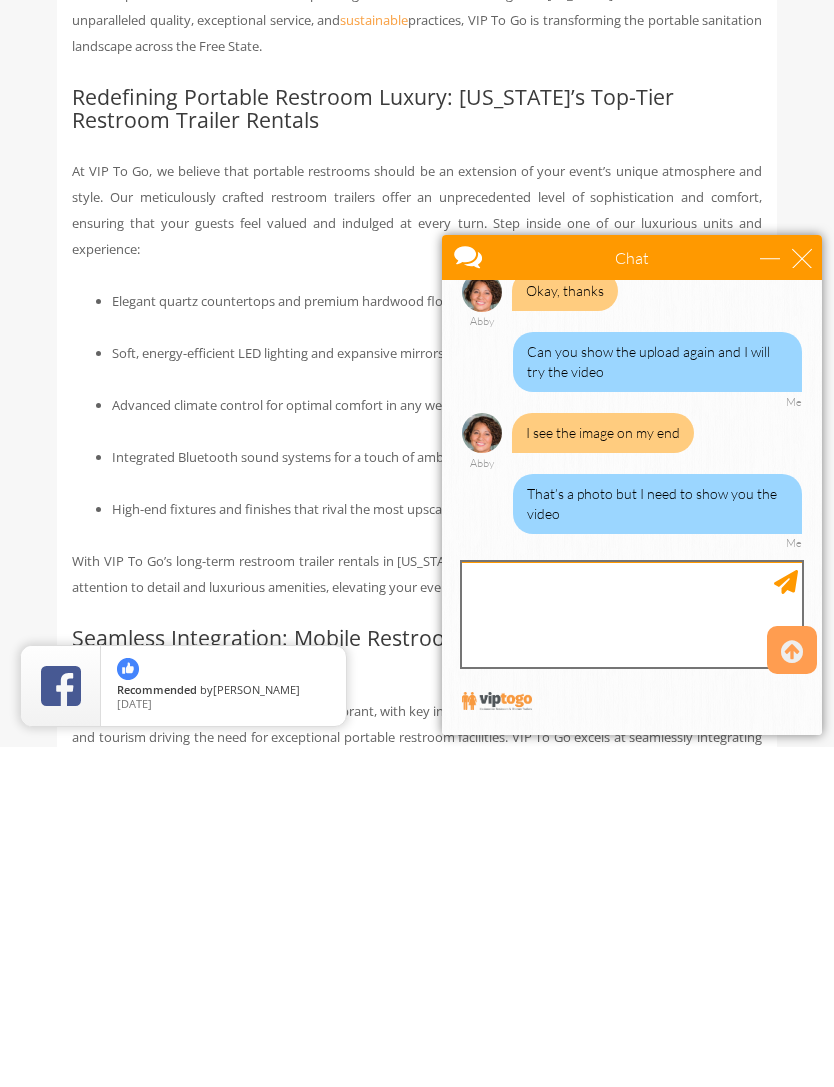 scroll, scrollTop: 2390, scrollLeft: 0, axis: vertical 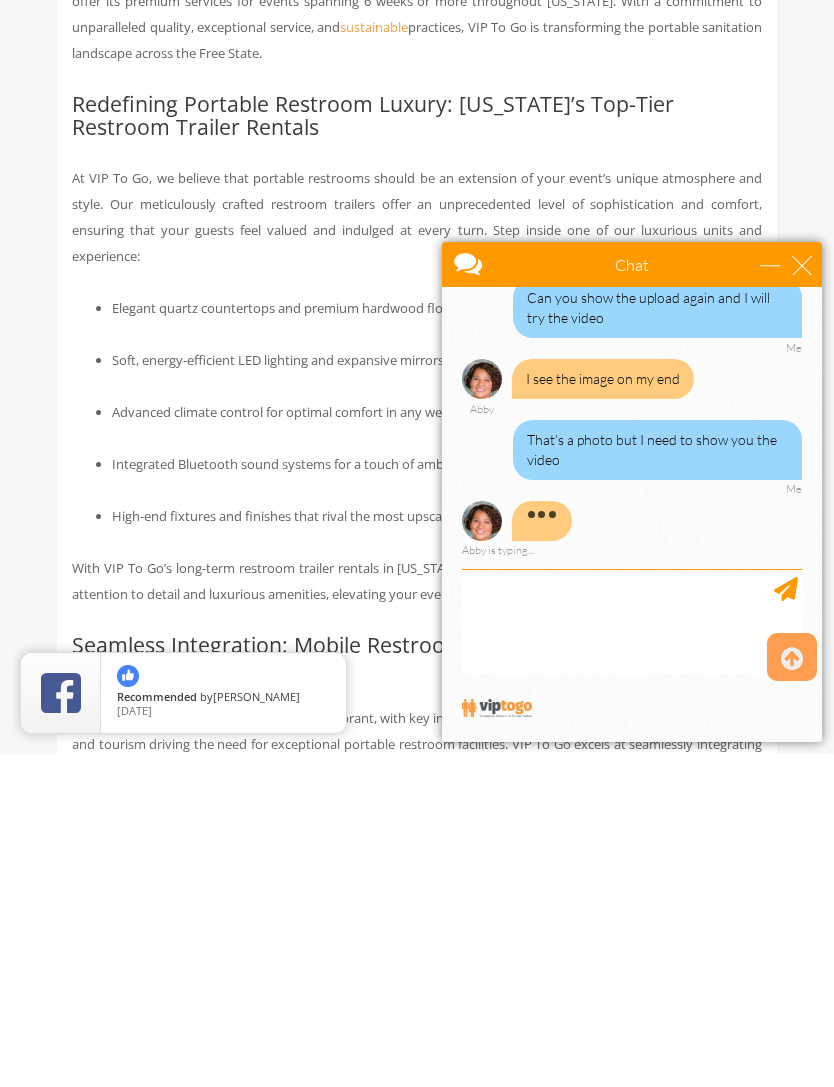 click on "Yes.  I’m having a baby shower at a private residence on [DATE].  The gate to the backyard is a double gate with about an 8’ width.  I had made a reservation with [US_STATE] restroom rentals but after watching the video I sent, they said they have no trailer that could go through the gate.  Would any of your narrow trailers fit? Me Hi Sure, let us check. Can I get your email address to send your own custom quote? Our smallest trailer is 7' x 8' [PERSON_NAME] My email is [PERSON_NAME][EMAIL_ADDRESS][DOMAIN_NAME].  I can send the video once you email me to see if will fit Me Thanks Where do you need it? City and state will do Yes, pls send I will coordinate with my manager to confirm [PERSON_NAME], MD on [DATE] Me Will you have easy access to water and electricity or you want them to include on the quote? Abby Include on the wuote Me I am now working on your quote you are about to receive in a few minutes. What name and phone number shall we put on the quote? [PERSON_NAME] [PERSON_NAME] [PHONE_NUMBER] Me Did you receive your quote? Abby Me Abby" at bounding box center [632, 424] 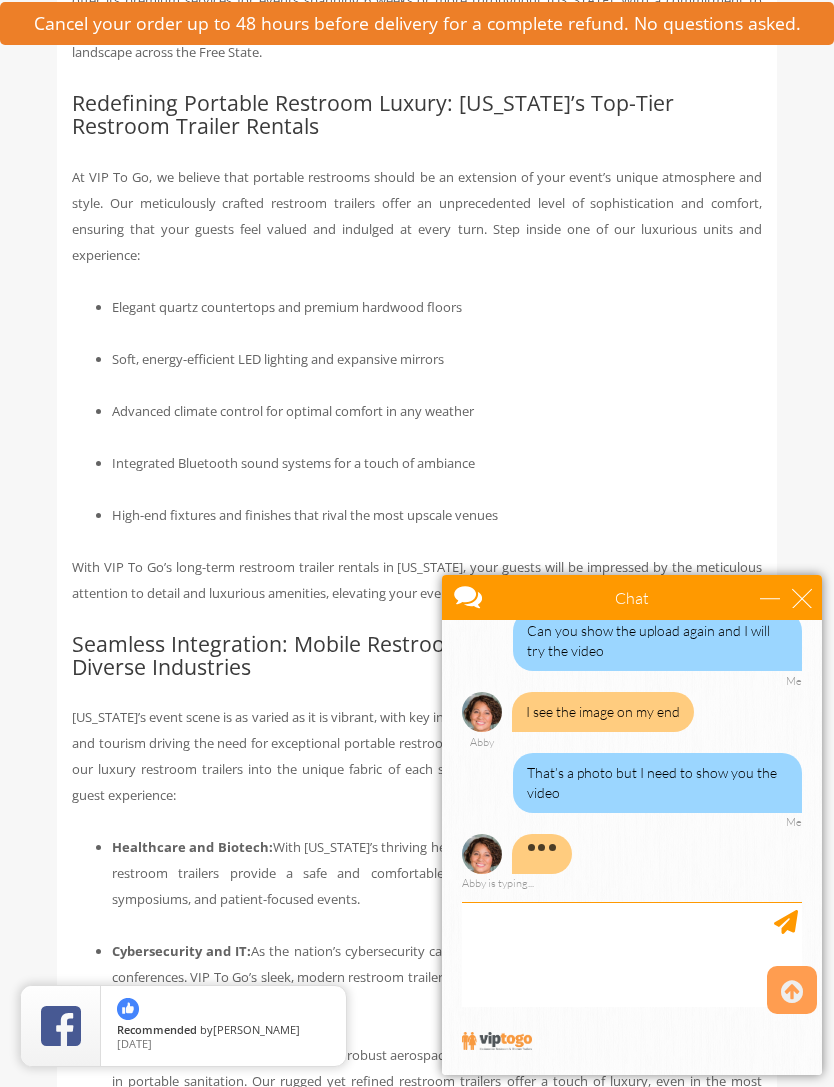 scroll, scrollTop: 2451, scrollLeft: 0, axis: vertical 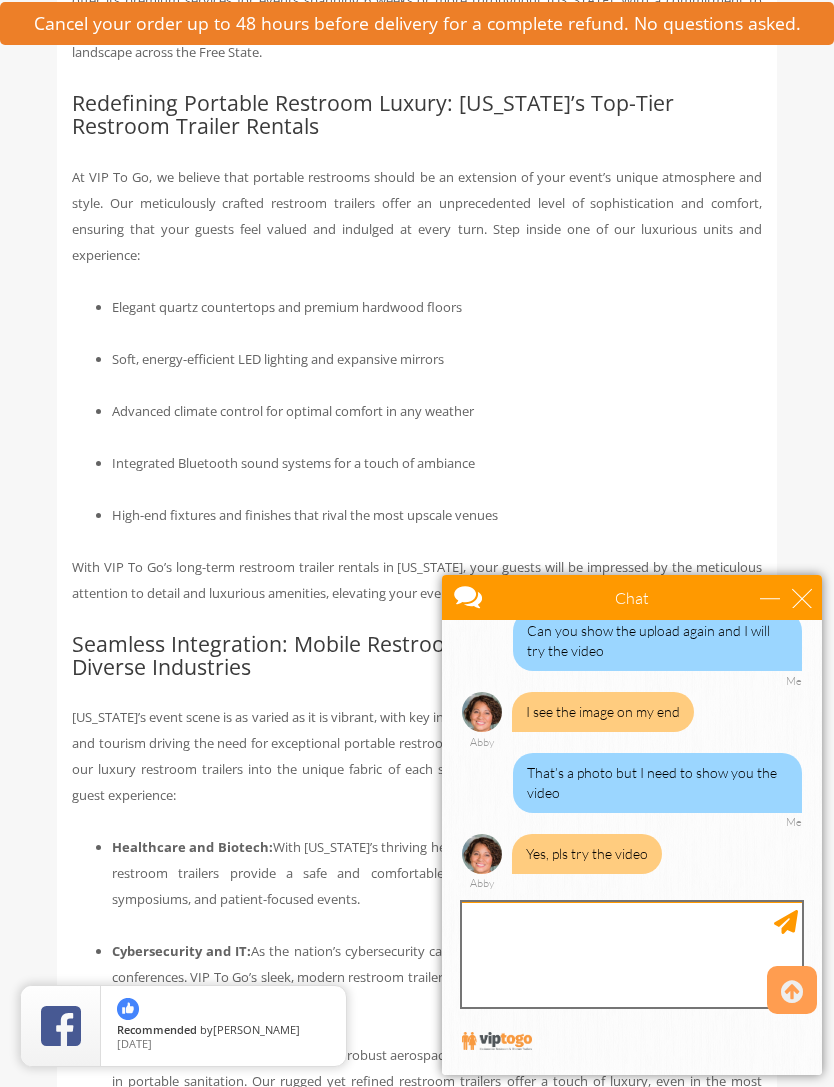 click at bounding box center (632, 954) 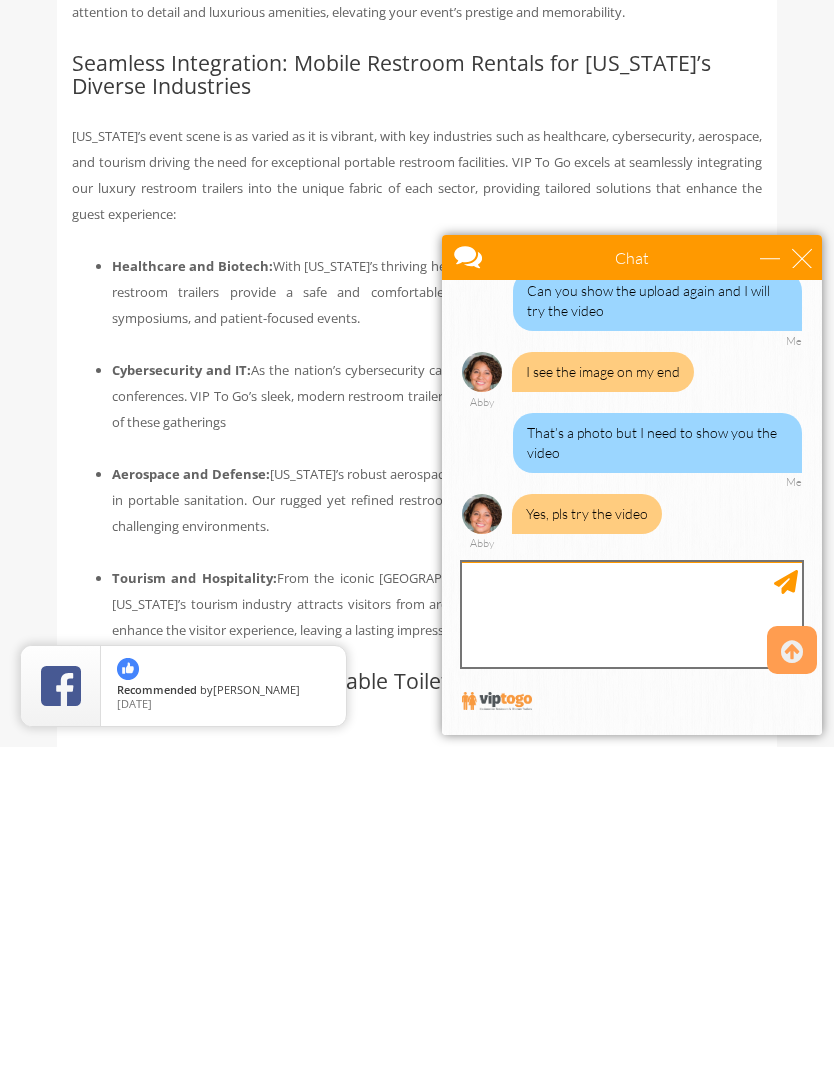 click at bounding box center (632, 614) 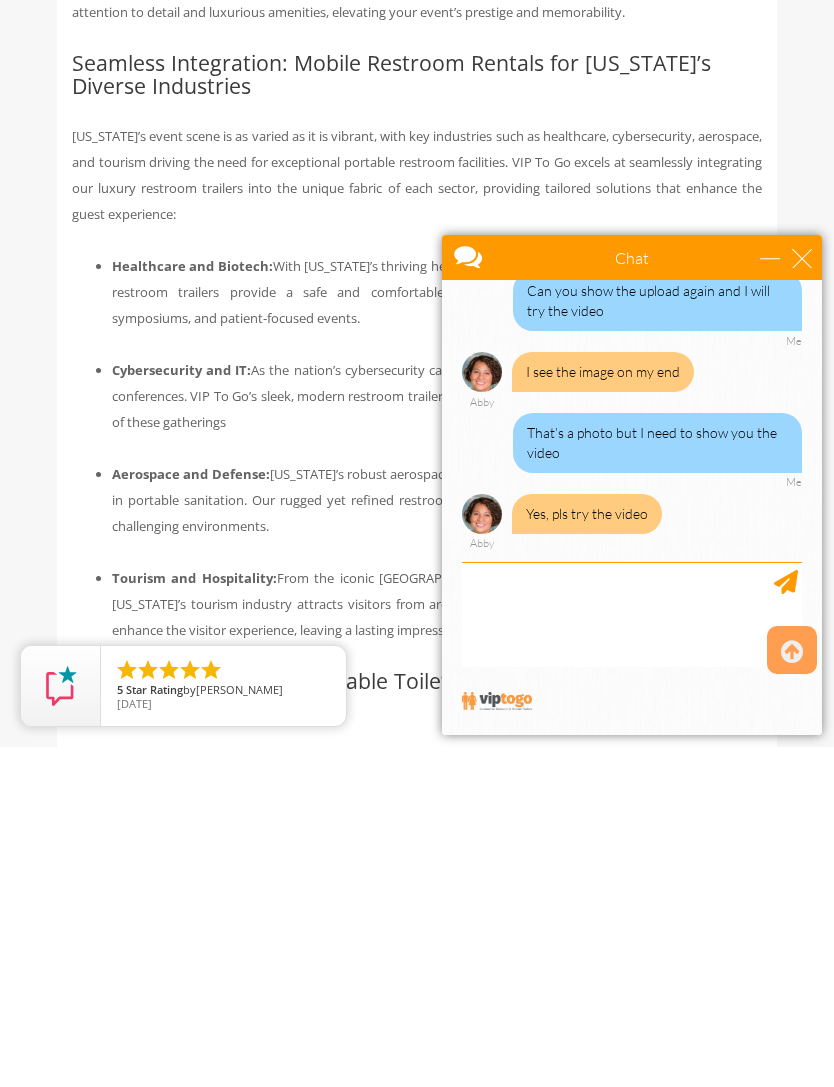 click on "Continue Chat End Chat CLOSE RETURN TO CHAT CANCEL UPLOAD MESSAGE NOT FOUND: [EN][63]. MESSAGE NOT FOUND: [EN][62]." at bounding box center [632, 705] 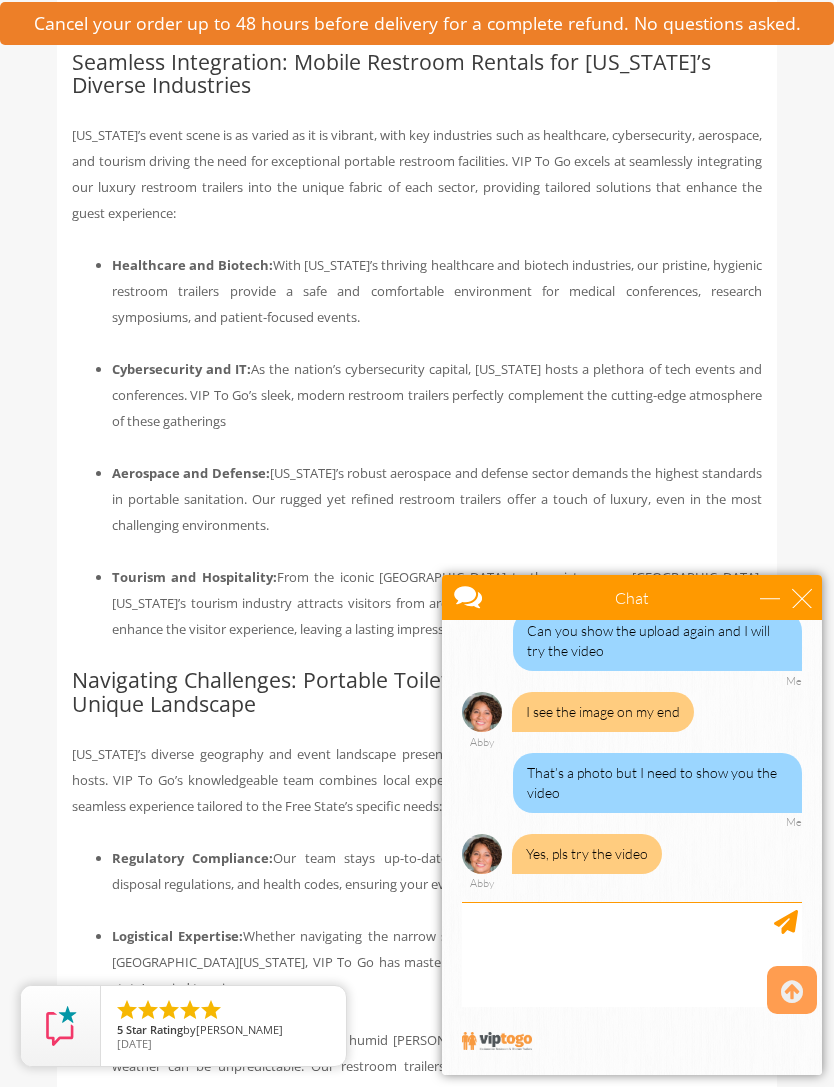 scroll, scrollTop: 2421, scrollLeft: 0, axis: vertical 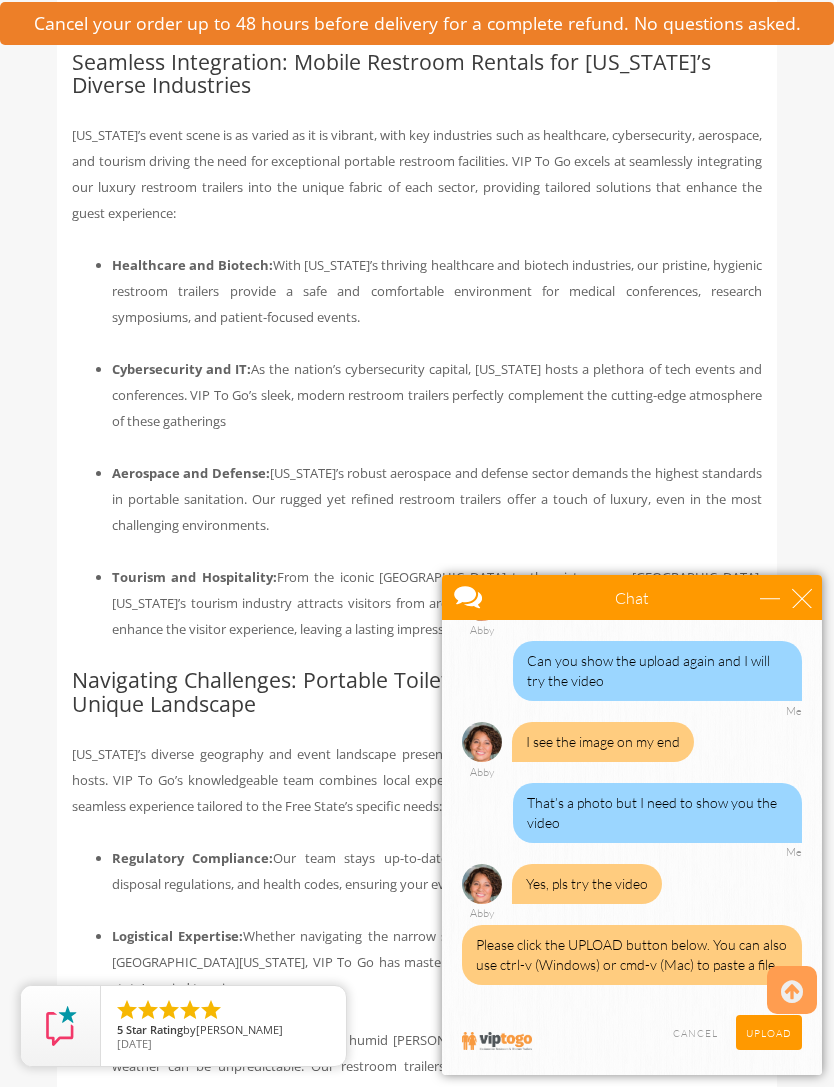 click on "UPLOAD" at bounding box center (769, 1032) 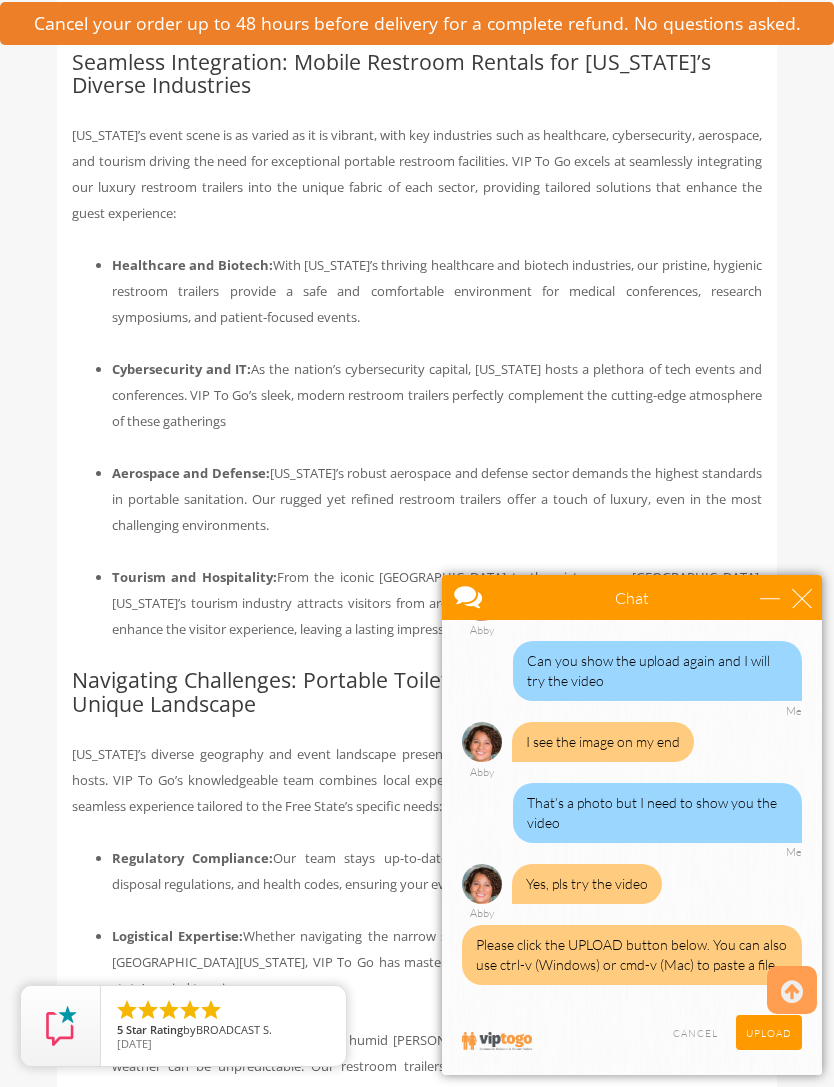 type on "C:\fakepath\IMG_1478.mov" 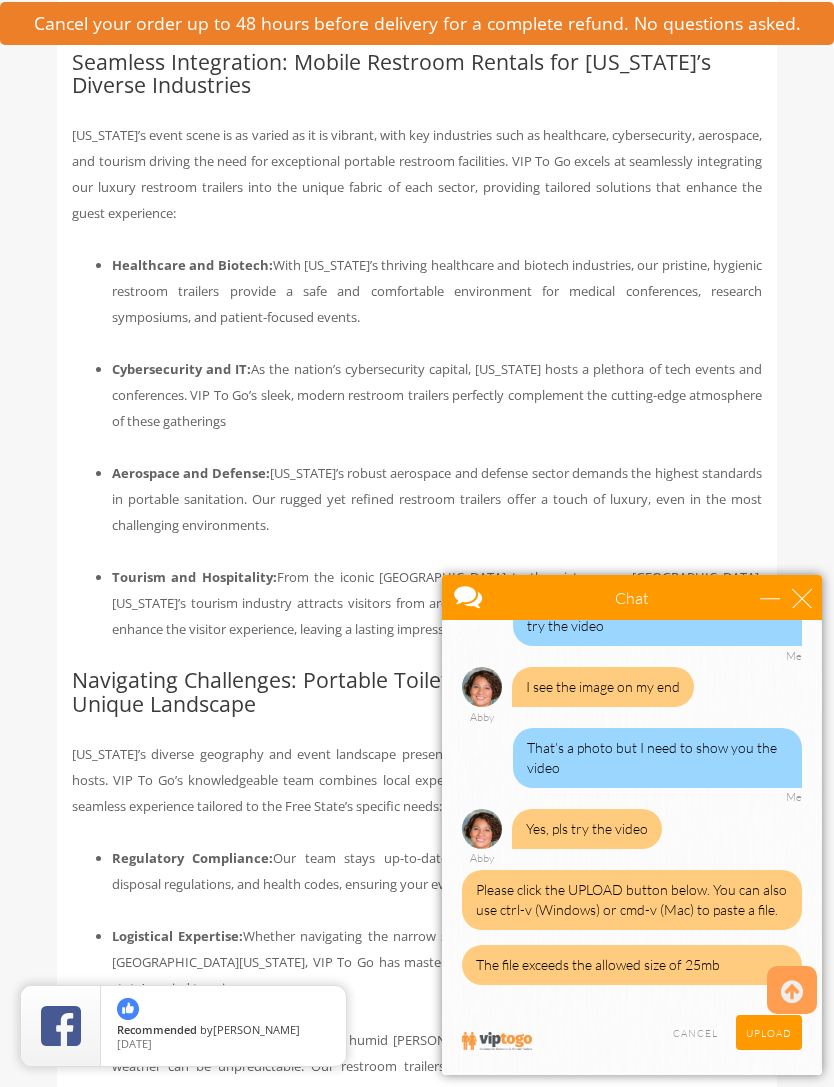 scroll, scrollTop: 2476, scrollLeft: 0, axis: vertical 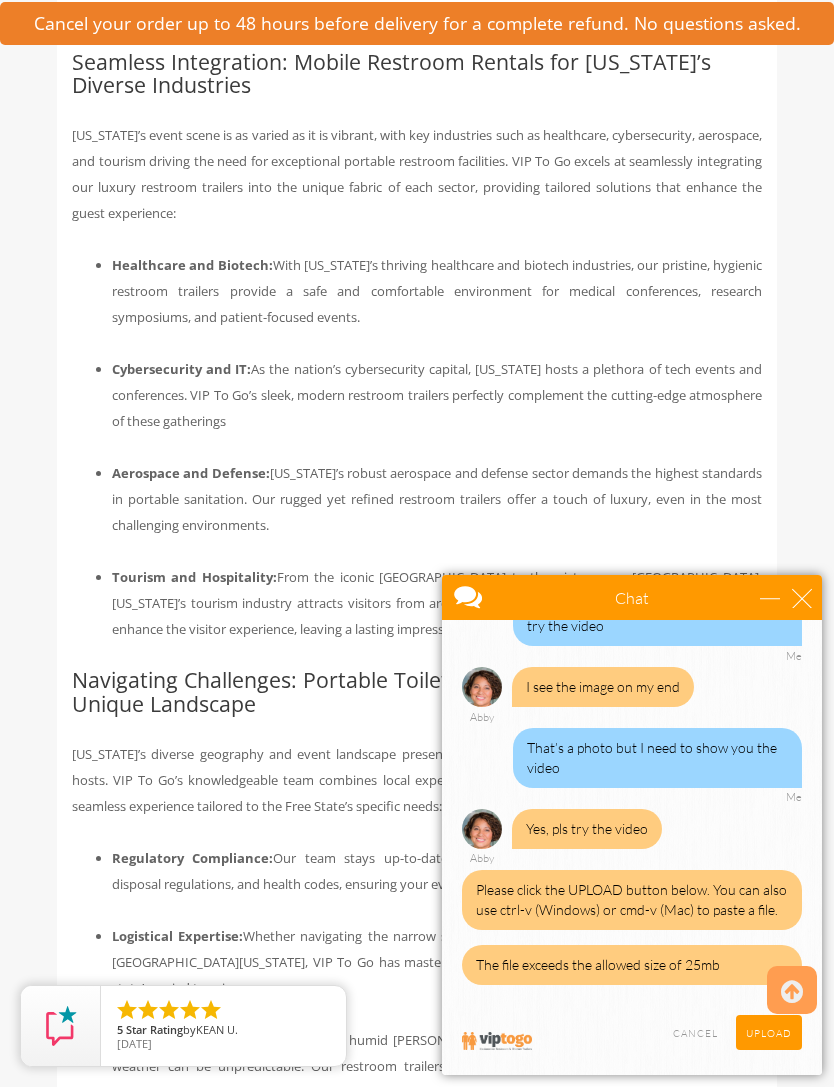 click on "Yes.  I’m having a baby shower at a private residence on [DATE].  The gate to the backyard is a double gate with about an 8’ width.  I had made a reservation with [US_STATE] restroom rentals but after watching the video I sent, they said they have no trailer that could go through the gate.  Would any of your narrow trailers fit? Me Hi Sure, let us check. Can I get your email address to send your own custom quote? Our smallest trailer is 7' x 8' [PERSON_NAME] My email is [PERSON_NAME][EMAIL_ADDRESS][DOMAIN_NAME].  I can send the video once you email me to see if will fit Me Thanks Where do you need it? City and state will do Yes, pls send I will coordinate with my manager to confirm [PERSON_NAME], MD on [DATE] Me Will you have easy access to water and electricity or you want them to include on the quote? Abby Include on the wuote Me I am now working on your quote you are about to receive in a few minutes. What name and phone number shall we put on the quote? [PERSON_NAME] [PERSON_NAME] [PHONE_NUMBER] Me Did you receive your quote? Abby Me Abby" at bounding box center (632, 810) 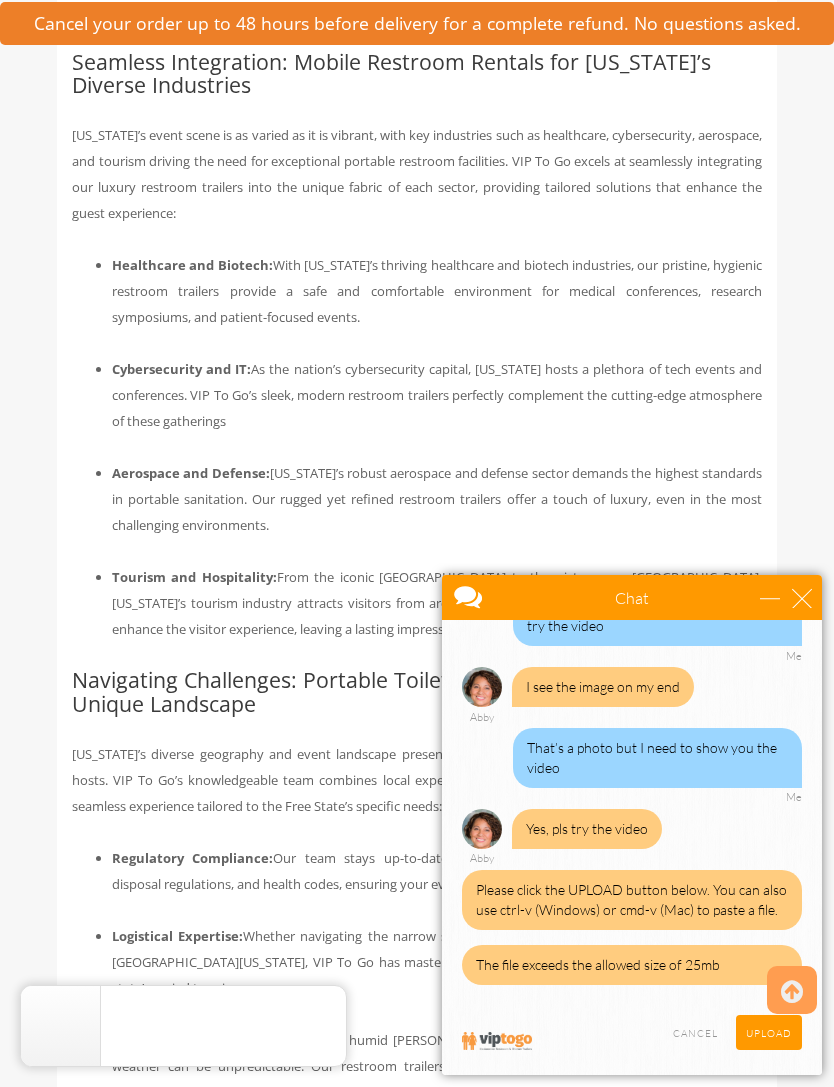 click on "Toggle navigation
VIPTOGO
Home
Restroom Trailers
Restroom Trailers by Type
All Restroom Trailers
ADA Restroom Trailers
Portable Shower Rentals
Sink Trailers
Restroom Trailers by Event
Construction Restroom Trailer
Wedding Restroom Trailers
Seasonal Events
Disaster Relief Restrooms Special Events" at bounding box center (417, 1981) 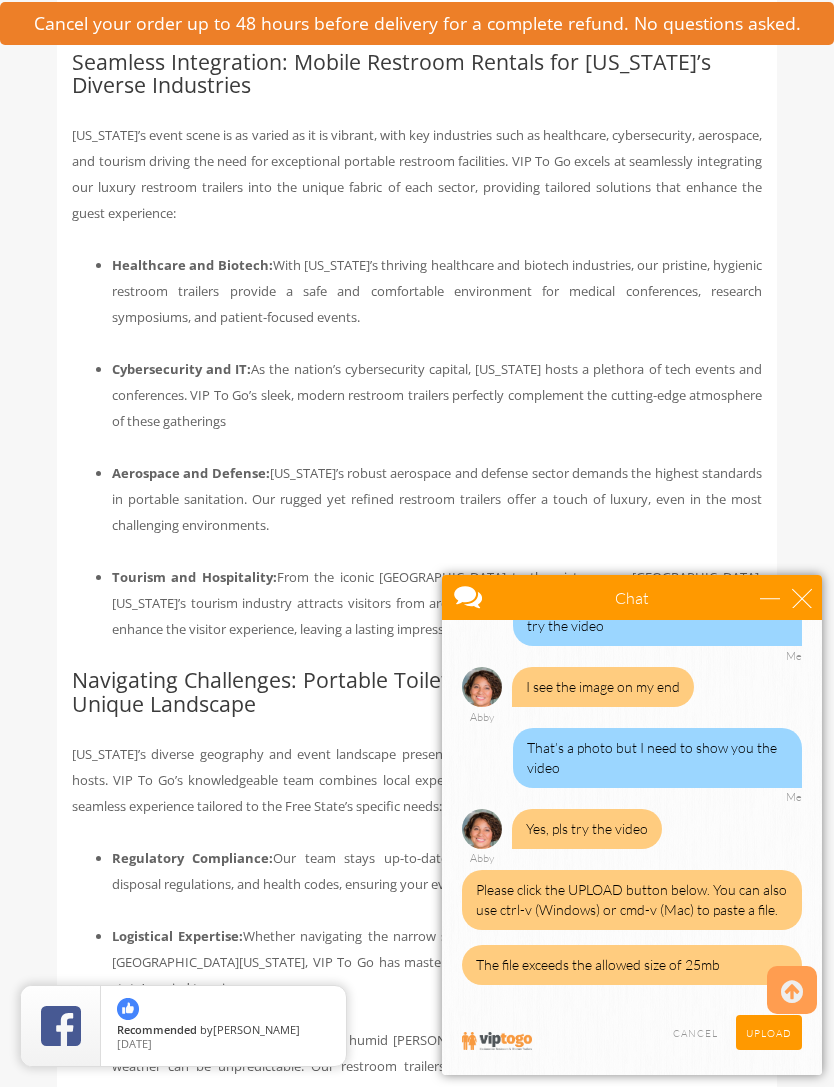 click on "UPLOAD" at bounding box center (769, 1032) 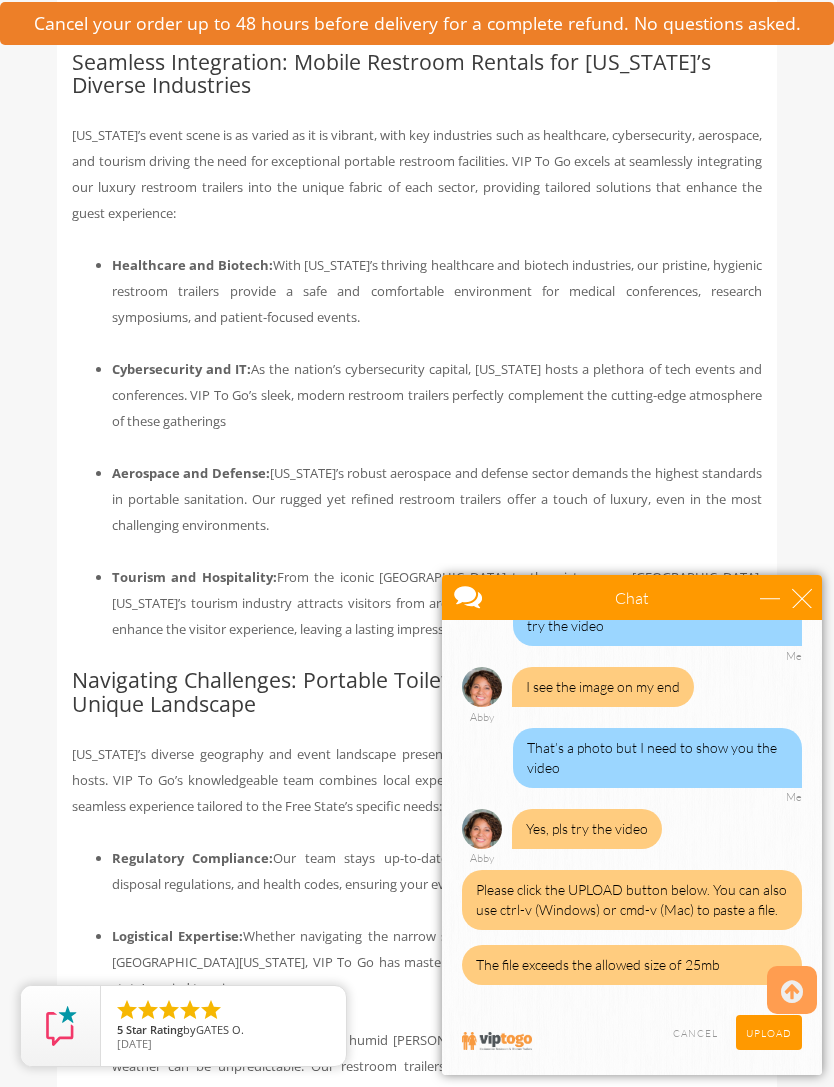 type on "C:\fakepath\IMG_1478.mov" 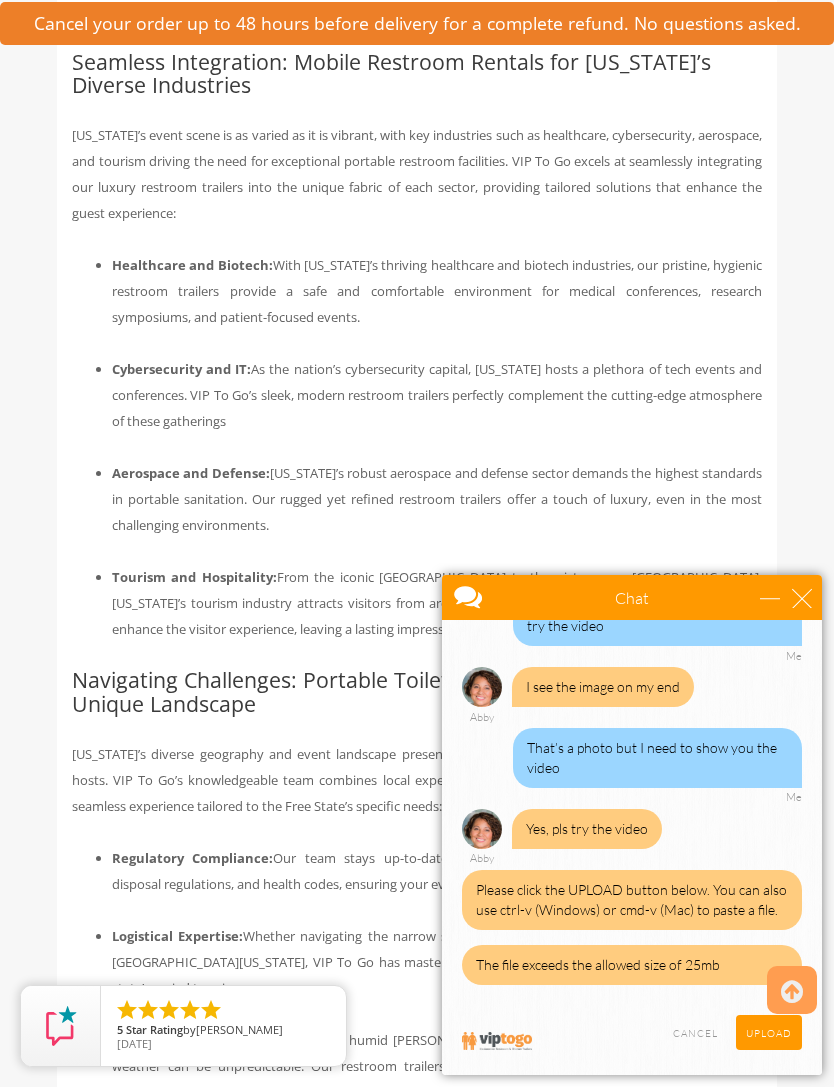 scroll, scrollTop: 2476, scrollLeft: 0, axis: vertical 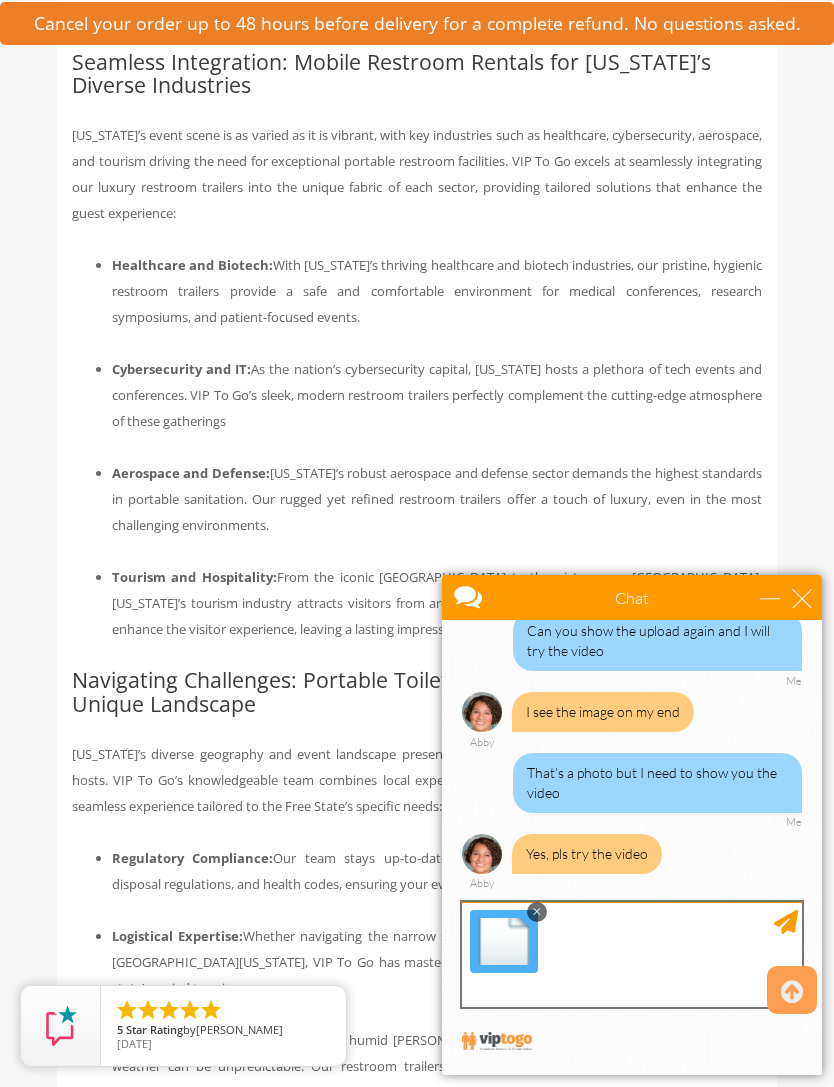 click at bounding box center [632, 954] 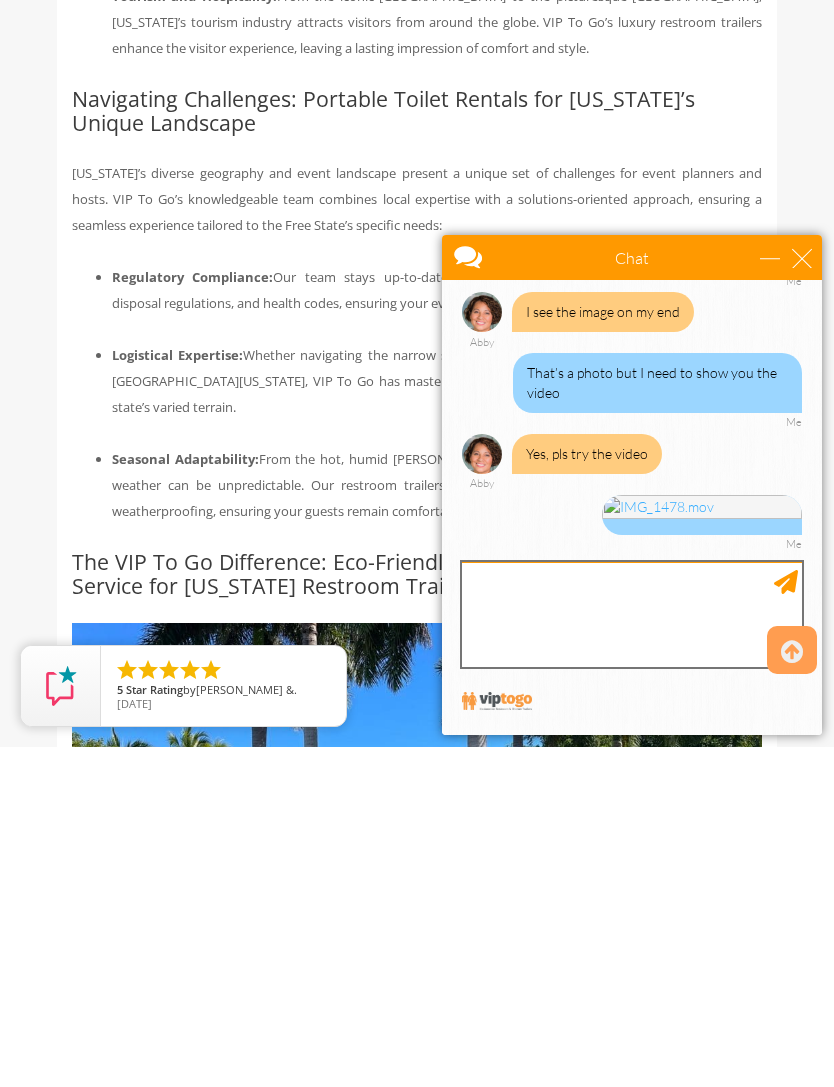 scroll, scrollTop: 2752, scrollLeft: 0, axis: vertical 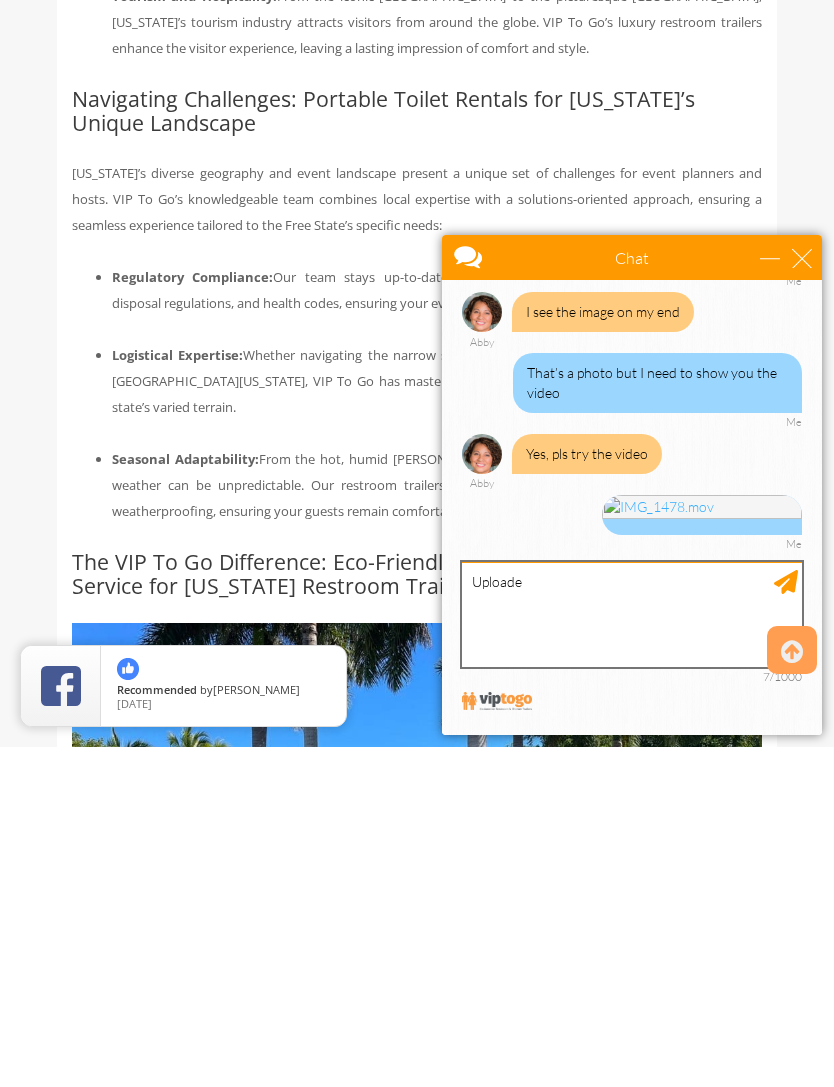 type on "Uploaded" 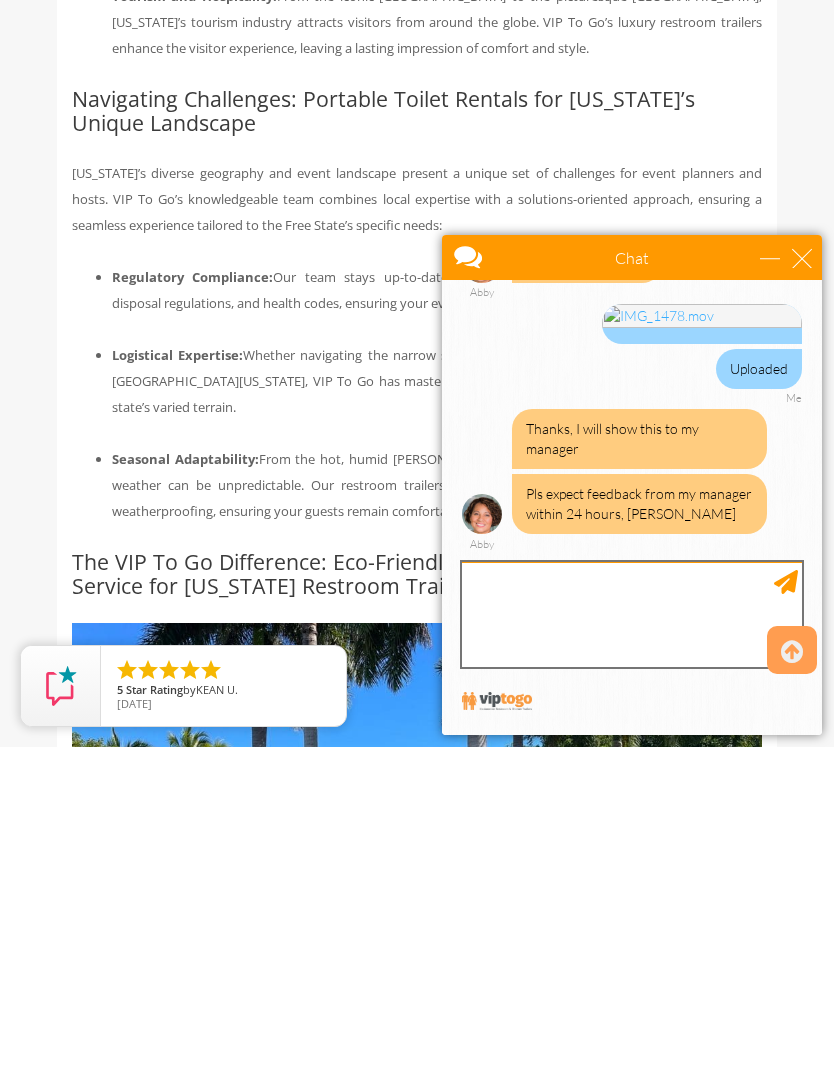 scroll, scrollTop: 2923, scrollLeft: 0, axis: vertical 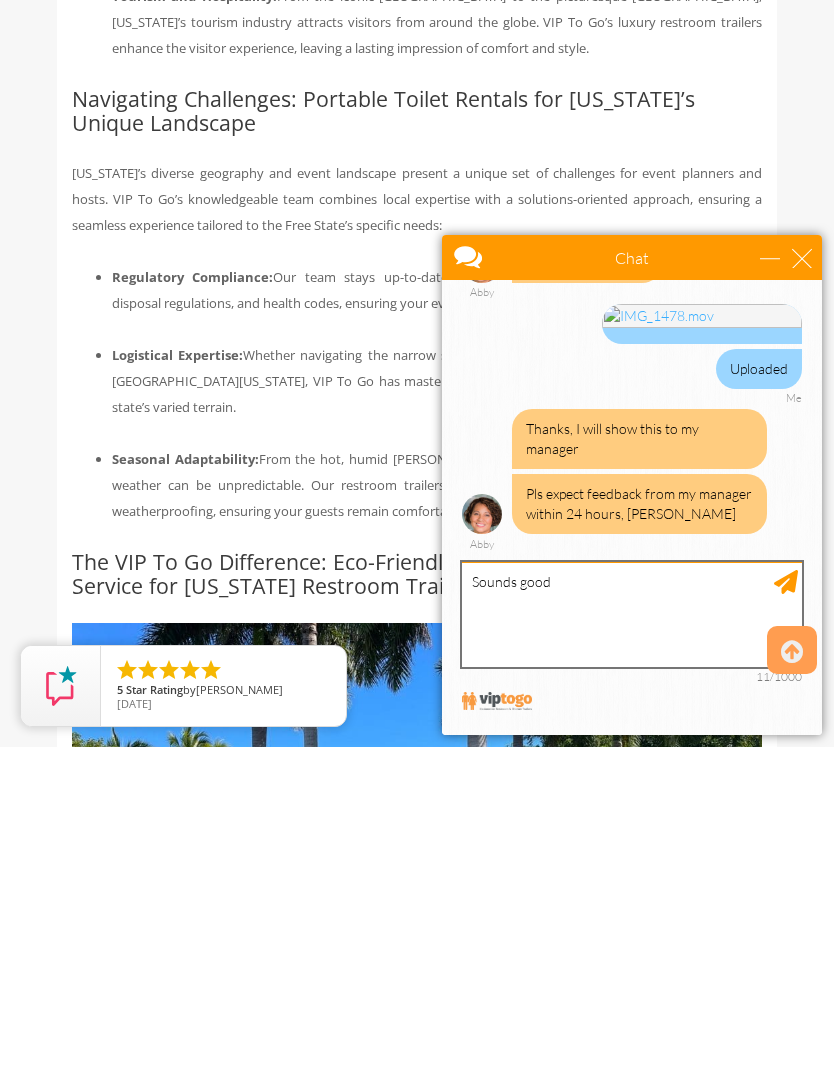 type on "Sounds good!" 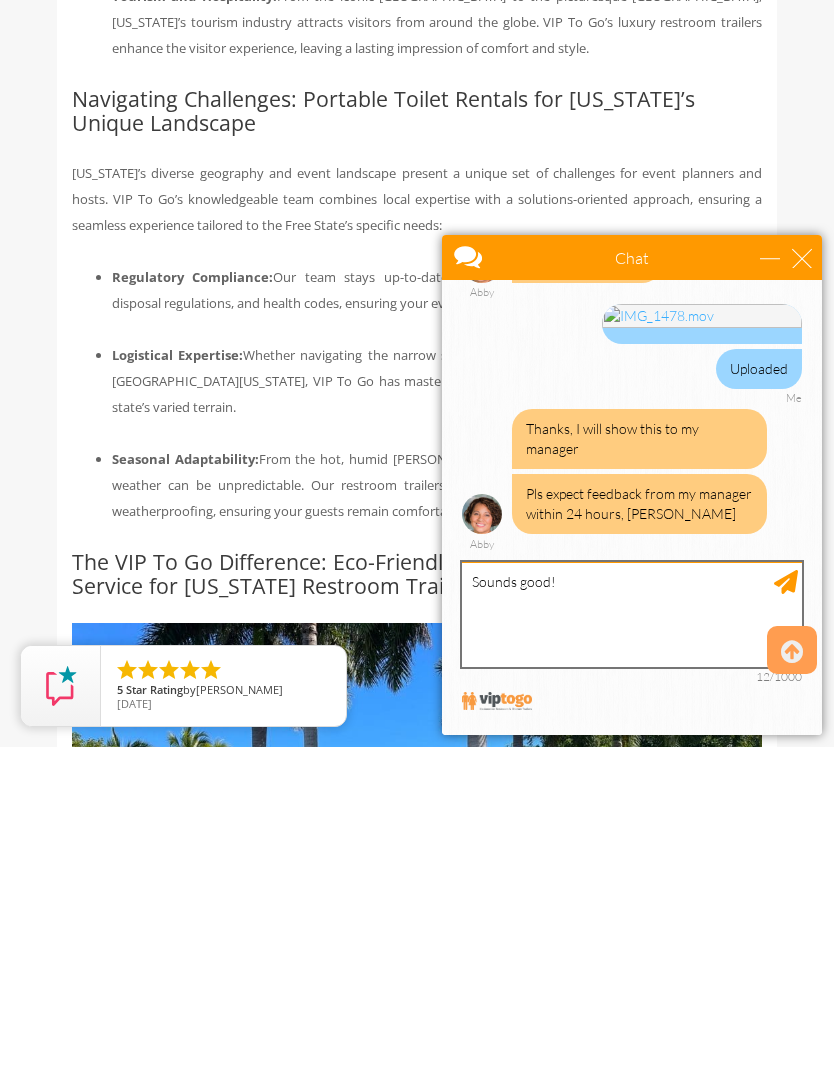 click on "Sounds good!" at bounding box center (632, 614) 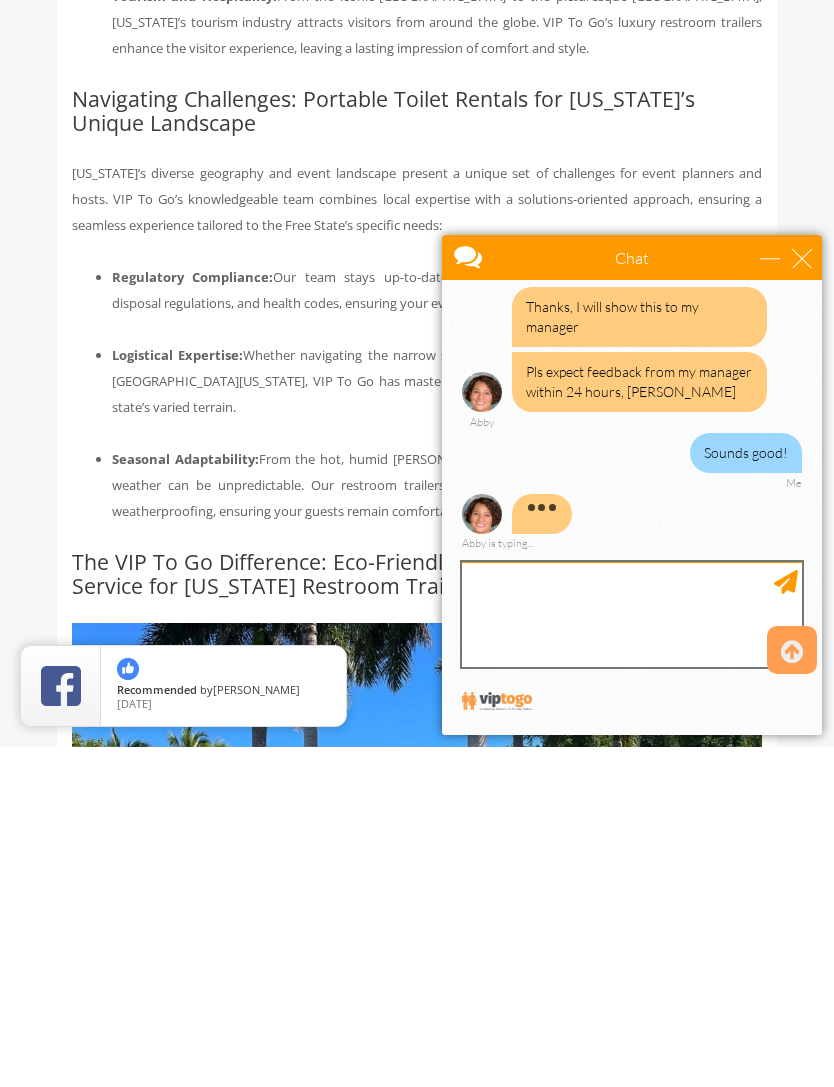 scroll, scrollTop: 3044, scrollLeft: 0, axis: vertical 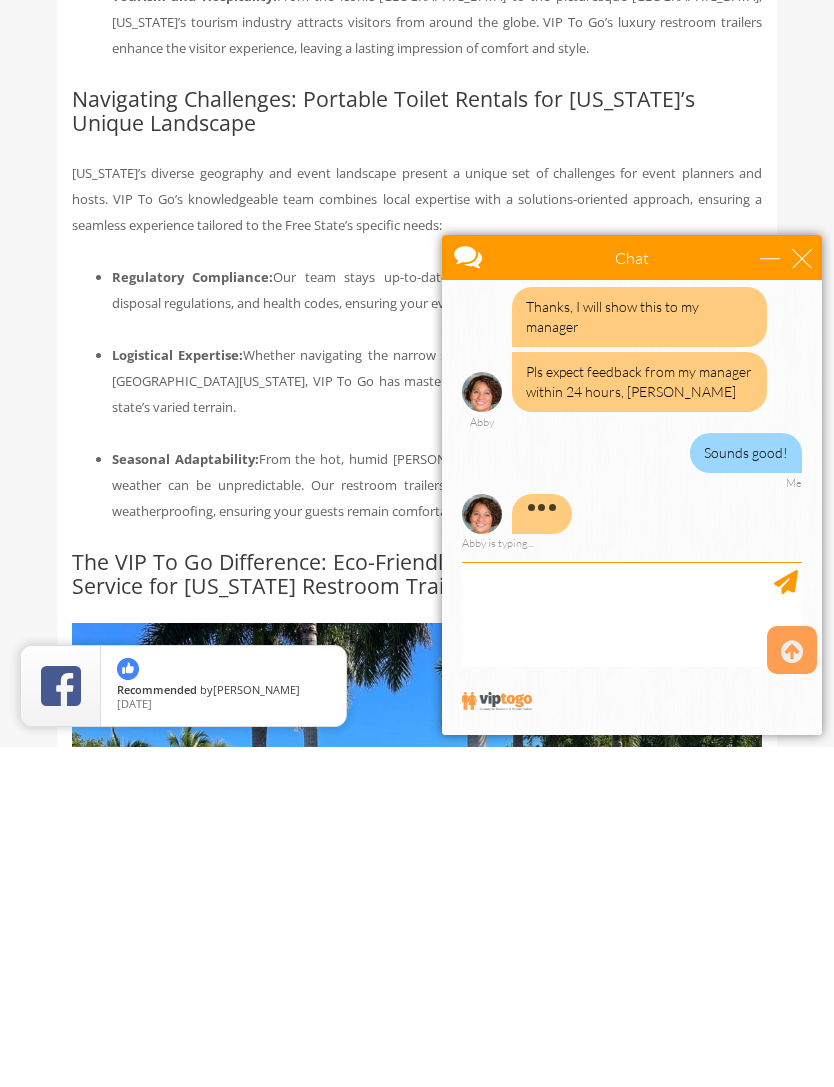 click on "Seasonal Adaptability:  From the hot, humid [PERSON_NAME] to the crisp, colorful autumns, [US_STATE]’s weather can be unpredictable. Our restroom trailers are equipped with advanced climate control and weatherproofing, ensuring your guests remain comfortable year-round." at bounding box center [437, 825] 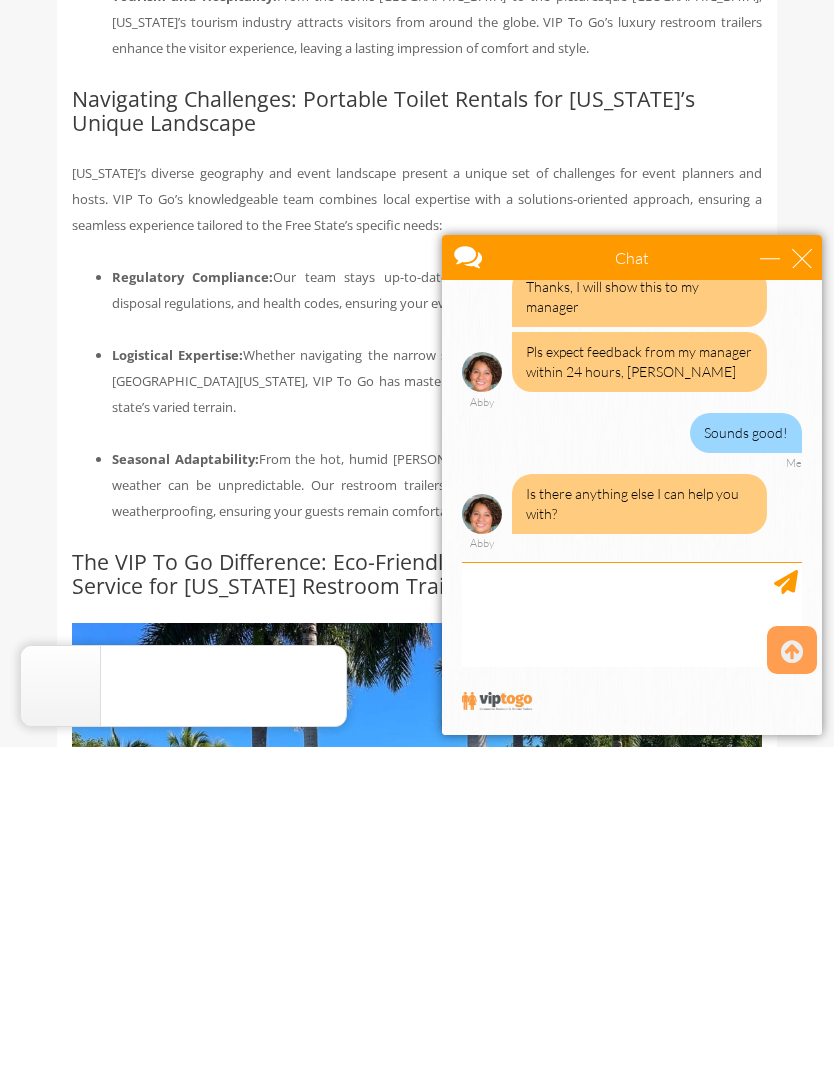 scroll, scrollTop: 2321, scrollLeft: 0, axis: vertical 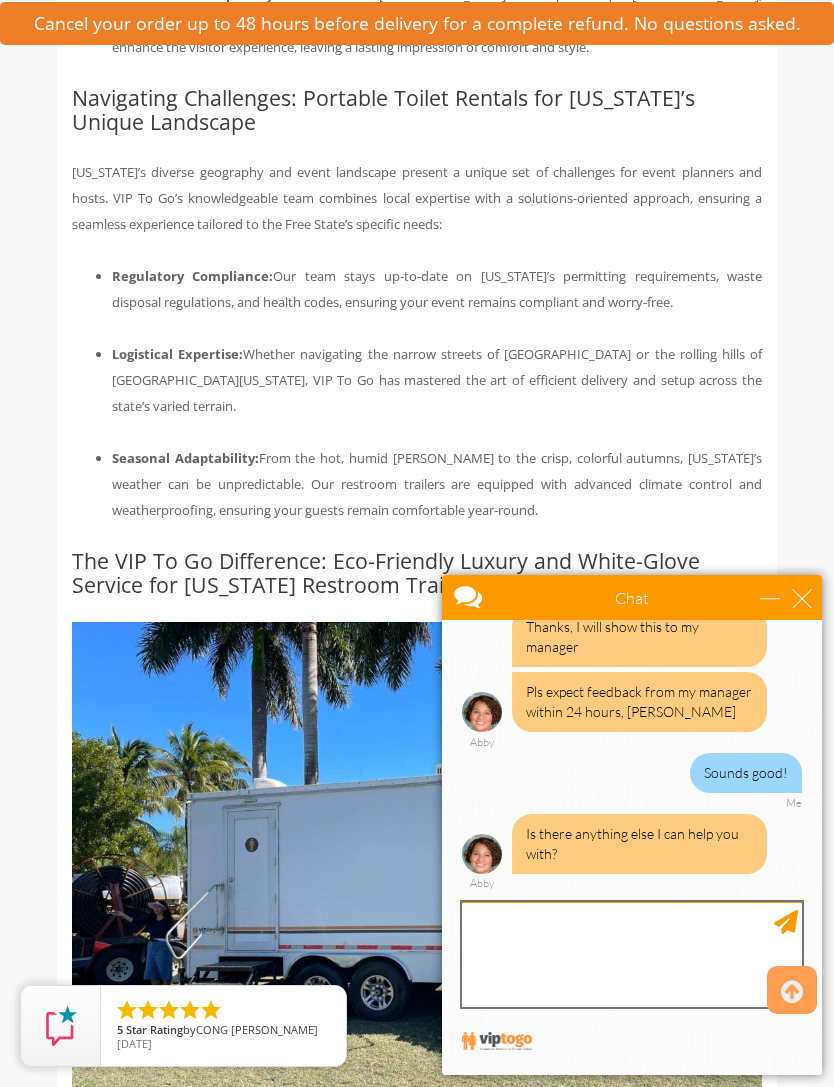 click at bounding box center (632, 954) 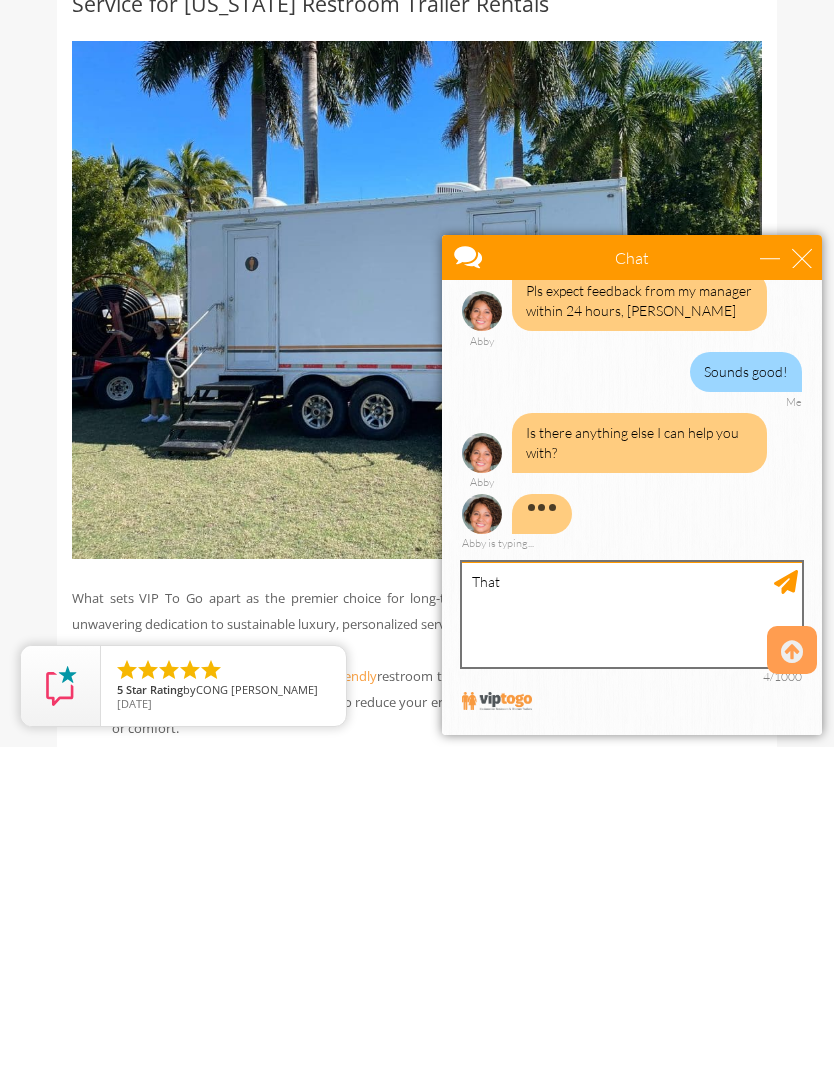 scroll, scrollTop: 3125, scrollLeft: 0, axis: vertical 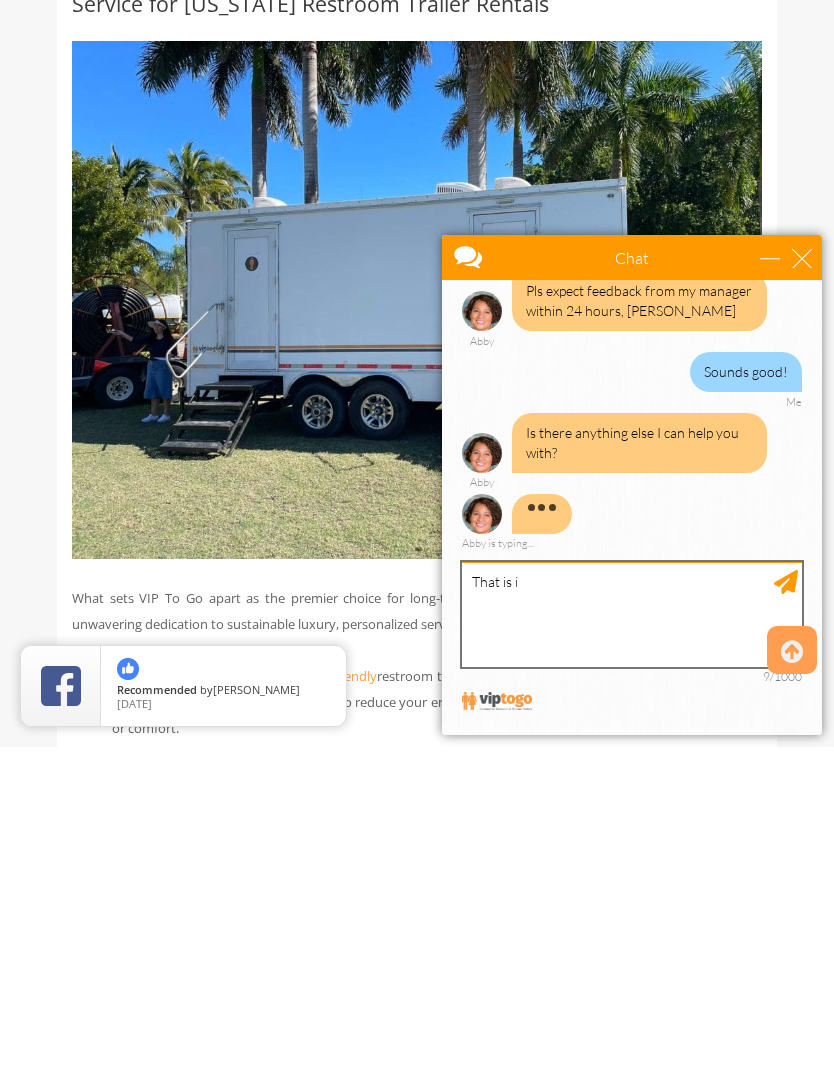 type on "That is it" 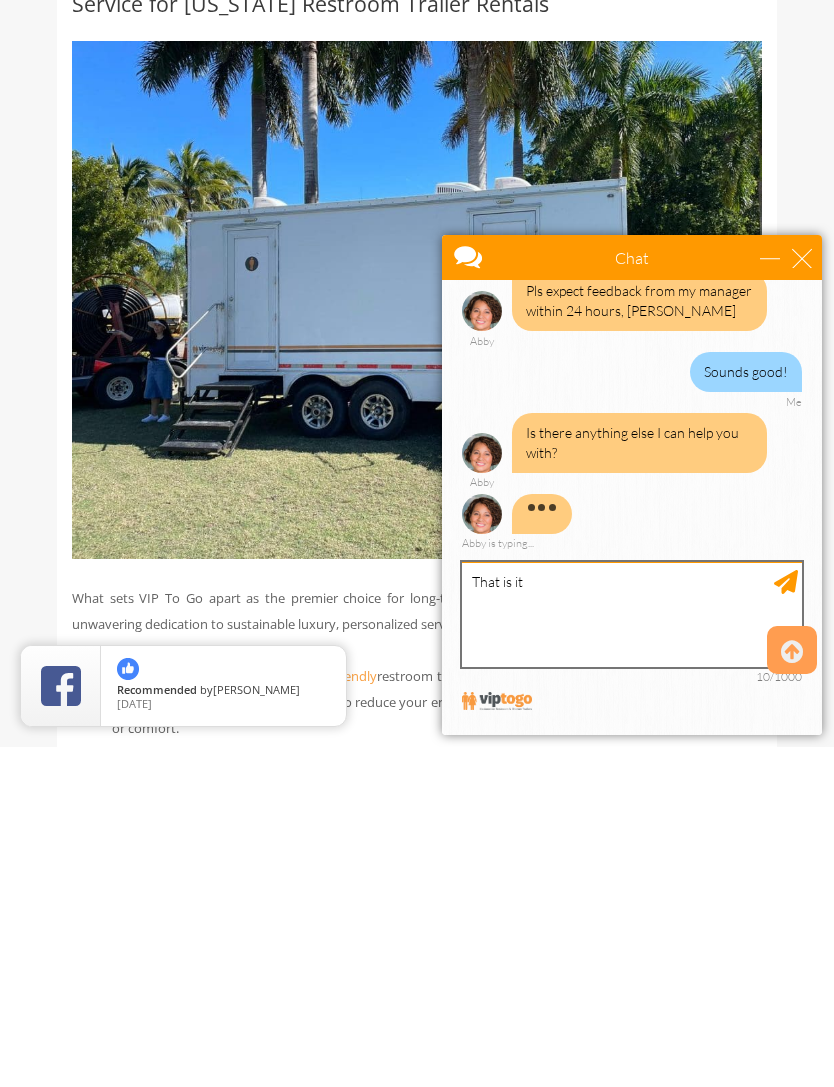 click on "That is it" at bounding box center [632, 614] 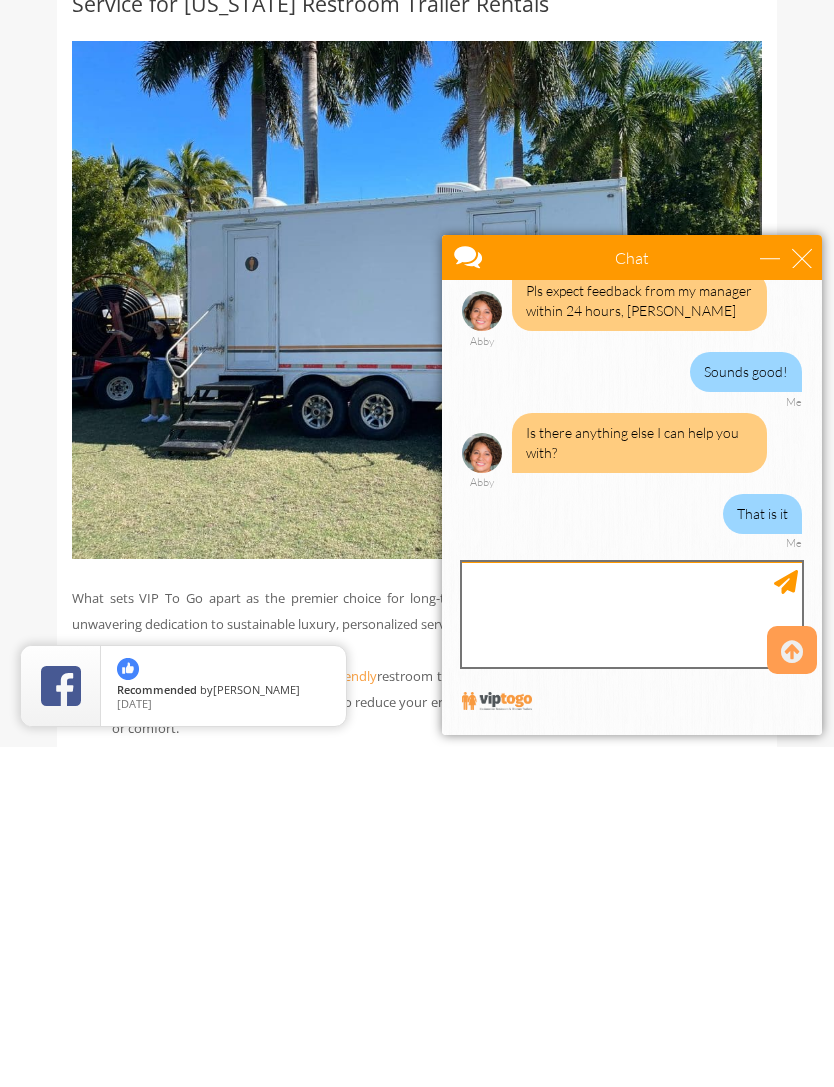 scroll, scrollTop: 3125, scrollLeft: 0, axis: vertical 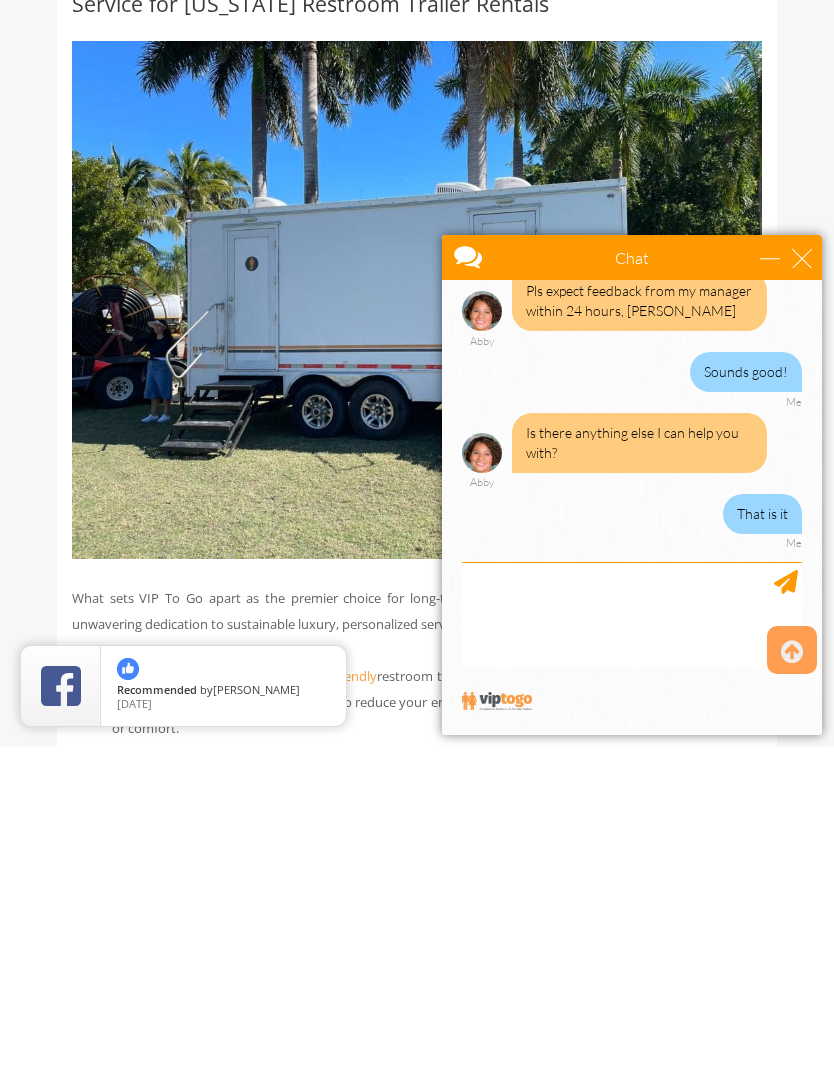 click at bounding box center (417, 640) 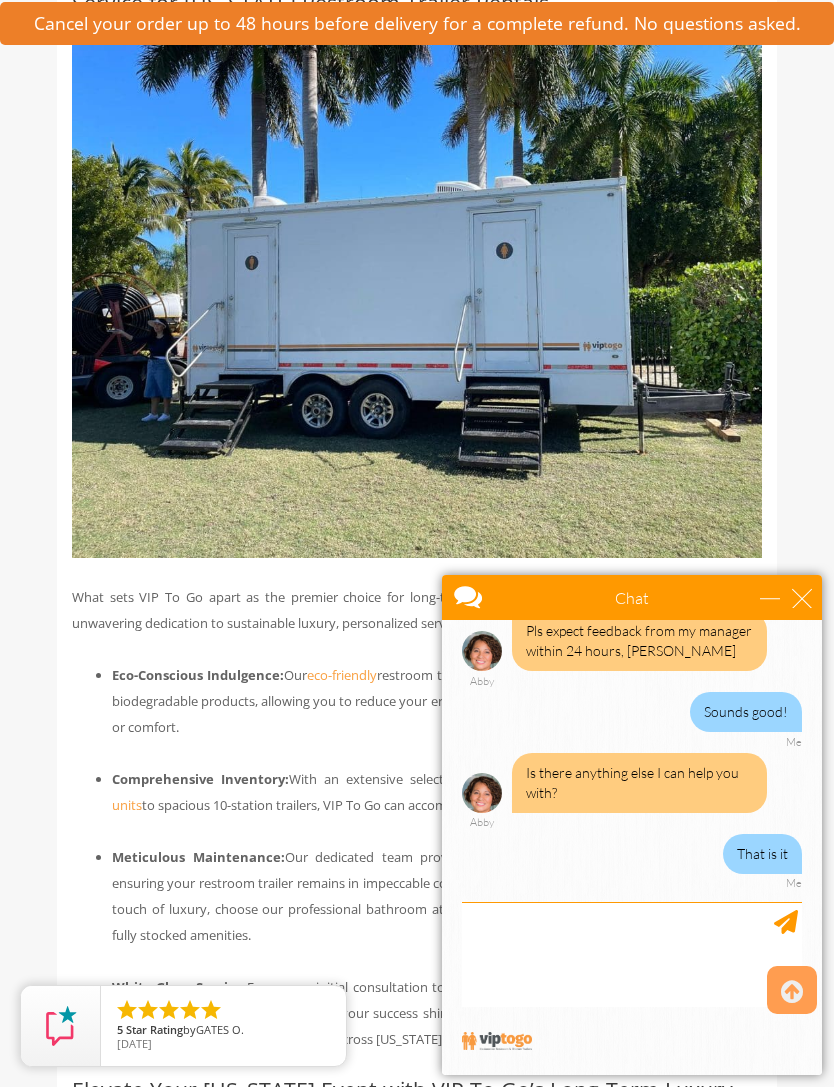 scroll, scrollTop: 3206, scrollLeft: 0, axis: vertical 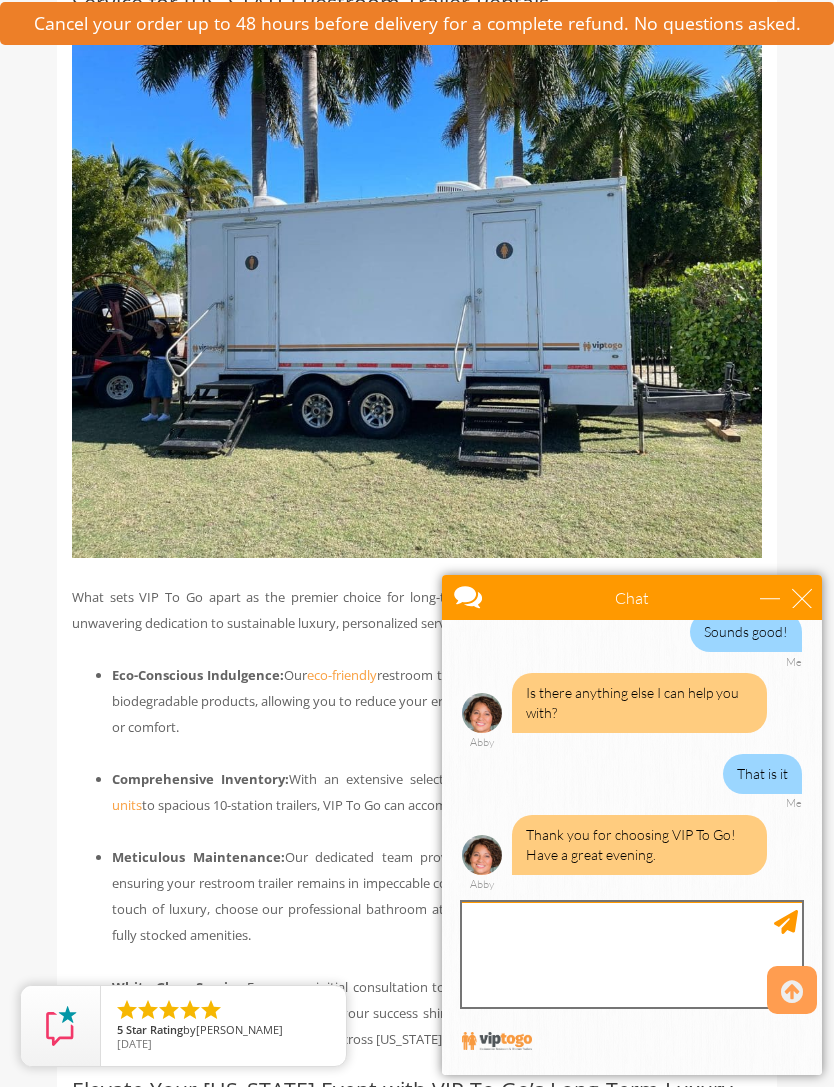click at bounding box center [632, 954] 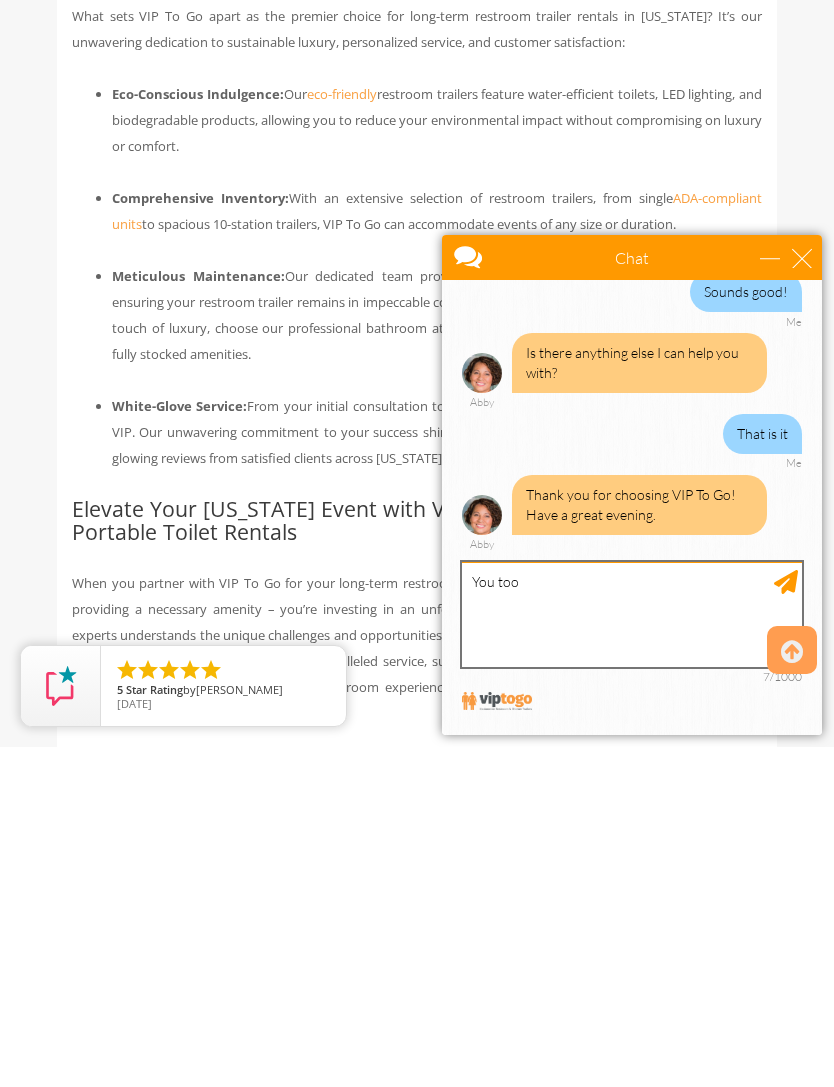 type on "You too!" 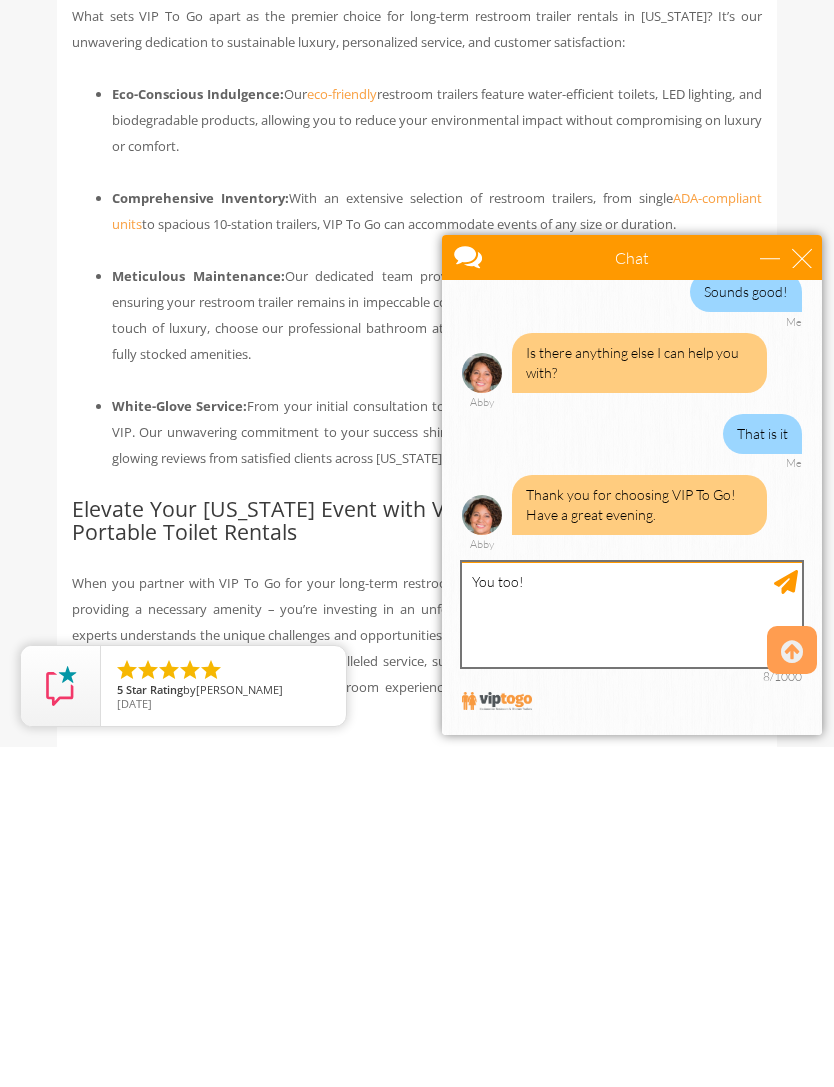 click on "You too!" at bounding box center [632, 614] 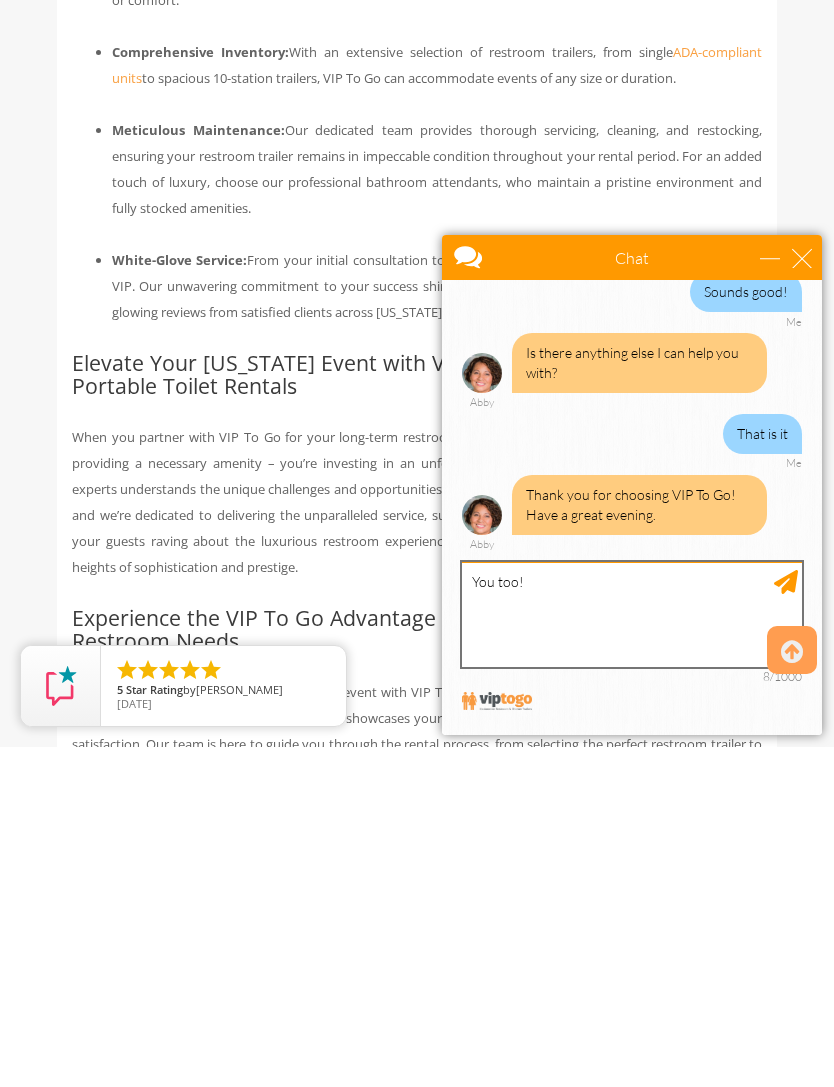 scroll, scrollTop: 3321, scrollLeft: 0, axis: vertical 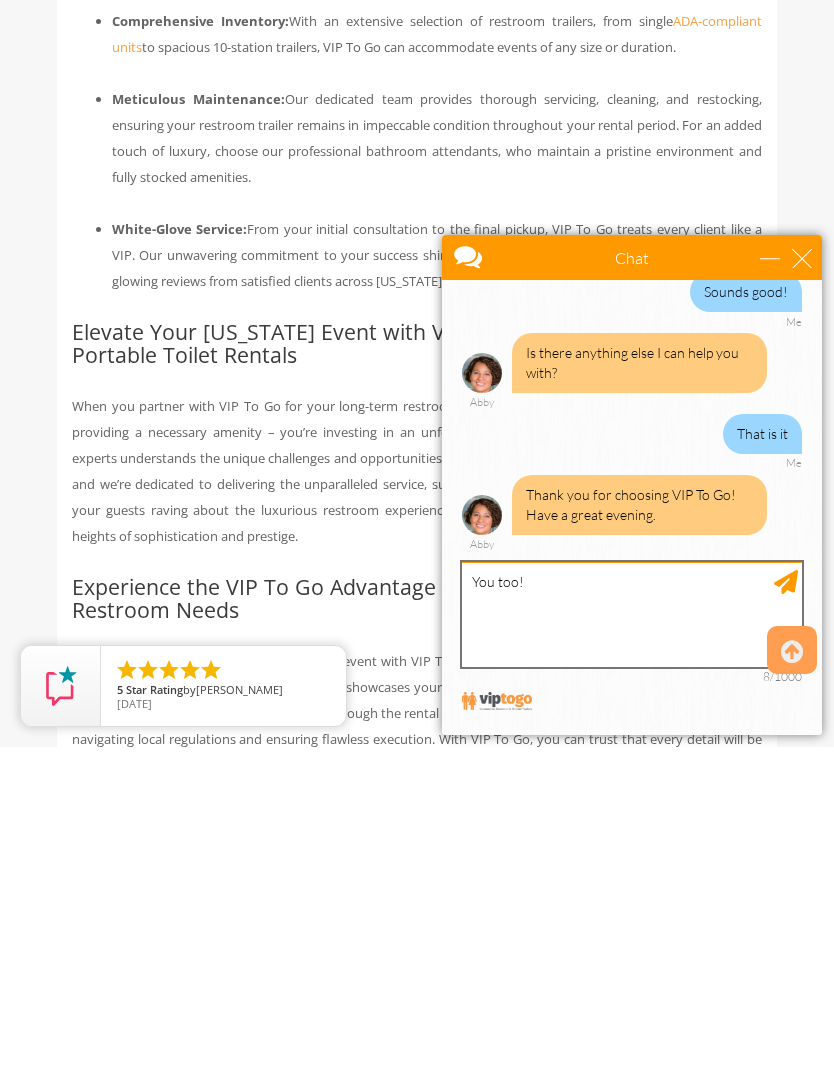 click on "You too!" at bounding box center [632, 614] 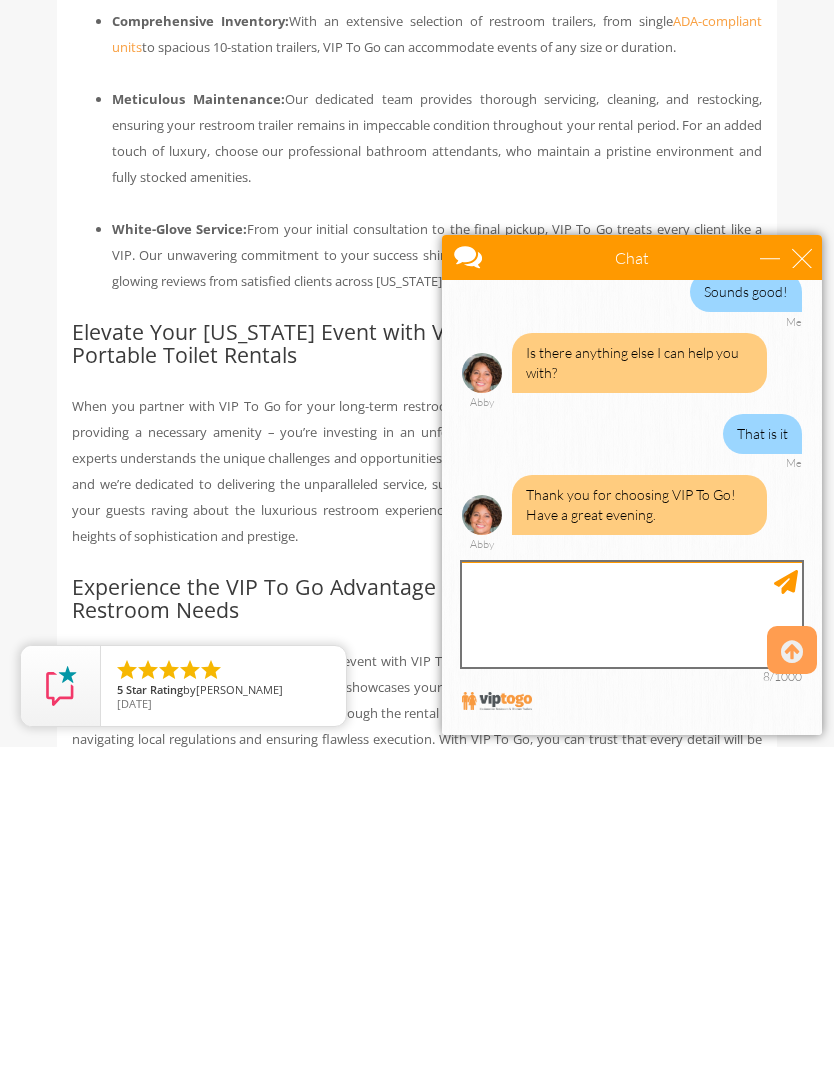 scroll, scrollTop: 3267, scrollLeft: 0, axis: vertical 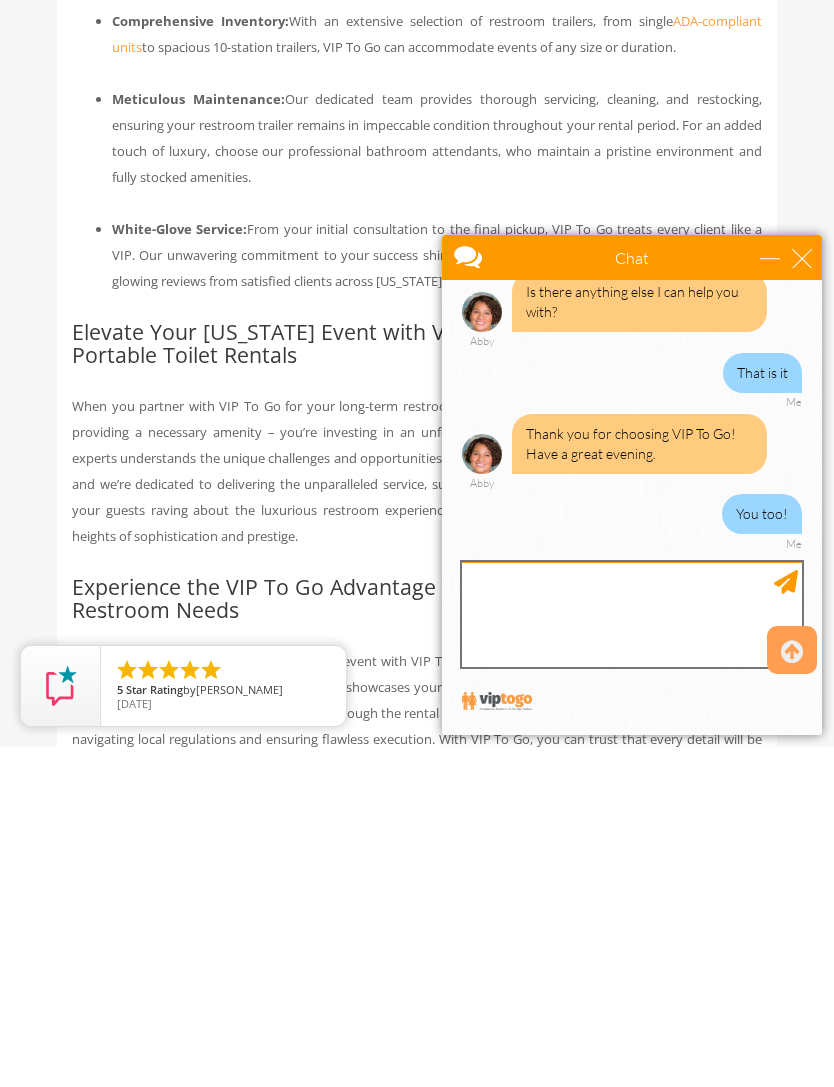 click at bounding box center (632, 614) 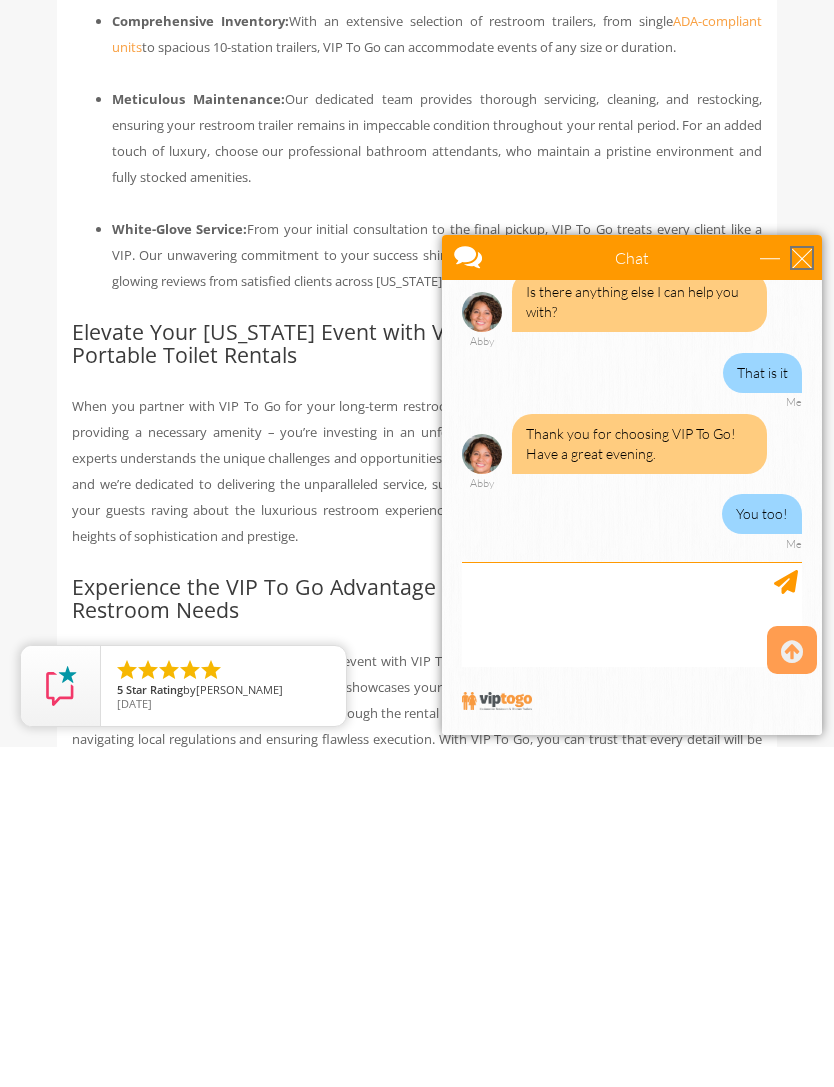 click at bounding box center (802, 258) 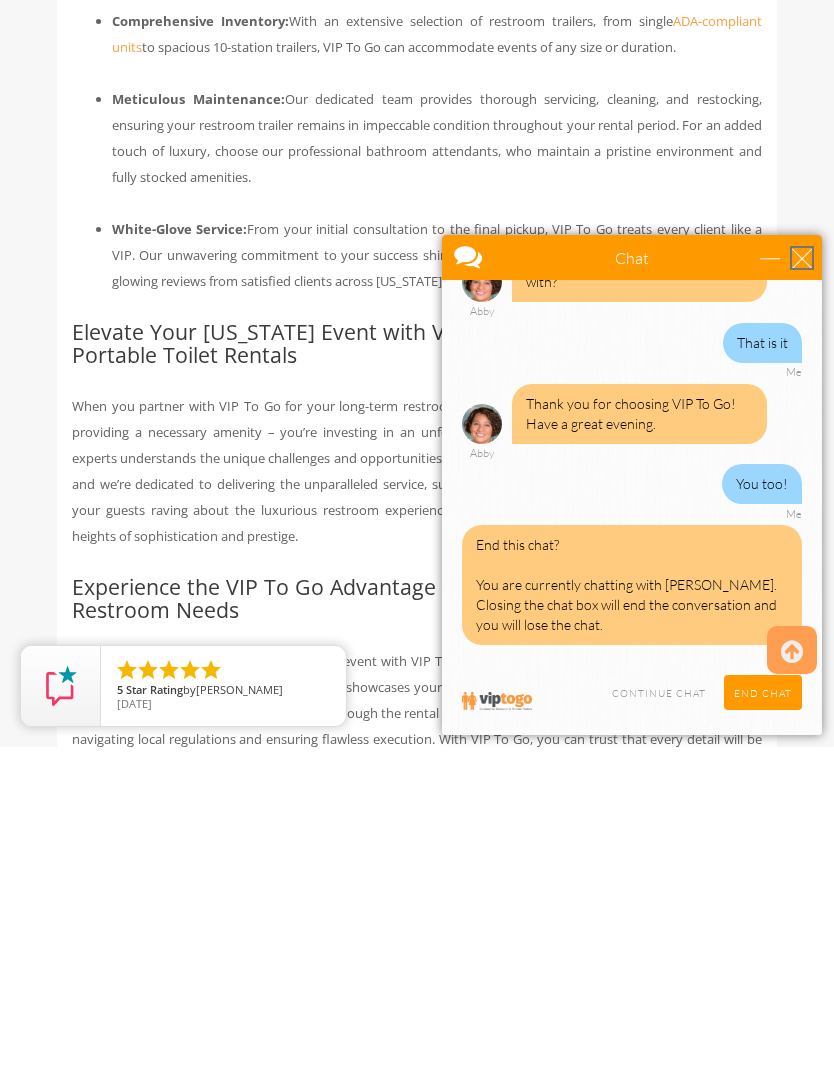 scroll, scrollTop: 3297, scrollLeft: 0, axis: vertical 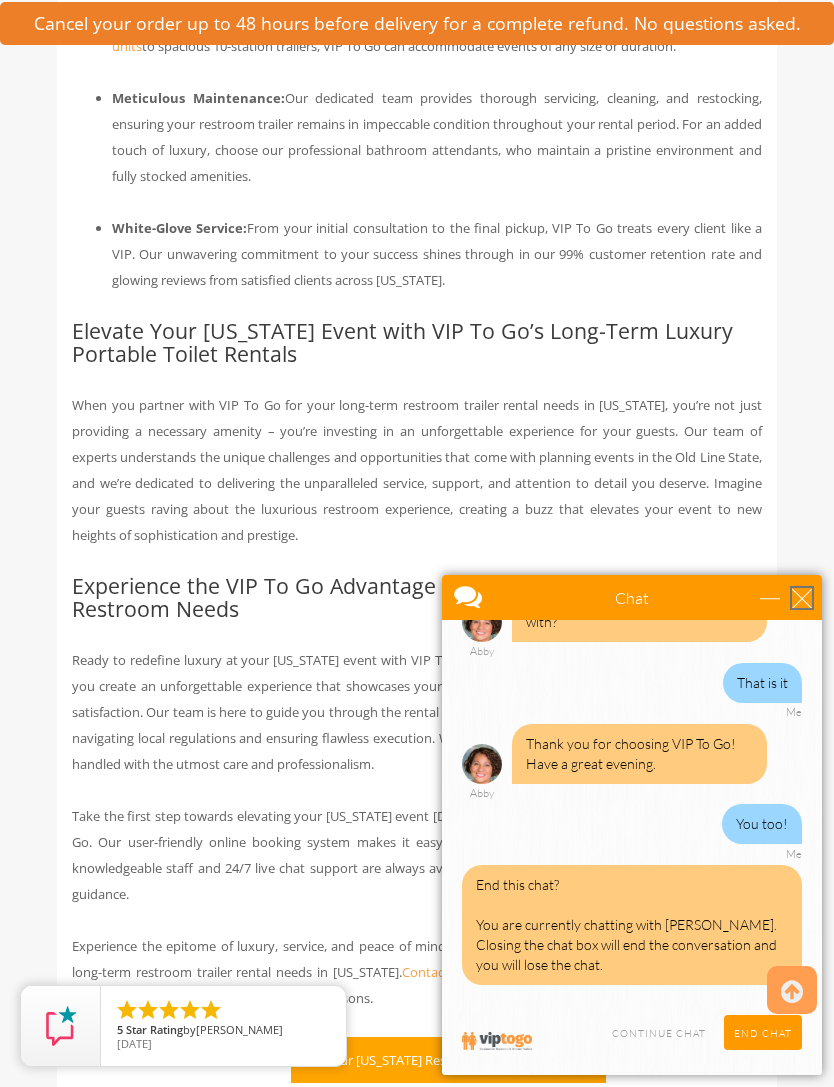 click at bounding box center (802, 598) 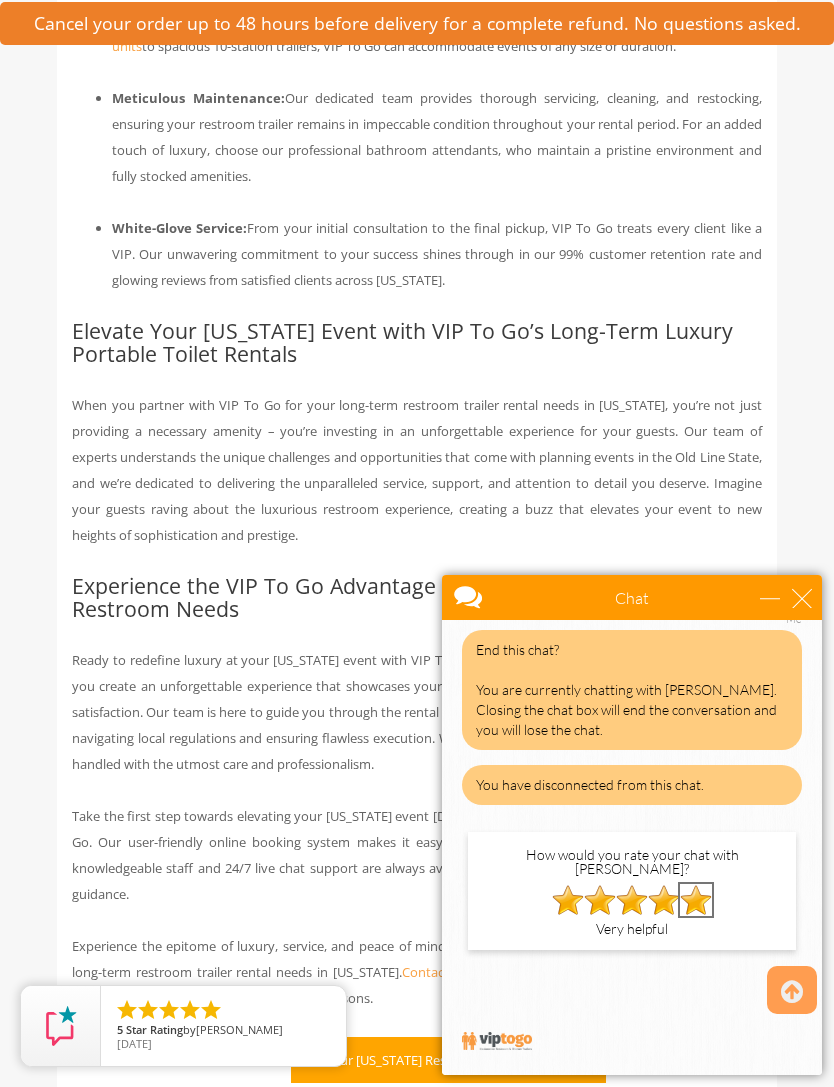 click at bounding box center (696, 900) 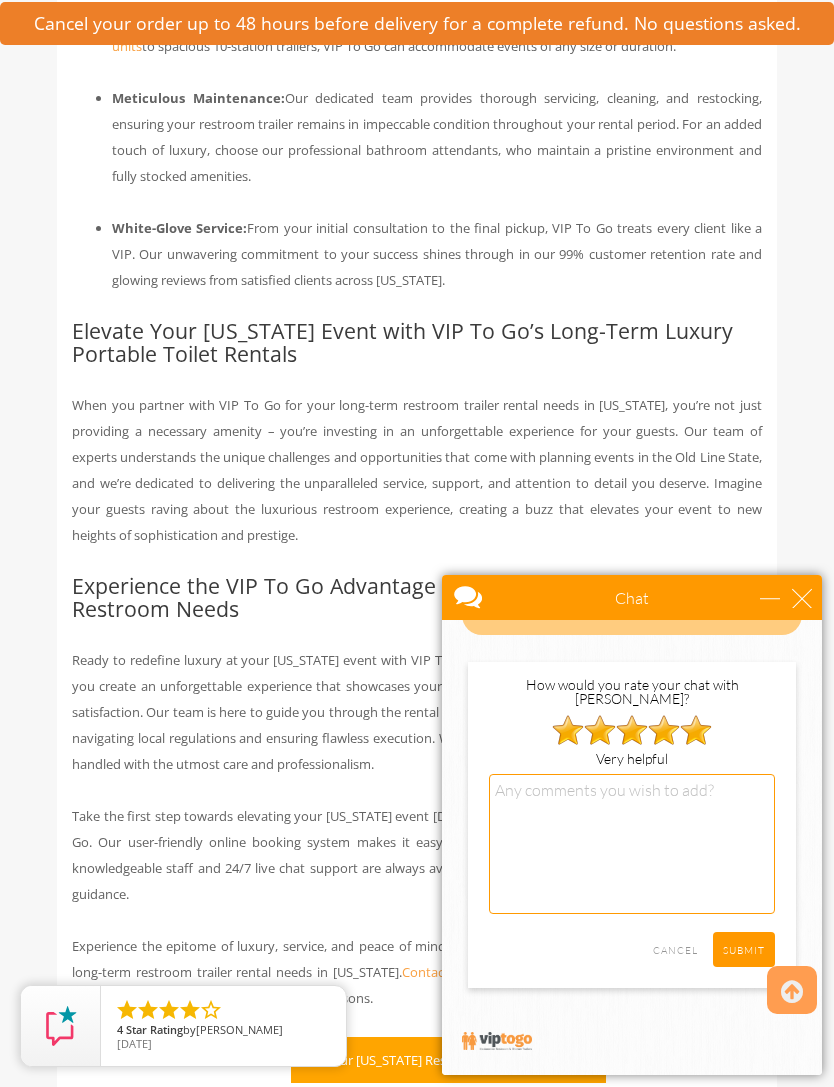 click on "SUBMIT" at bounding box center (744, 949) 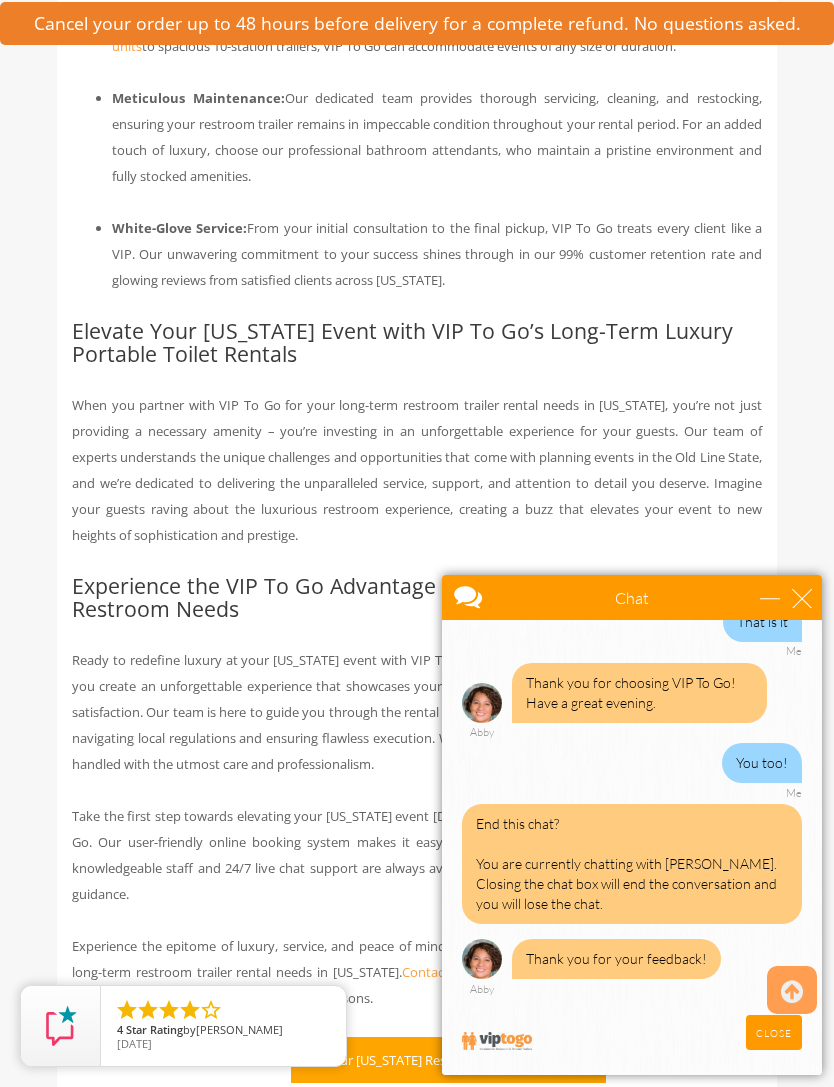 scroll, scrollTop: 3358, scrollLeft: 0, axis: vertical 